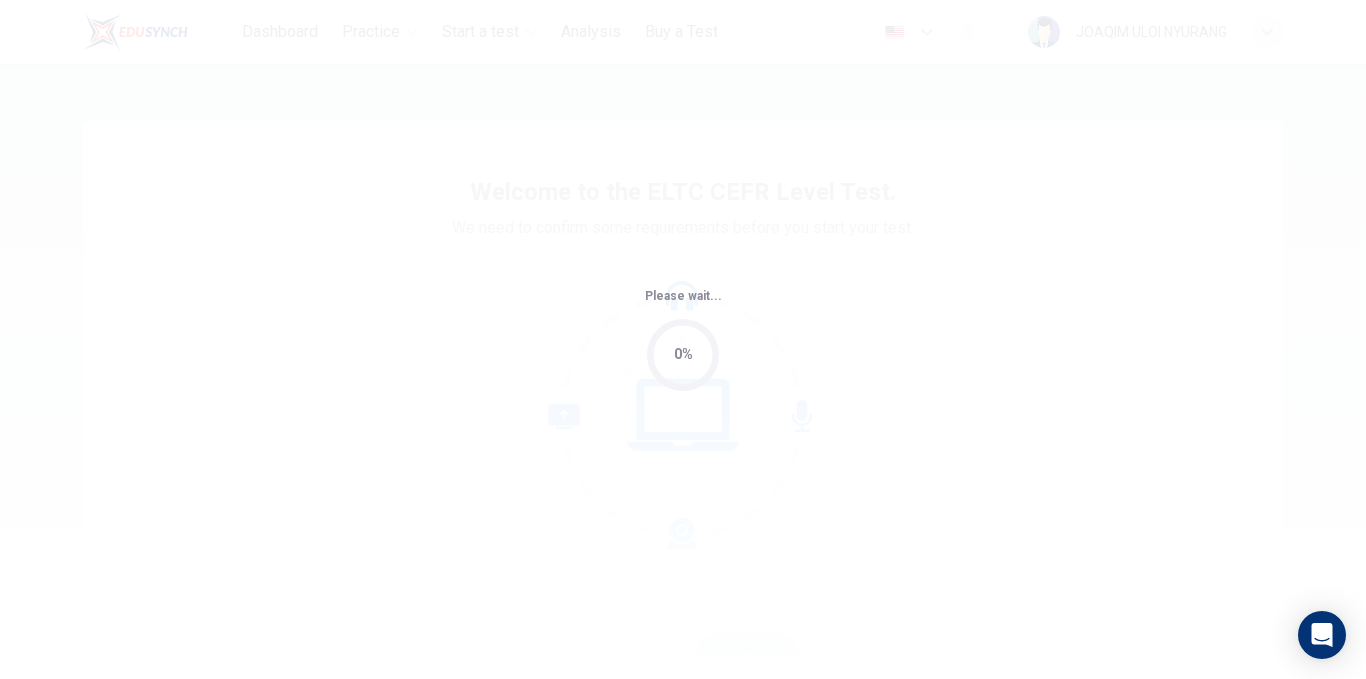 scroll, scrollTop: 0, scrollLeft: 0, axis: both 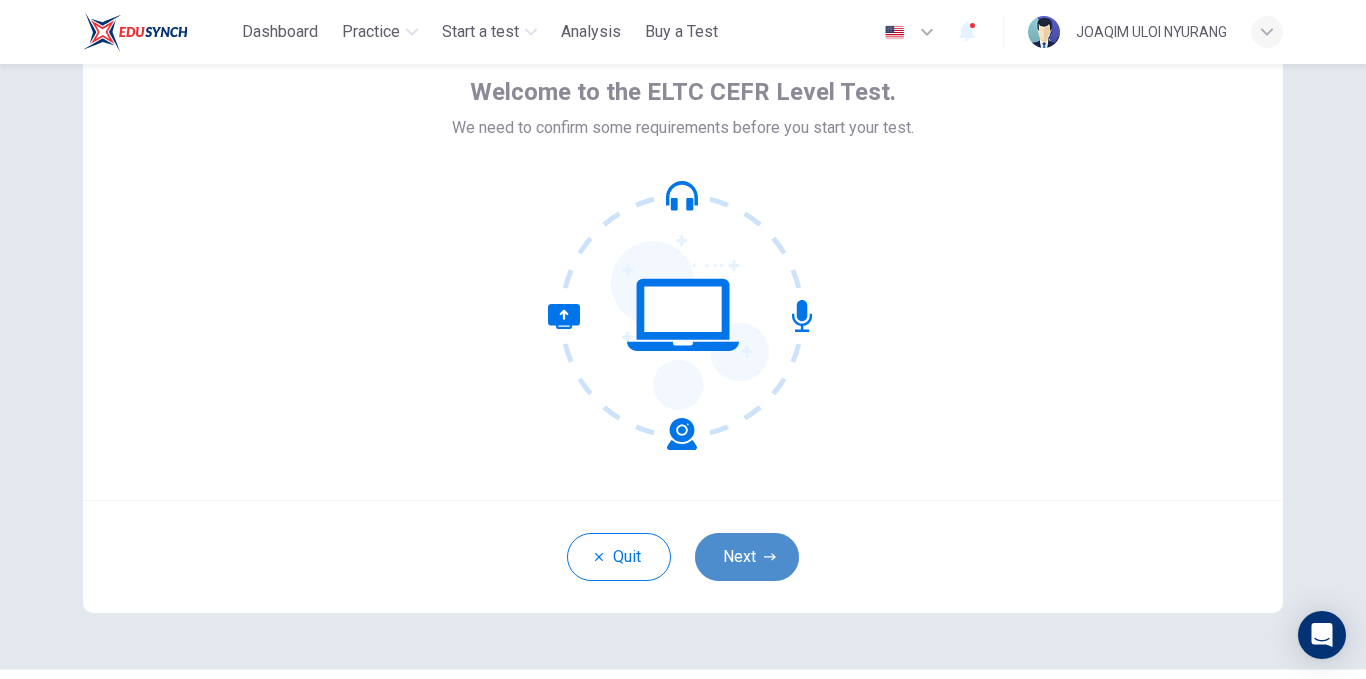 click on "Next" at bounding box center (747, 557) 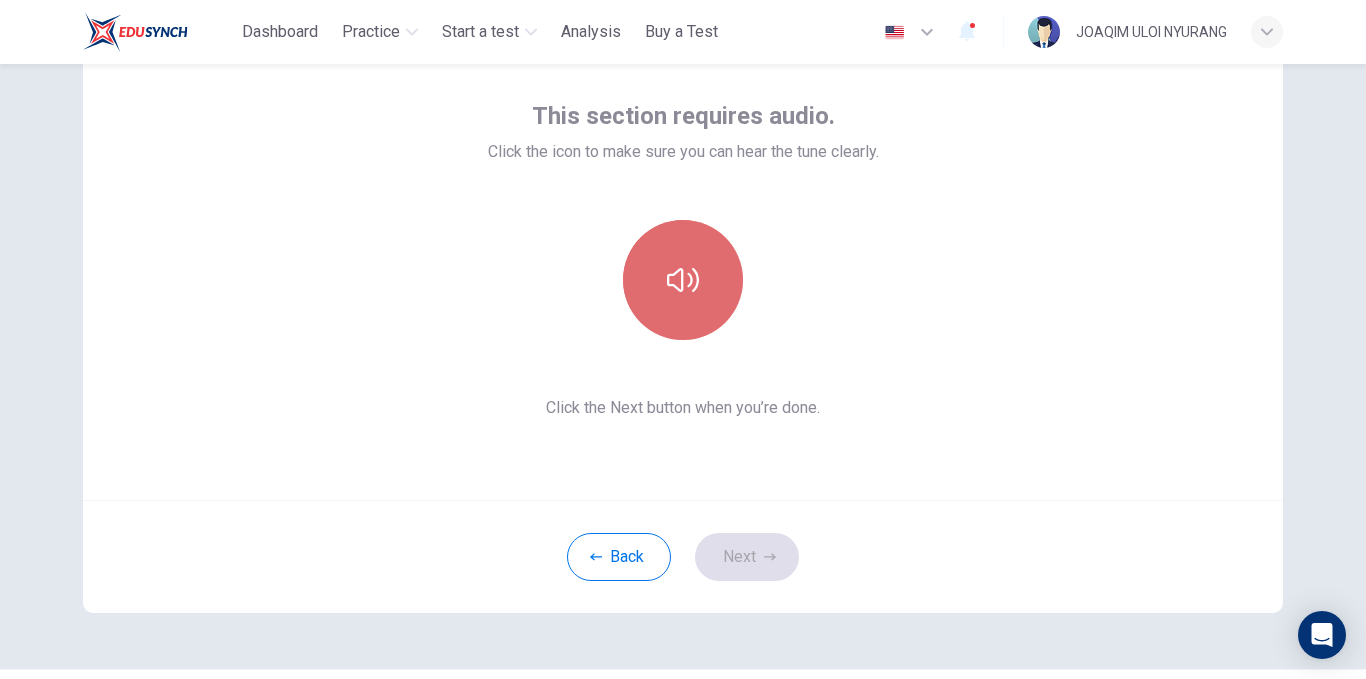 click at bounding box center (683, 280) 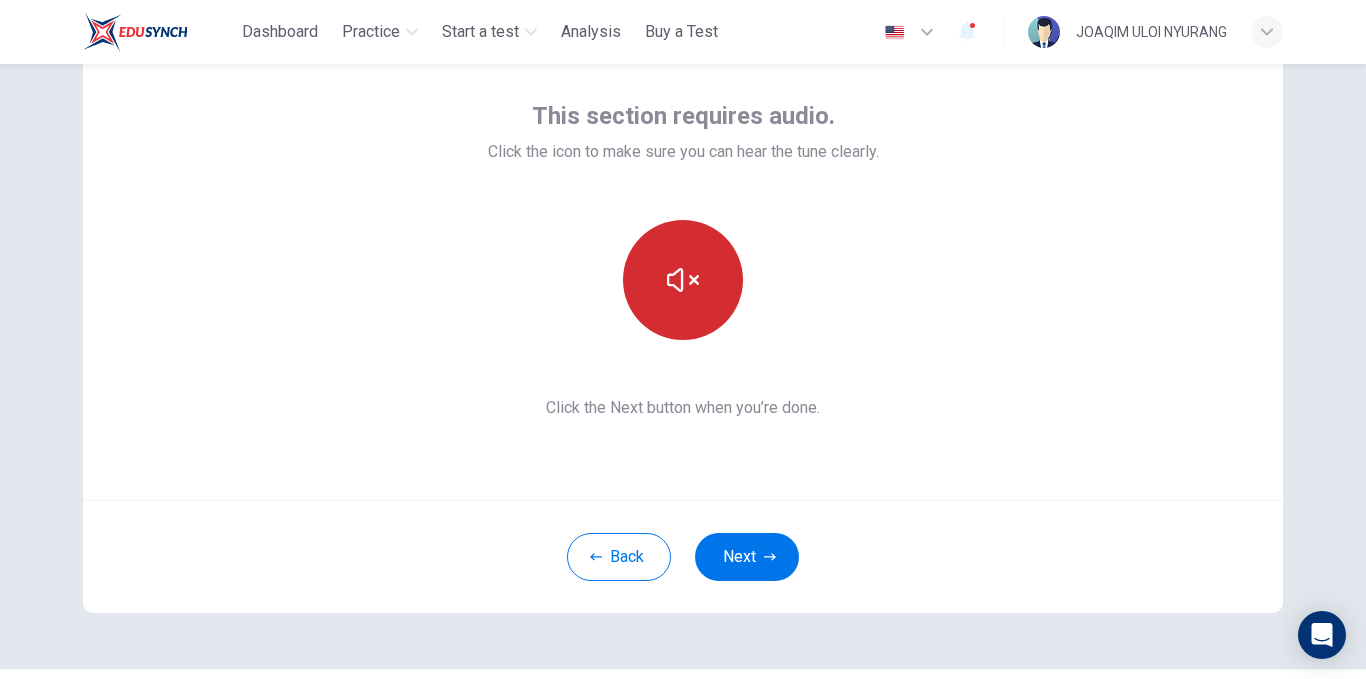type 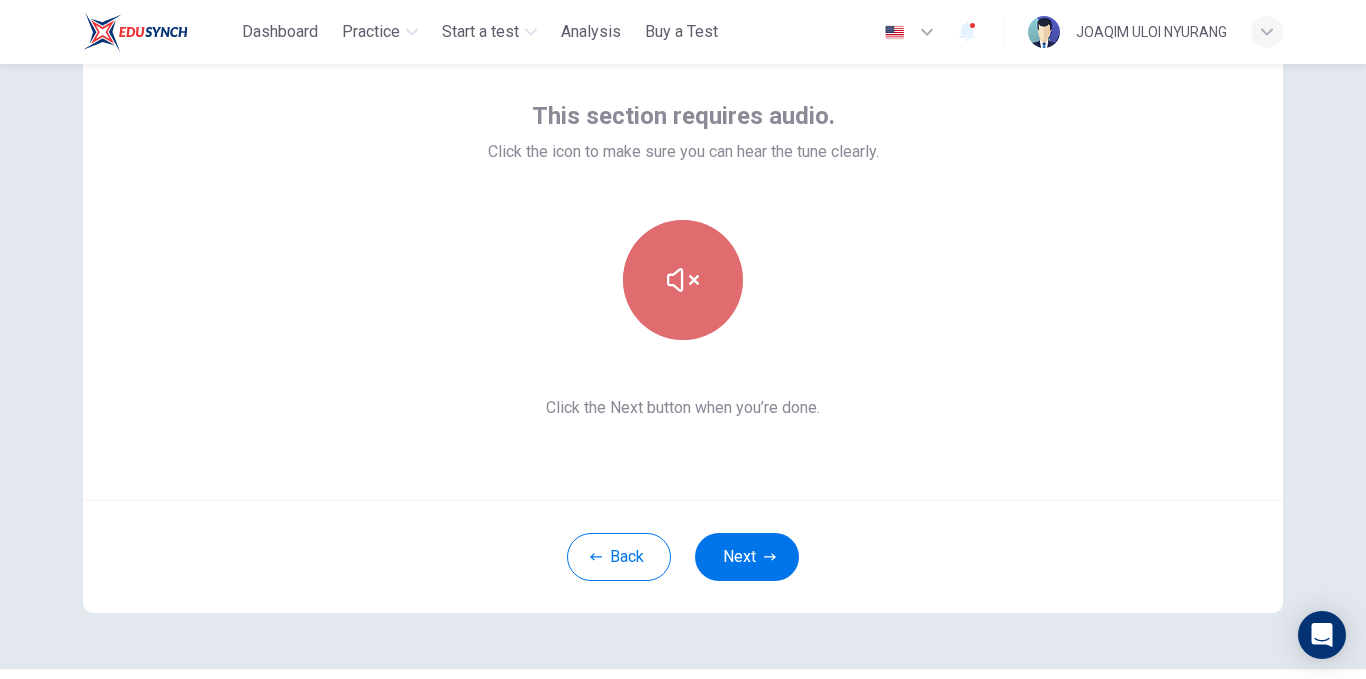 click at bounding box center [683, 280] 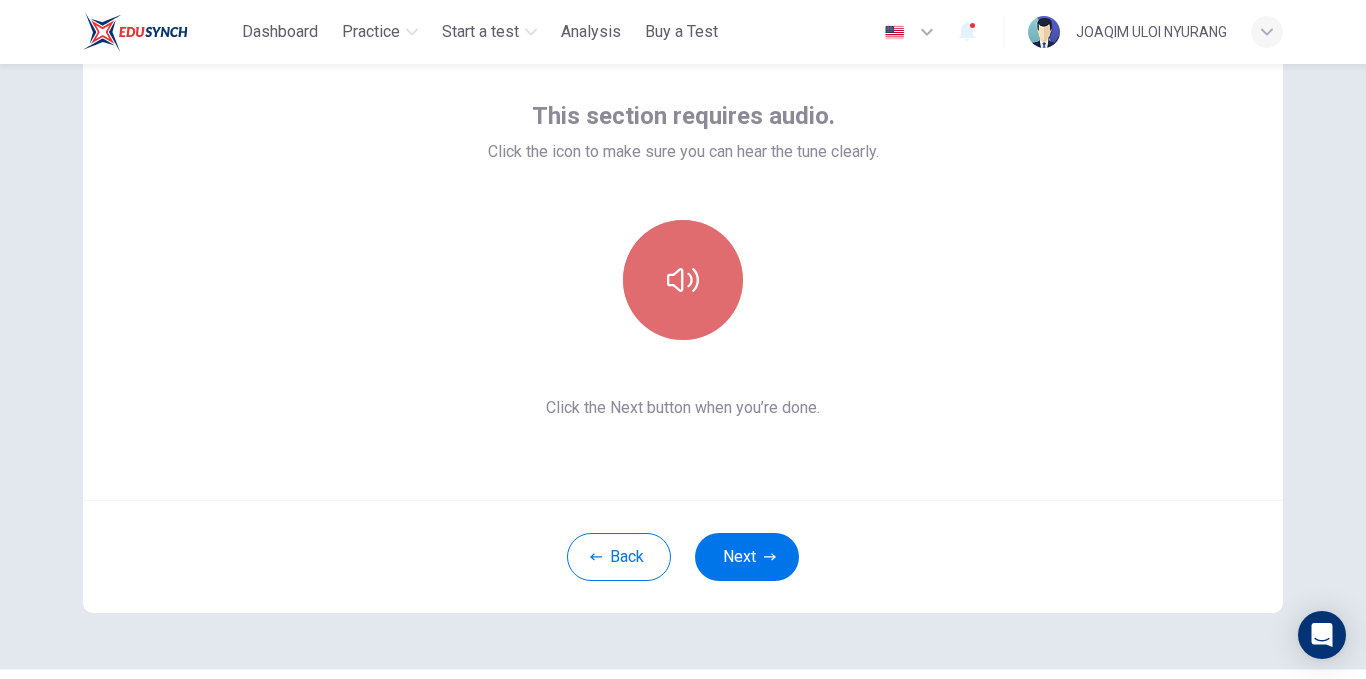 click at bounding box center (683, 280) 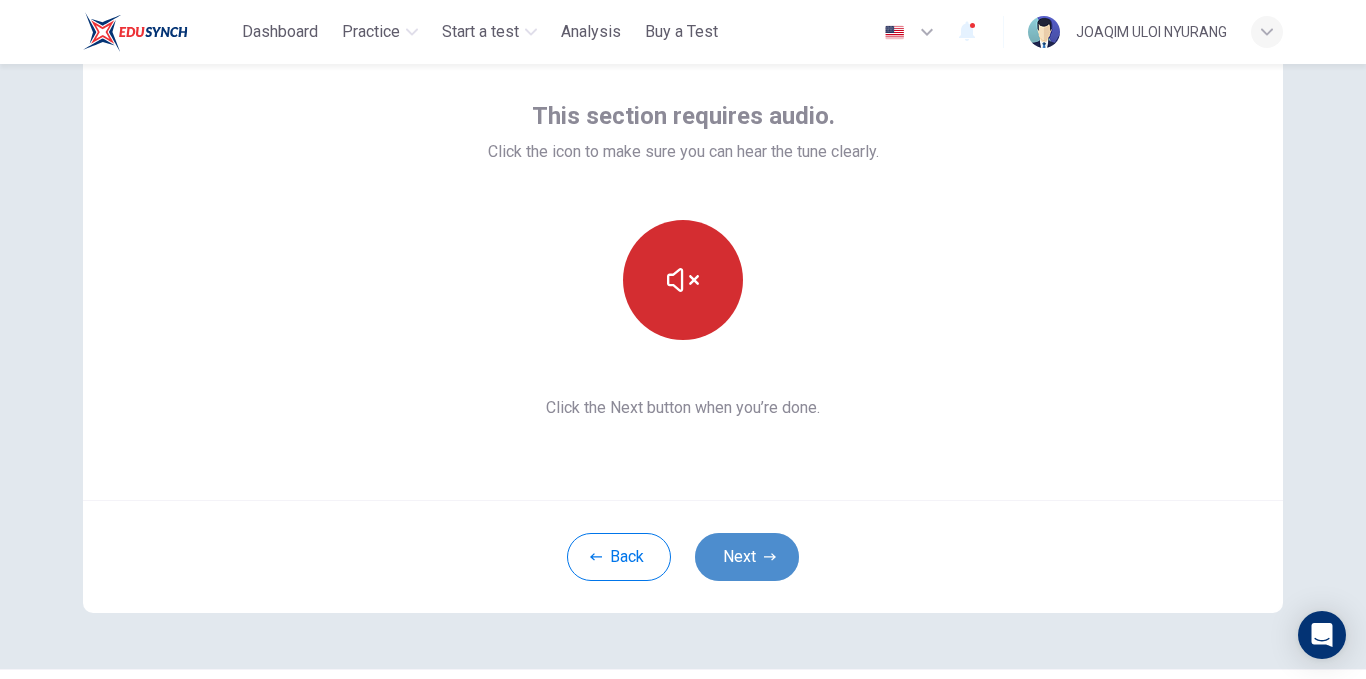 click on "Next" at bounding box center (747, 557) 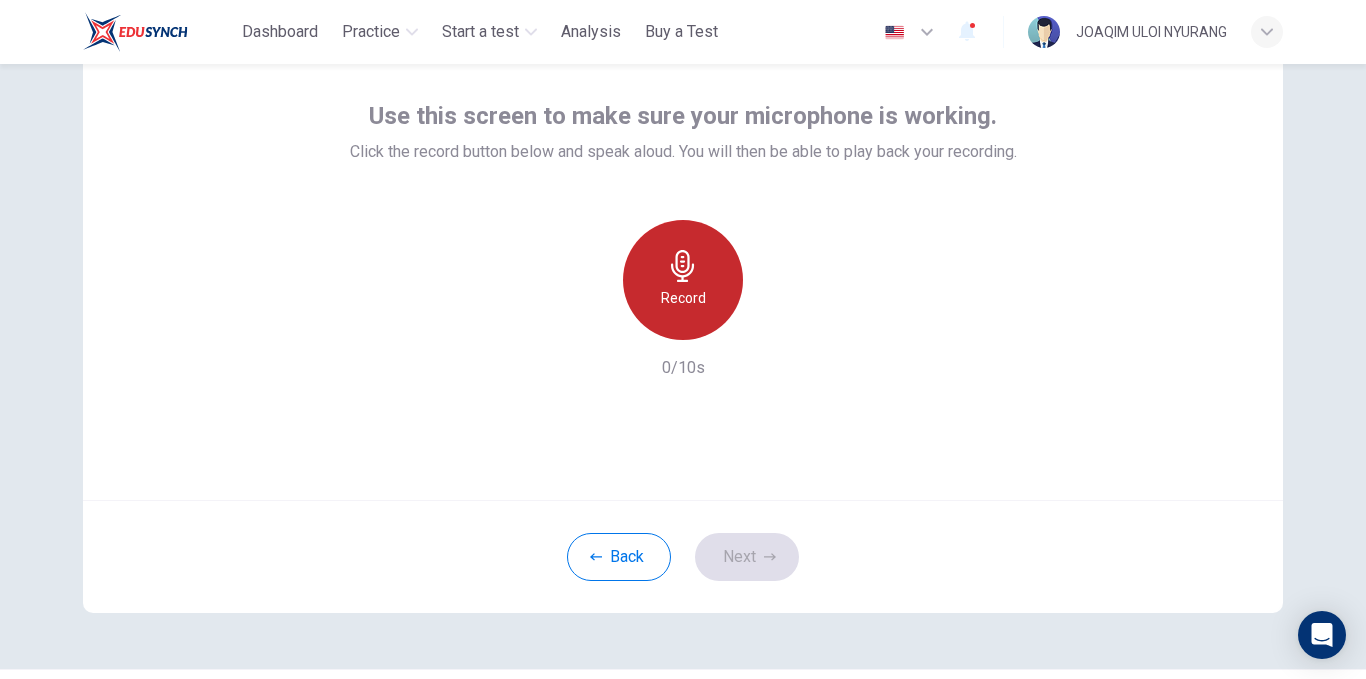 click on "Record" at bounding box center (683, 280) 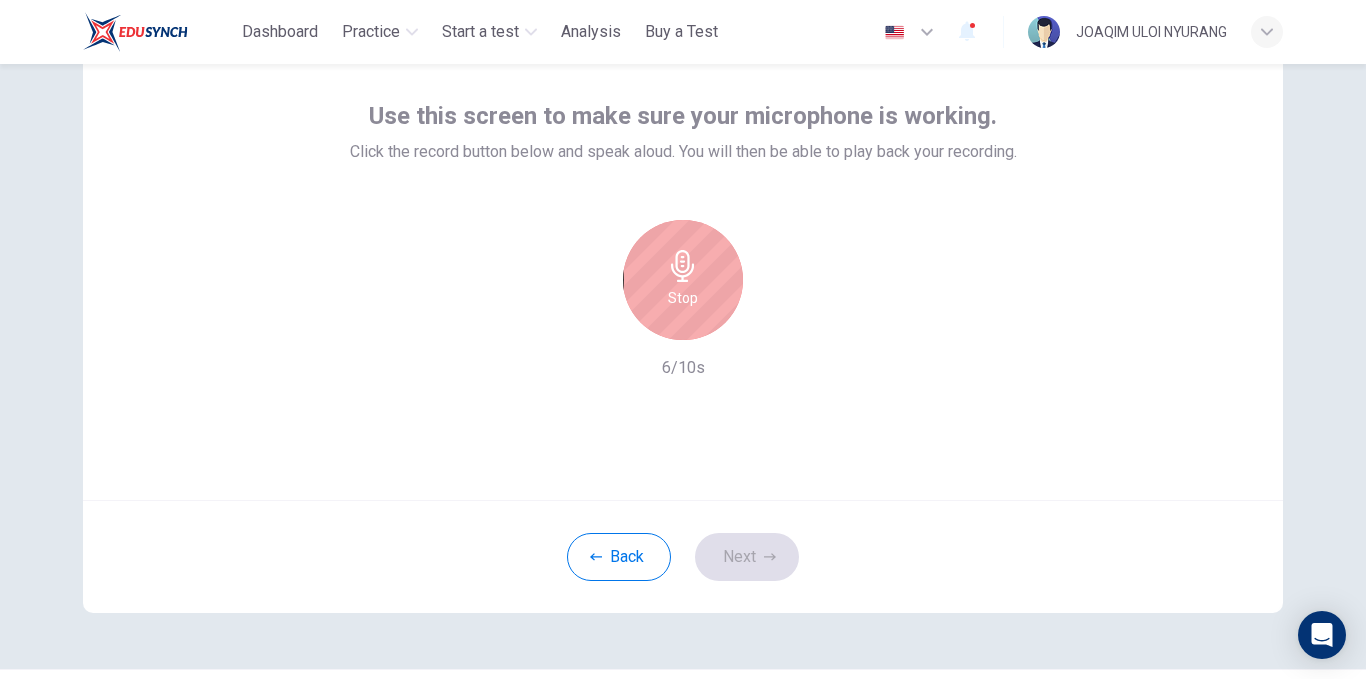 click on "Stop" at bounding box center (683, 280) 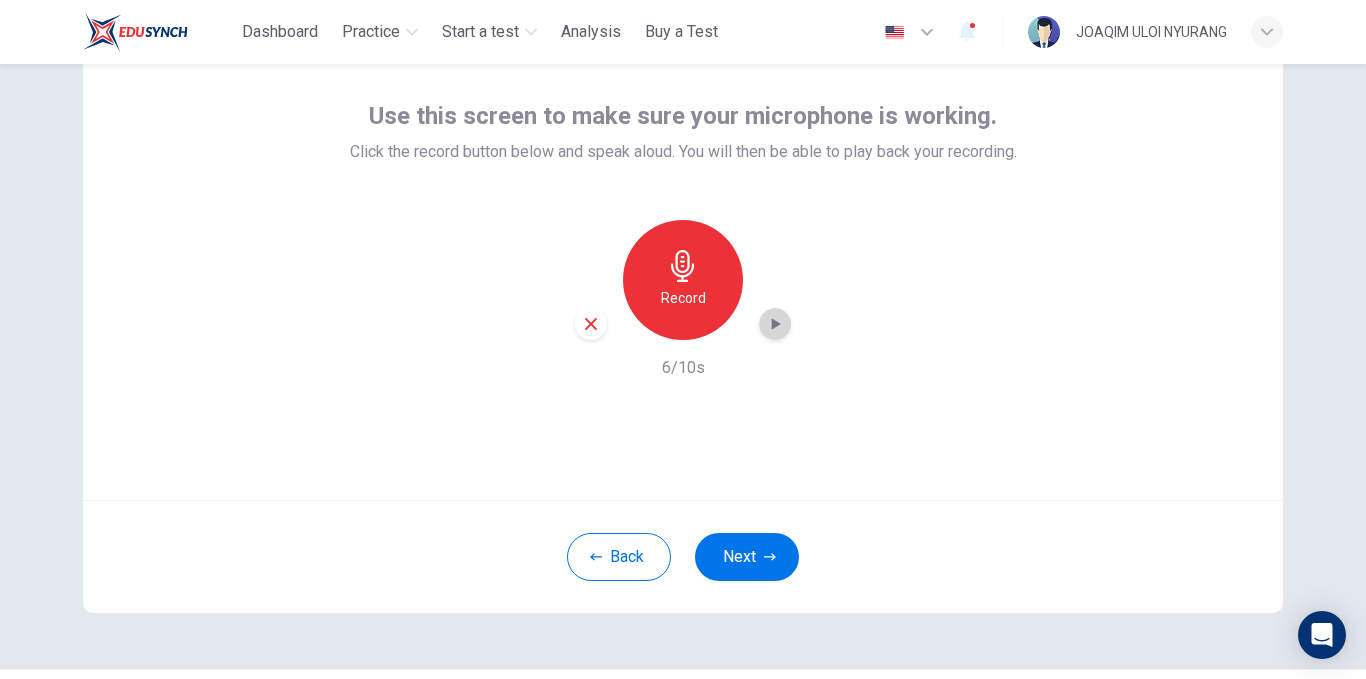 click at bounding box center [775, 324] 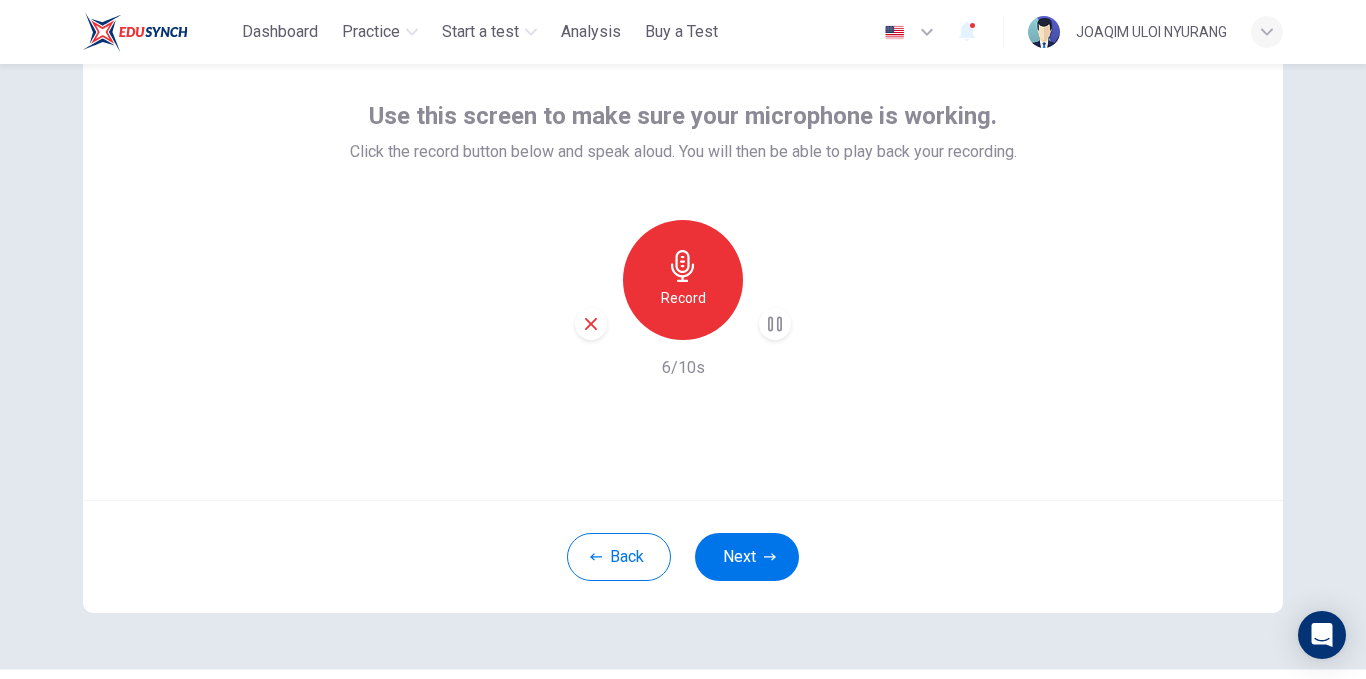 type 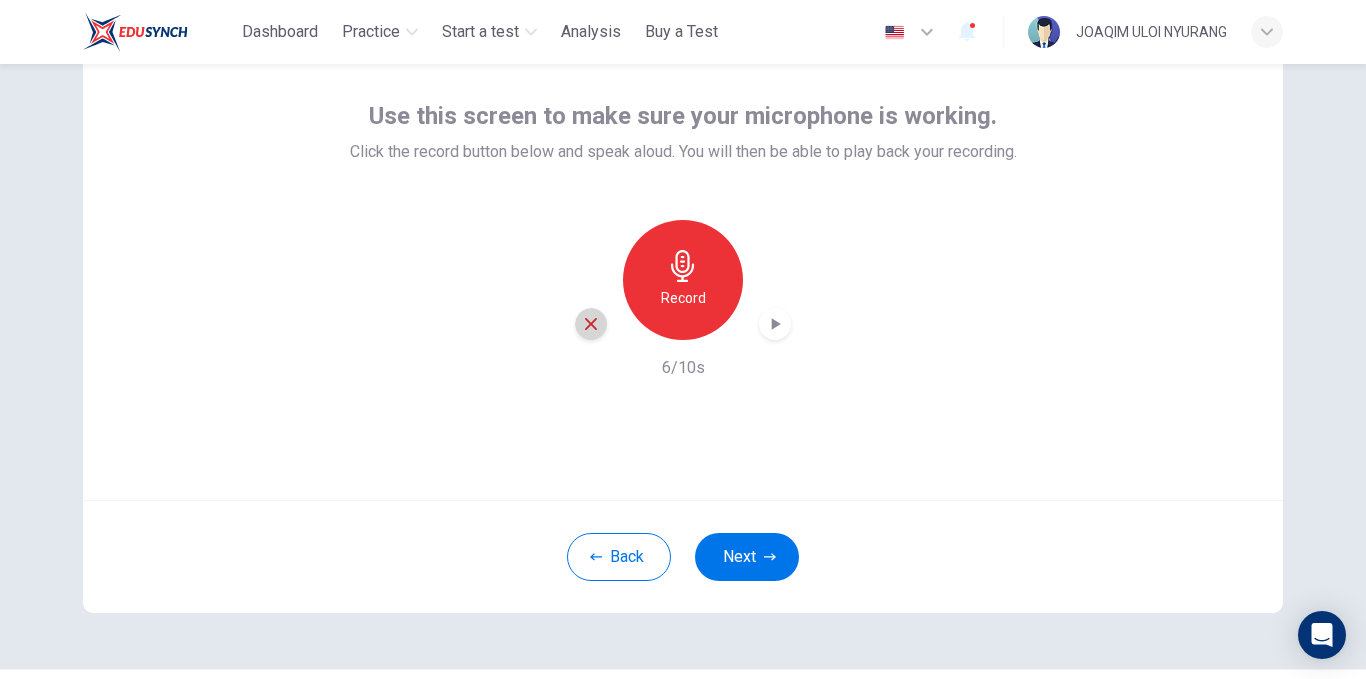 click at bounding box center [591, 324] 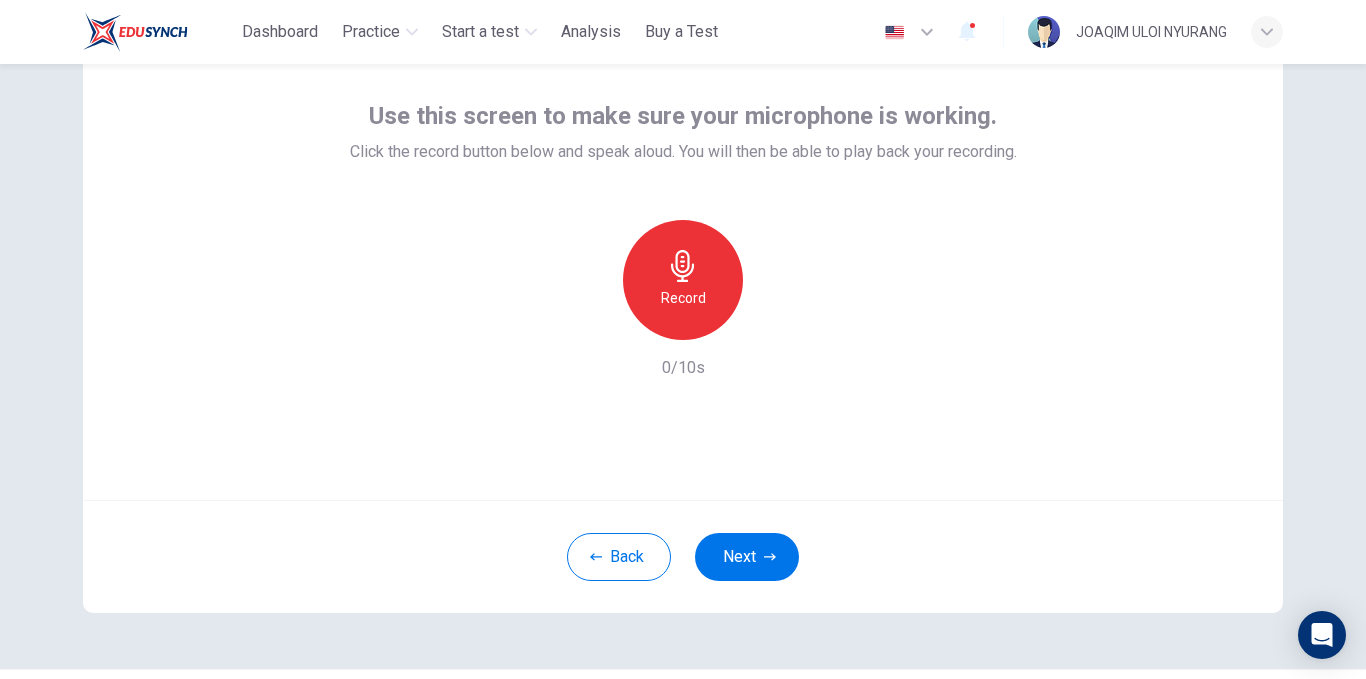 click on "Record" at bounding box center (683, 298) 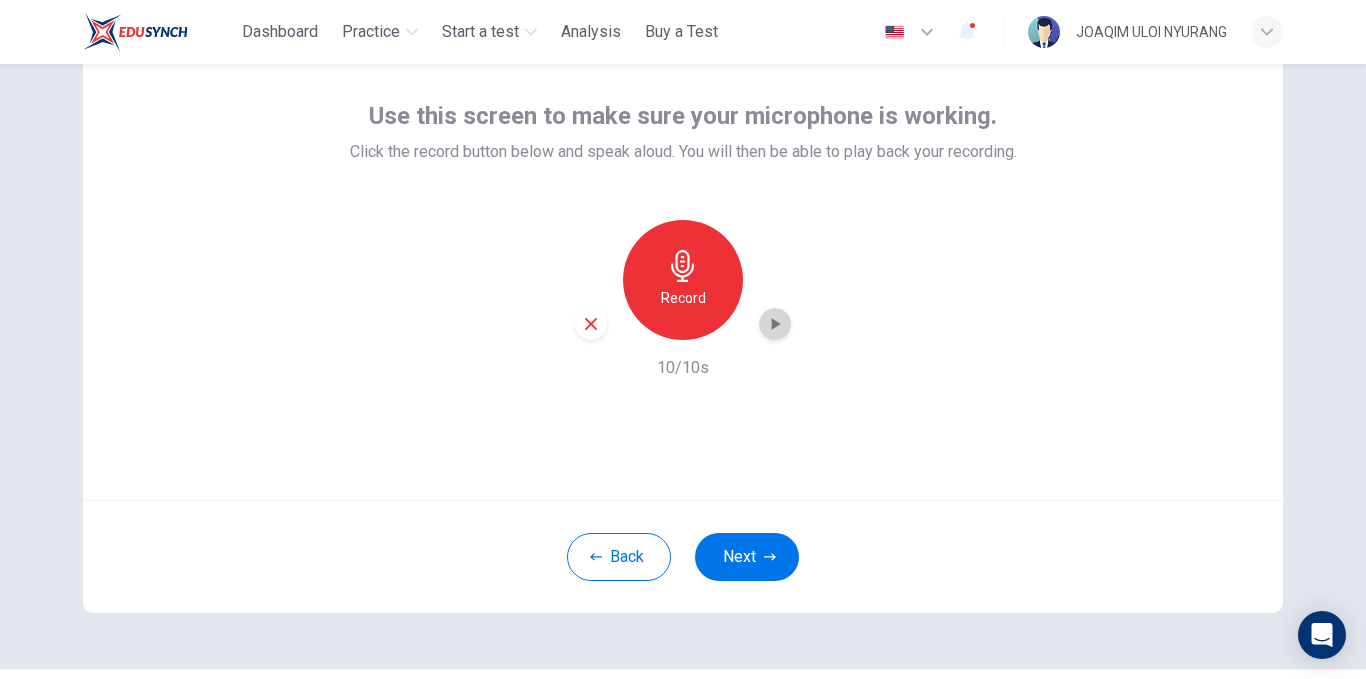 click at bounding box center [776, 324] 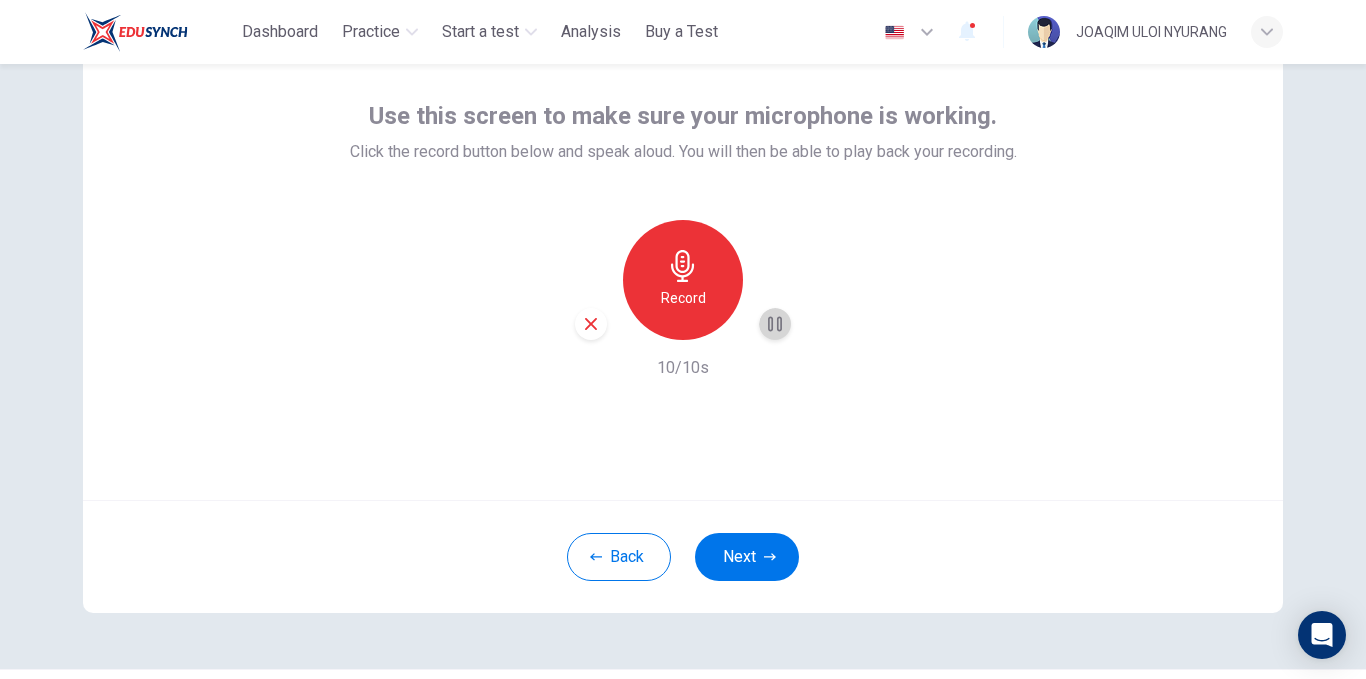 click at bounding box center (775, 324) 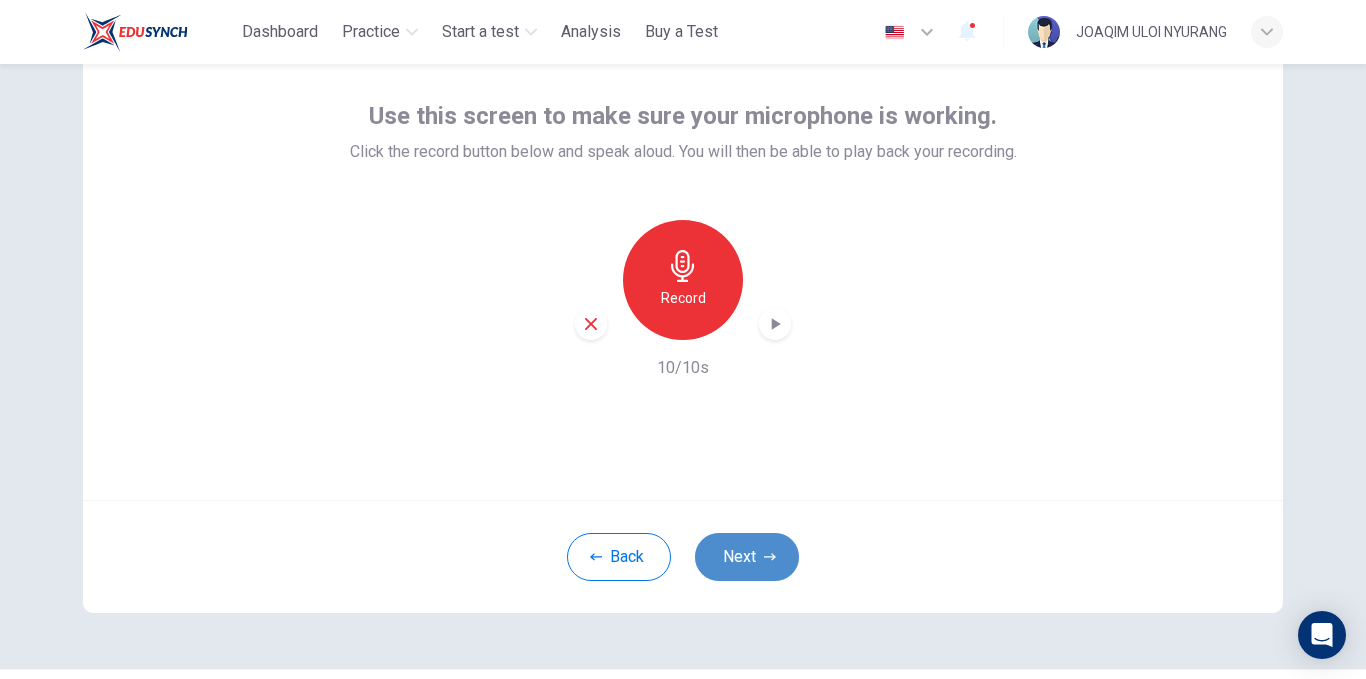 click on "Next" at bounding box center [747, 557] 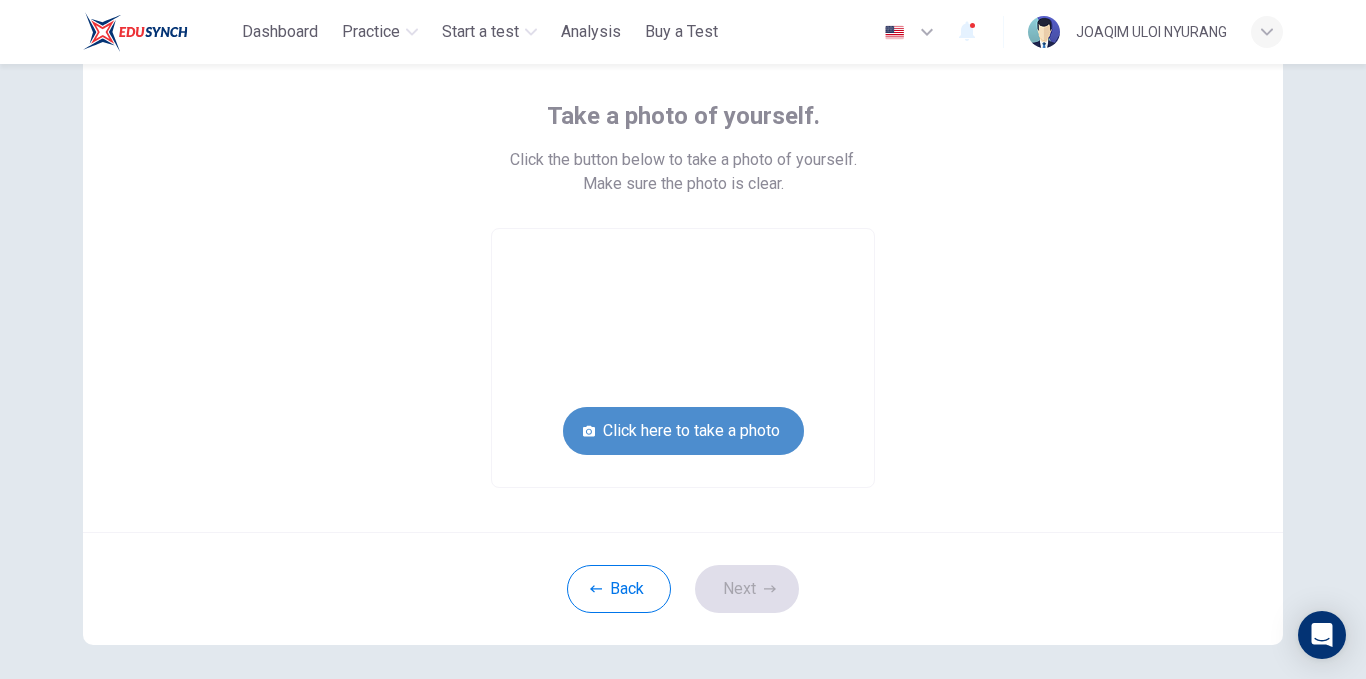 click on "Click here to take a photo" at bounding box center (683, 431) 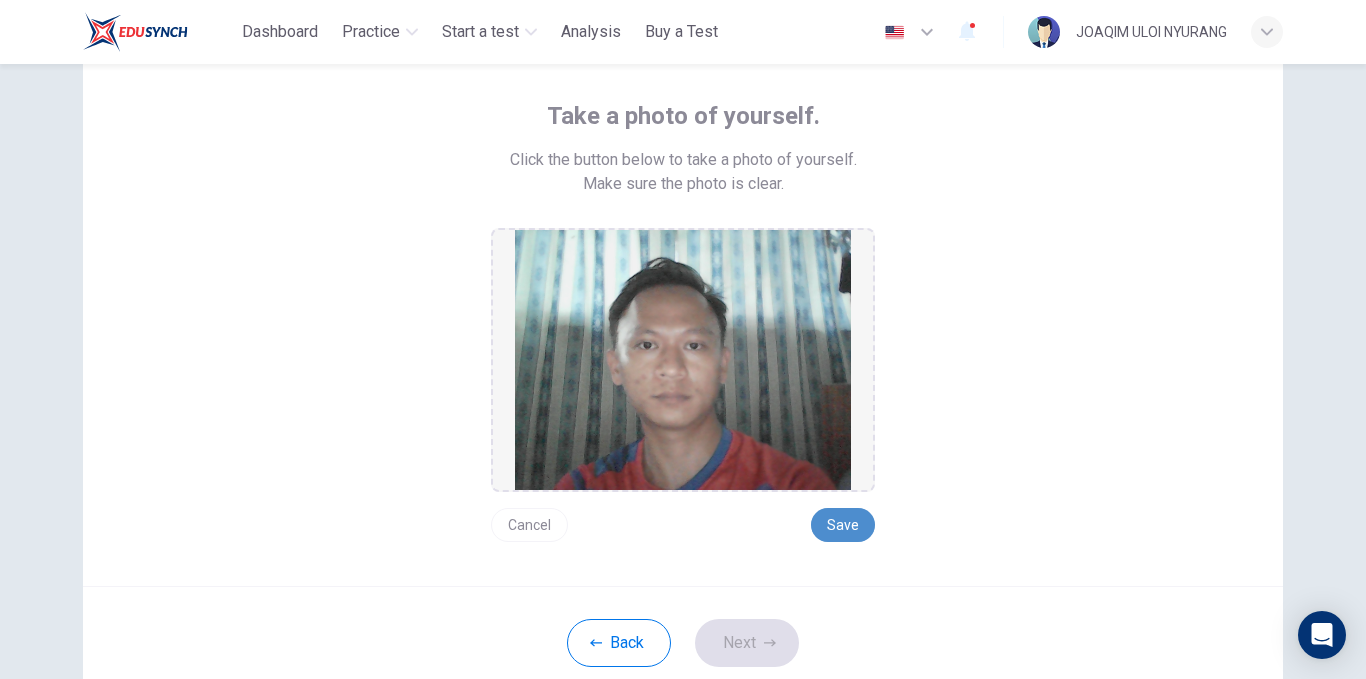click on "Save" at bounding box center [843, 525] 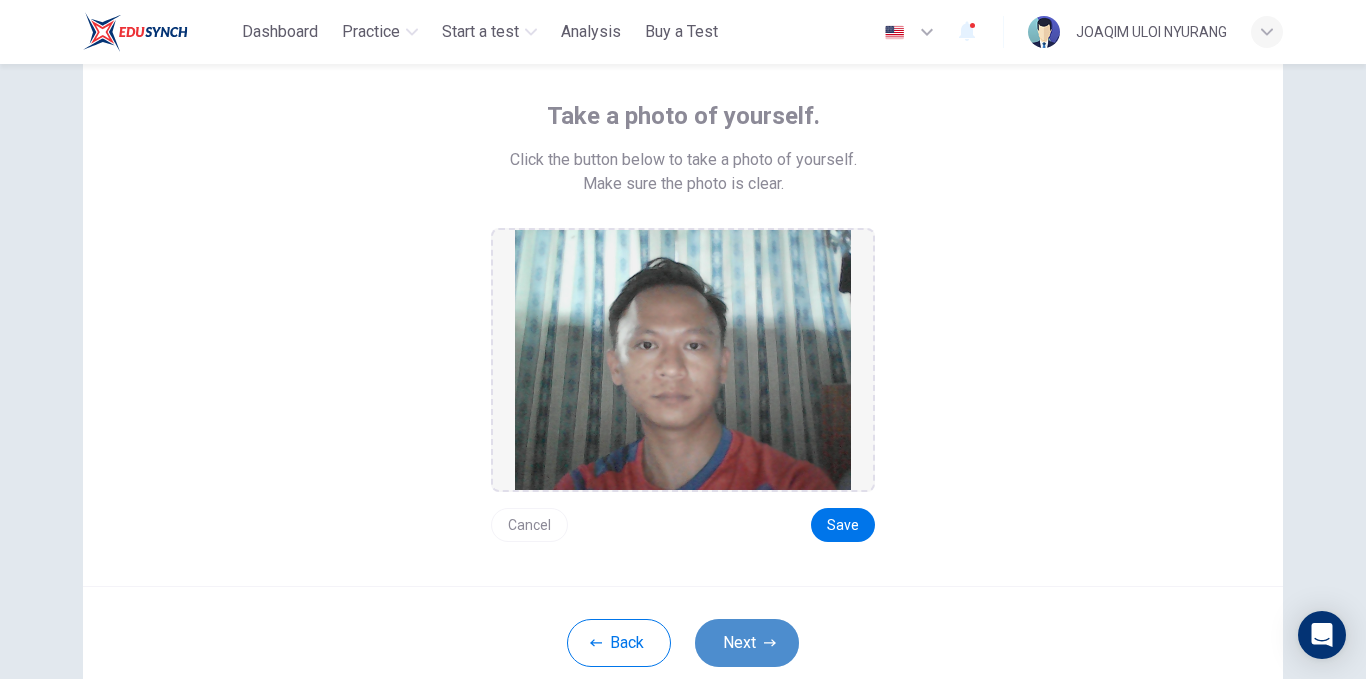 click at bounding box center (770, 643) 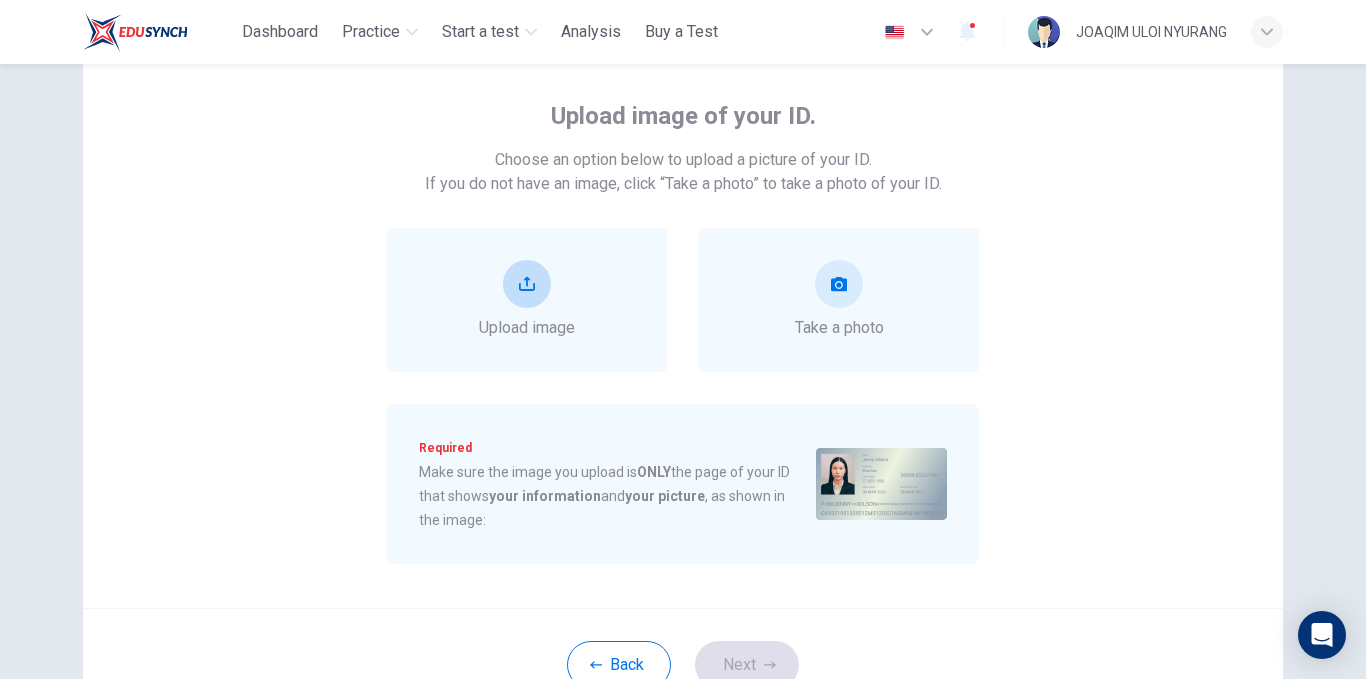 click on "Upload image" at bounding box center [527, 328] 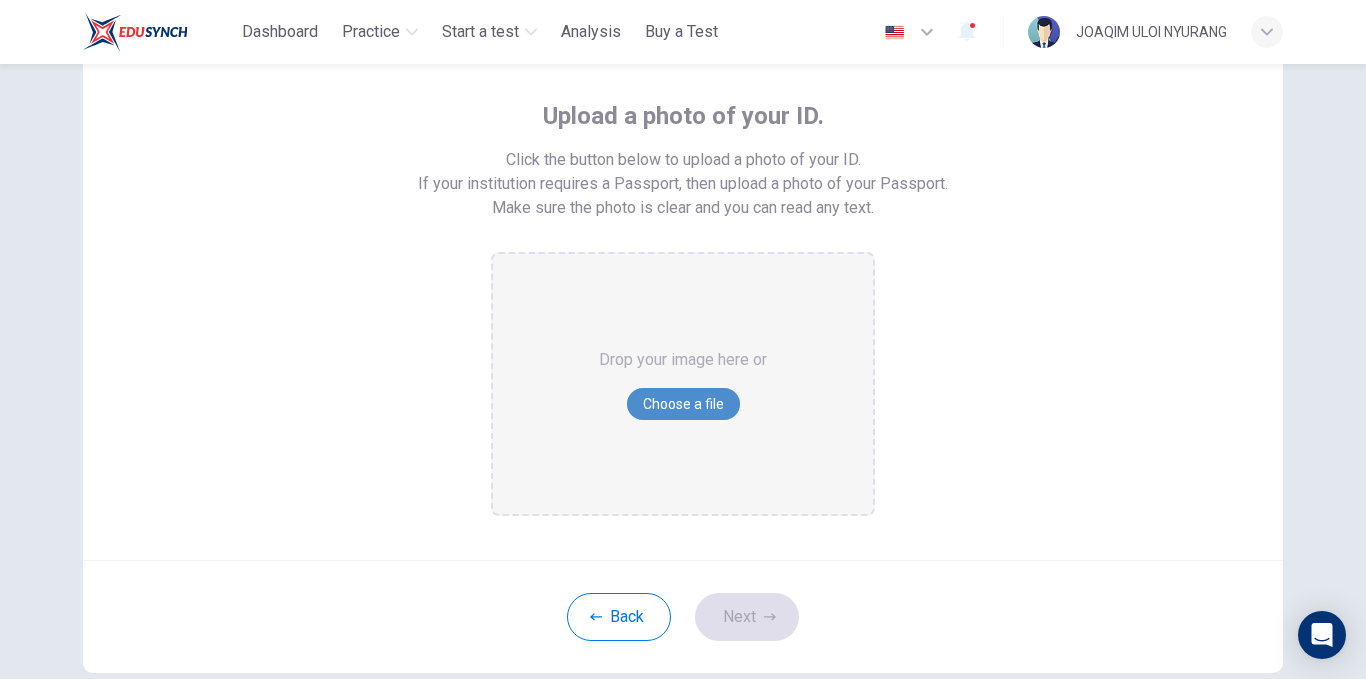 click on "Choose a file" at bounding box center [683, 404] 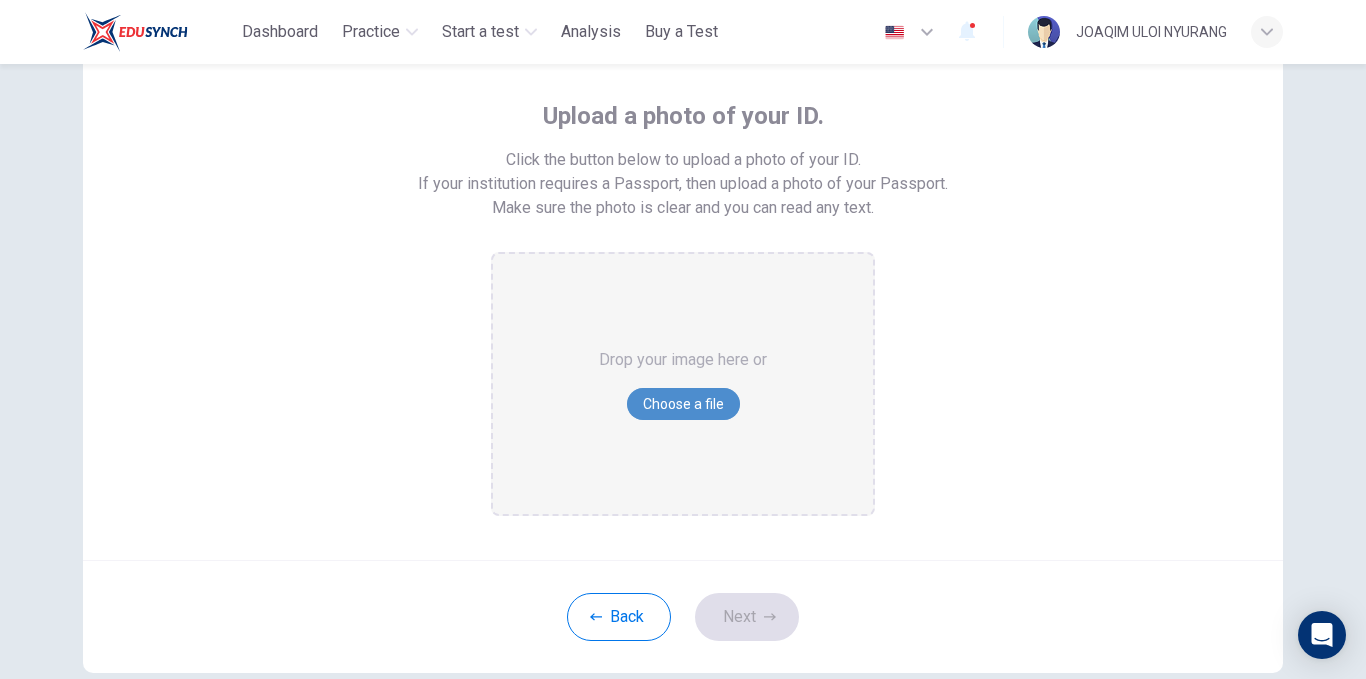 click on "Choose a file" at bounding box center [683, 404] 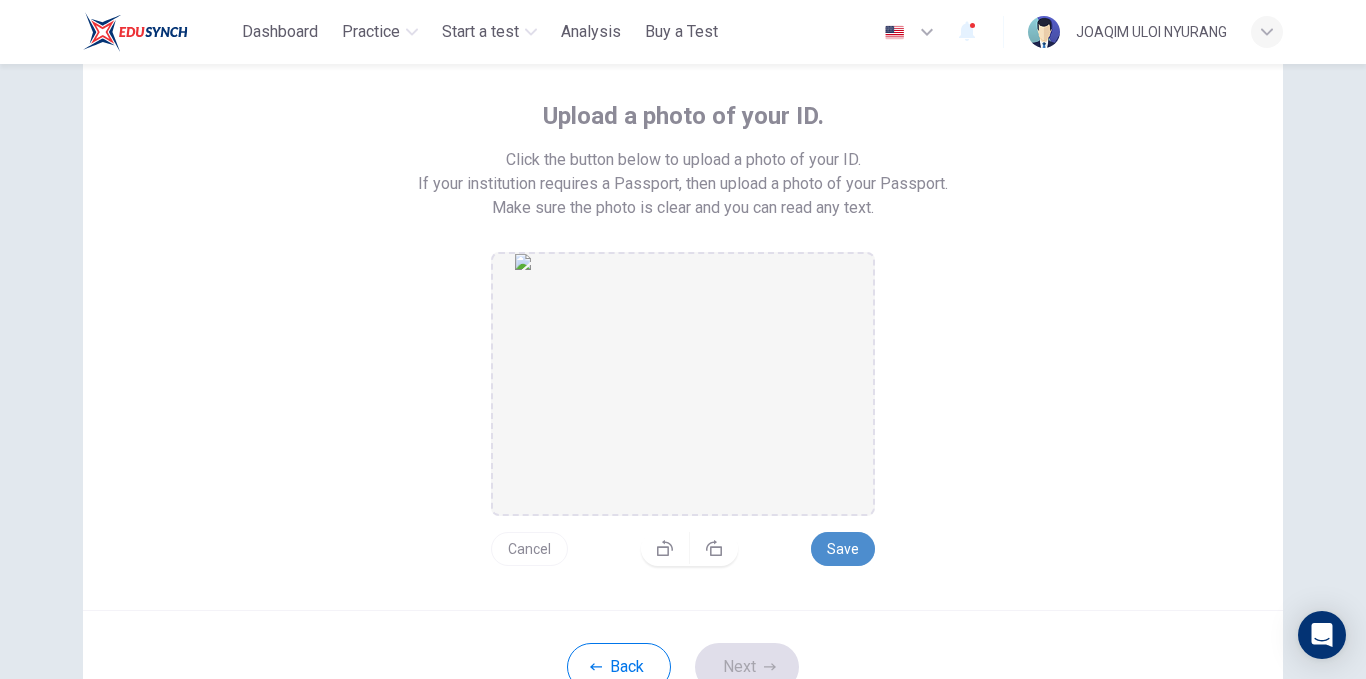 click on "Save" at bounding box center [843, 549] 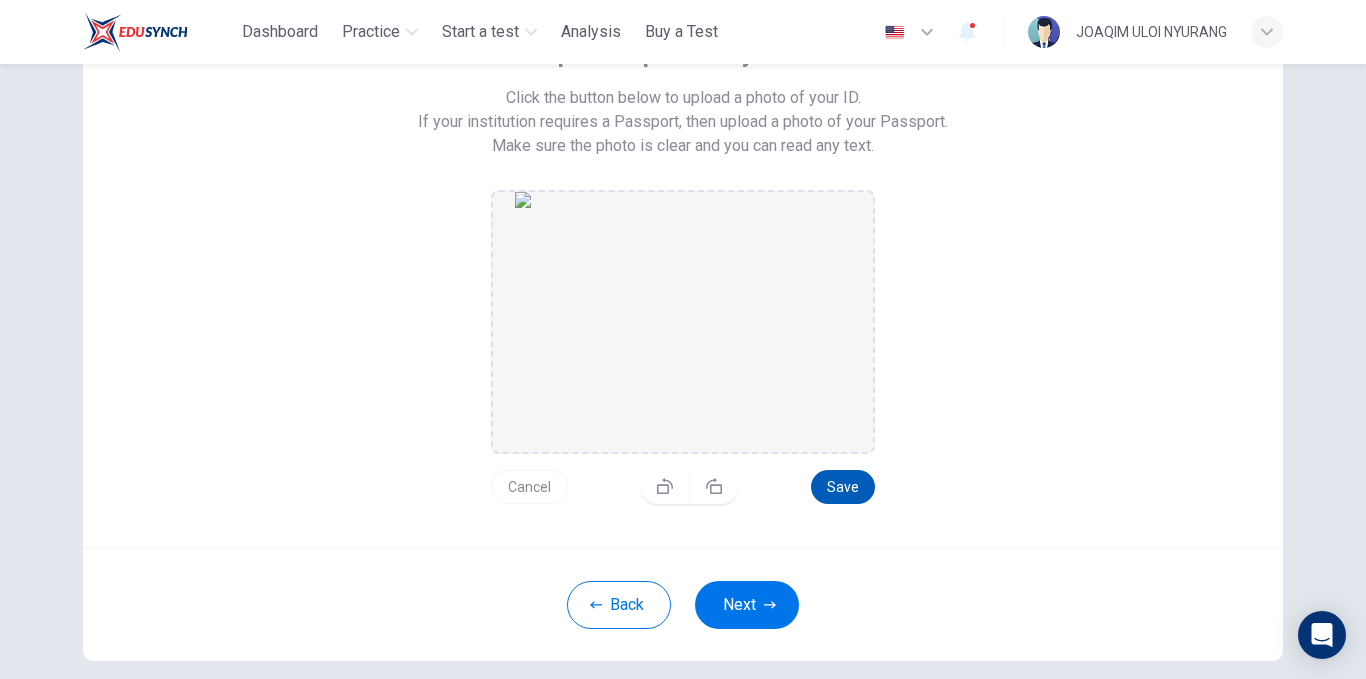 scroll, scrollTop: 163, scrollLeft: 0, axis: vertical 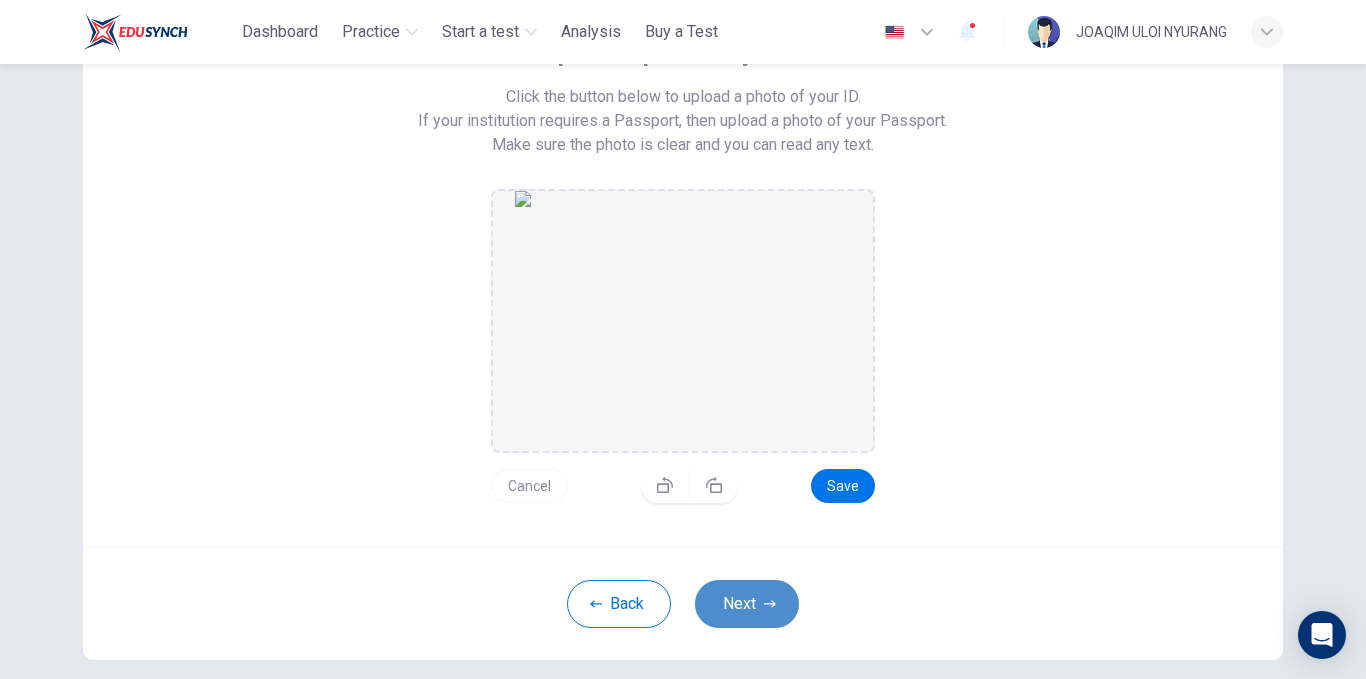 click on "Next" at bounding box center [747, 604] 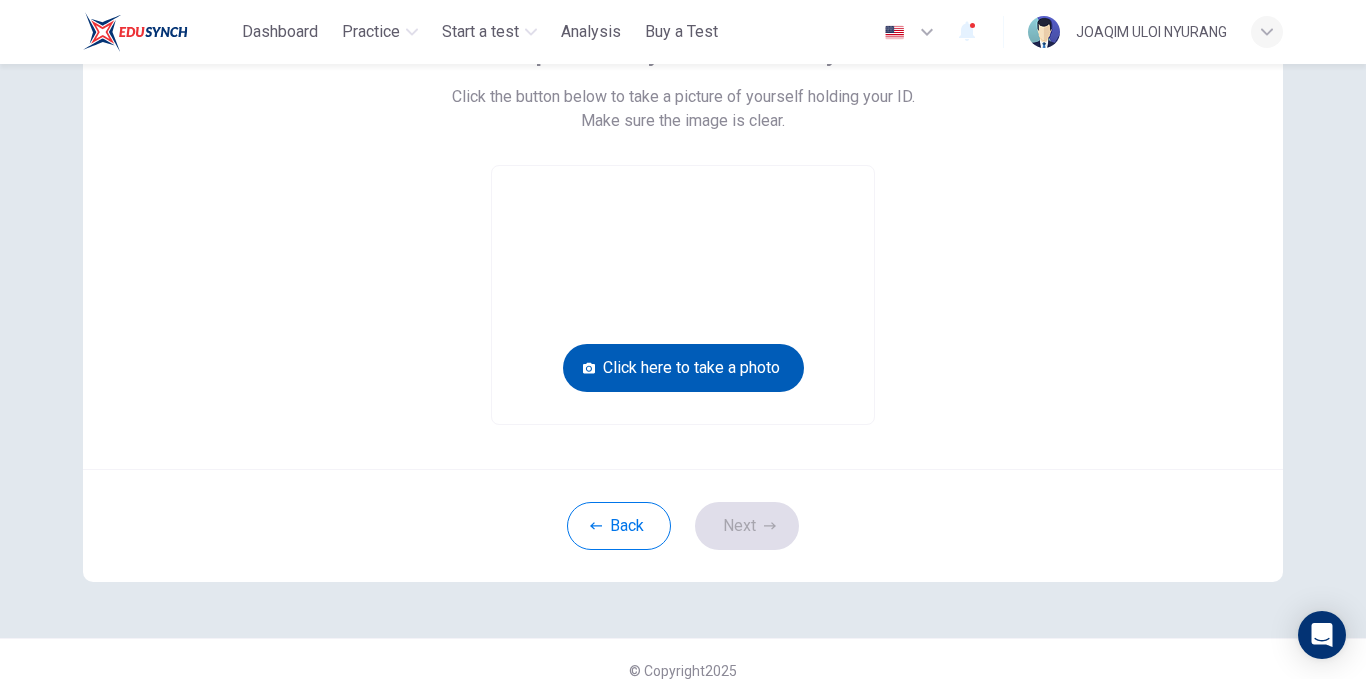click on "Click here to take a photo" at bounding box center [683, 368] 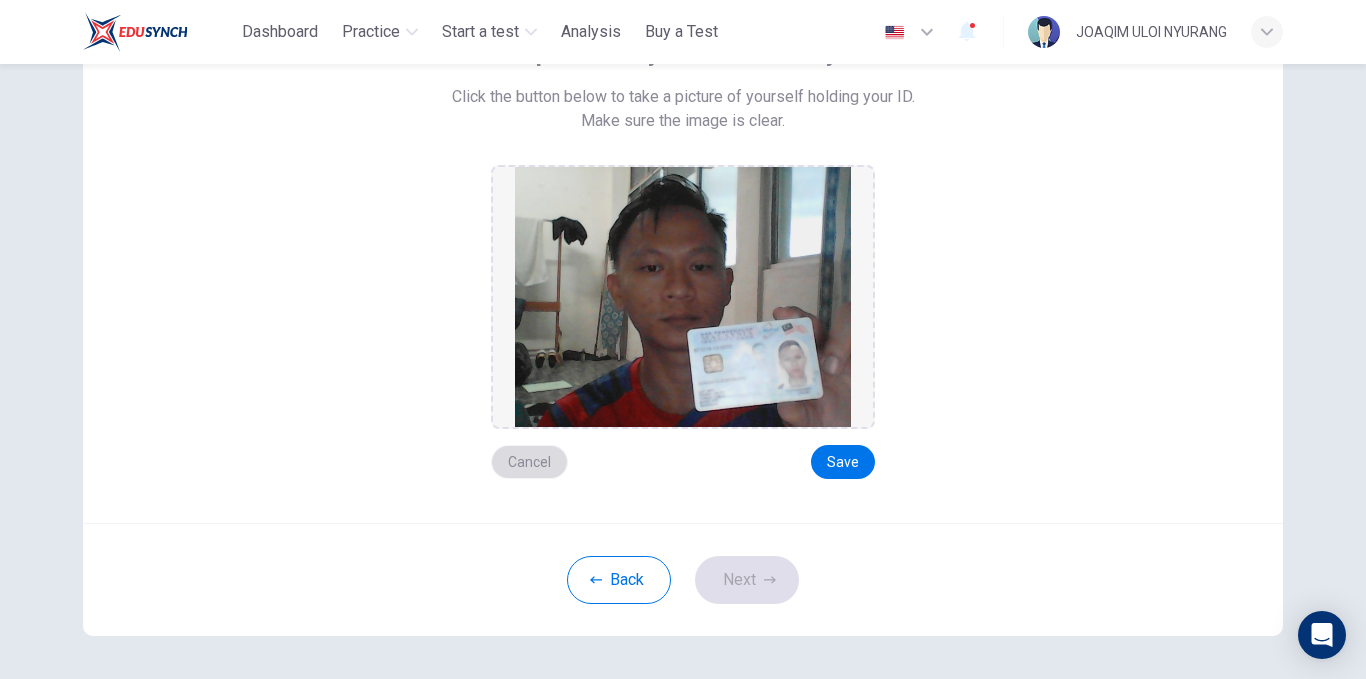 click on "Cancel" at bounding box center (529, 462) 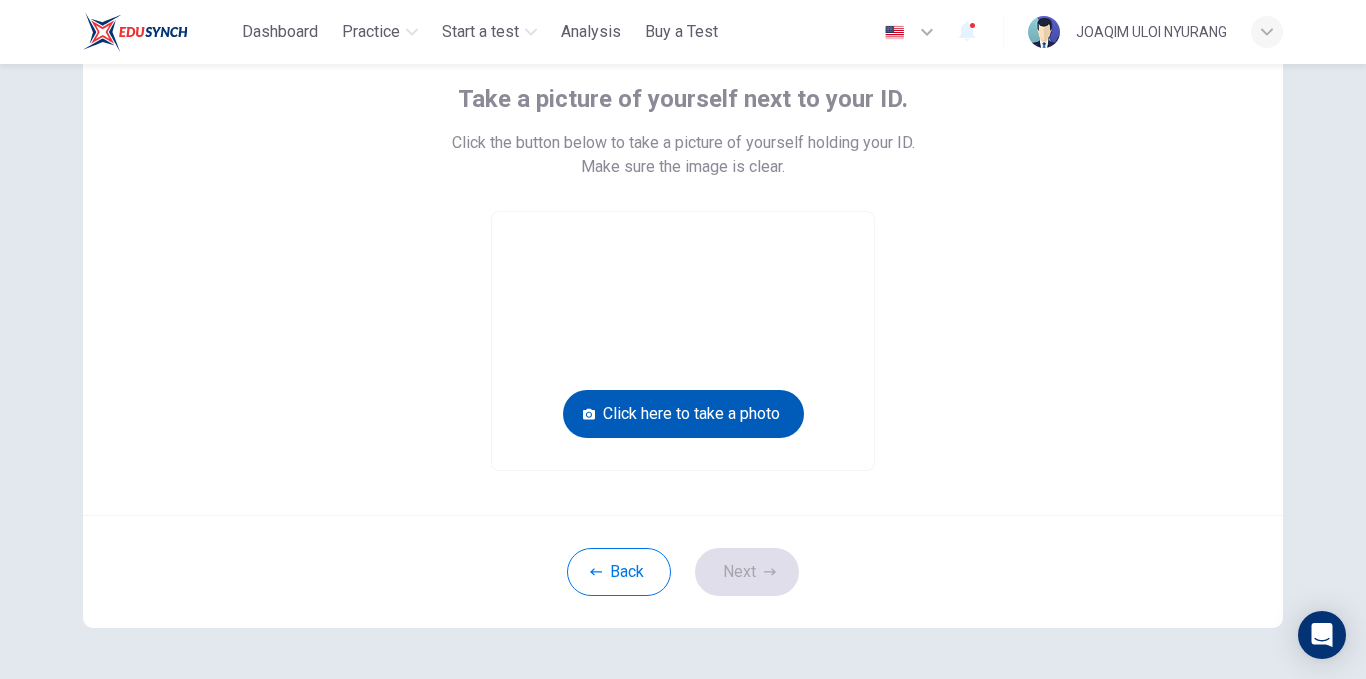 scroll, scrollTop: 116, scrollLeft: 0, axis: vertical 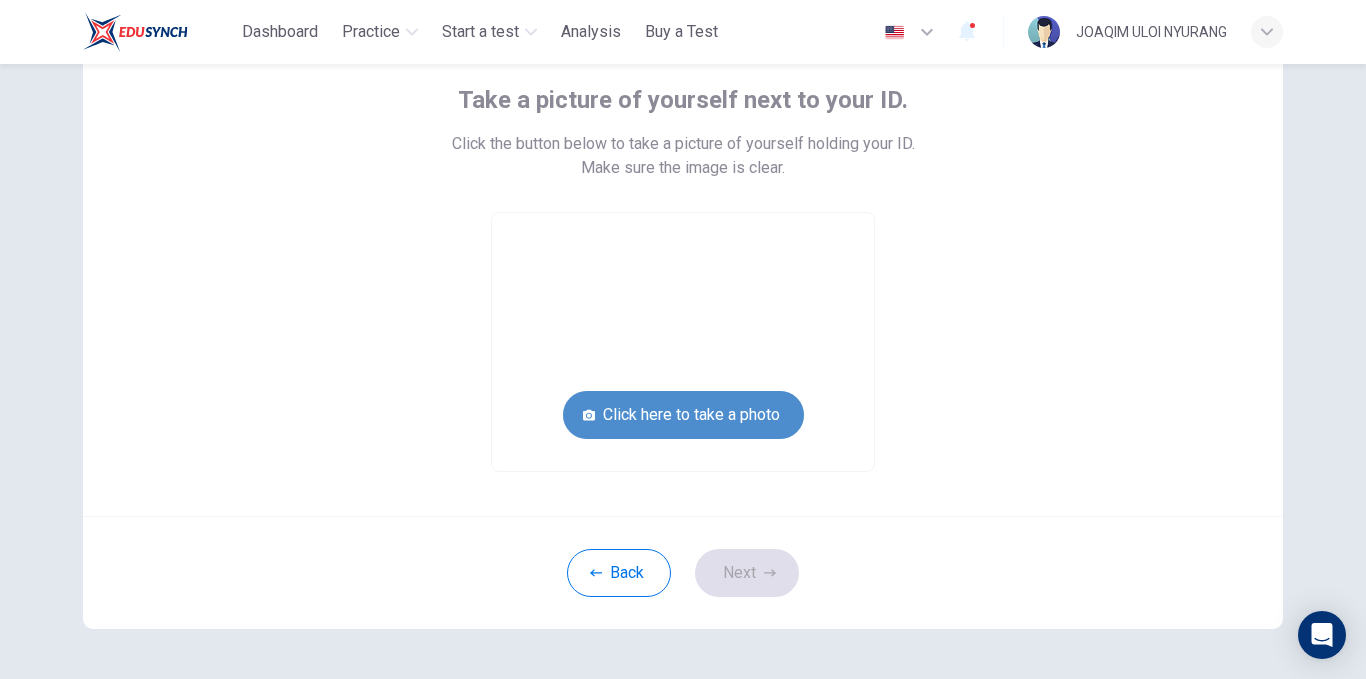 click on "Click here to take a photo" at bounding box center (683, 415) 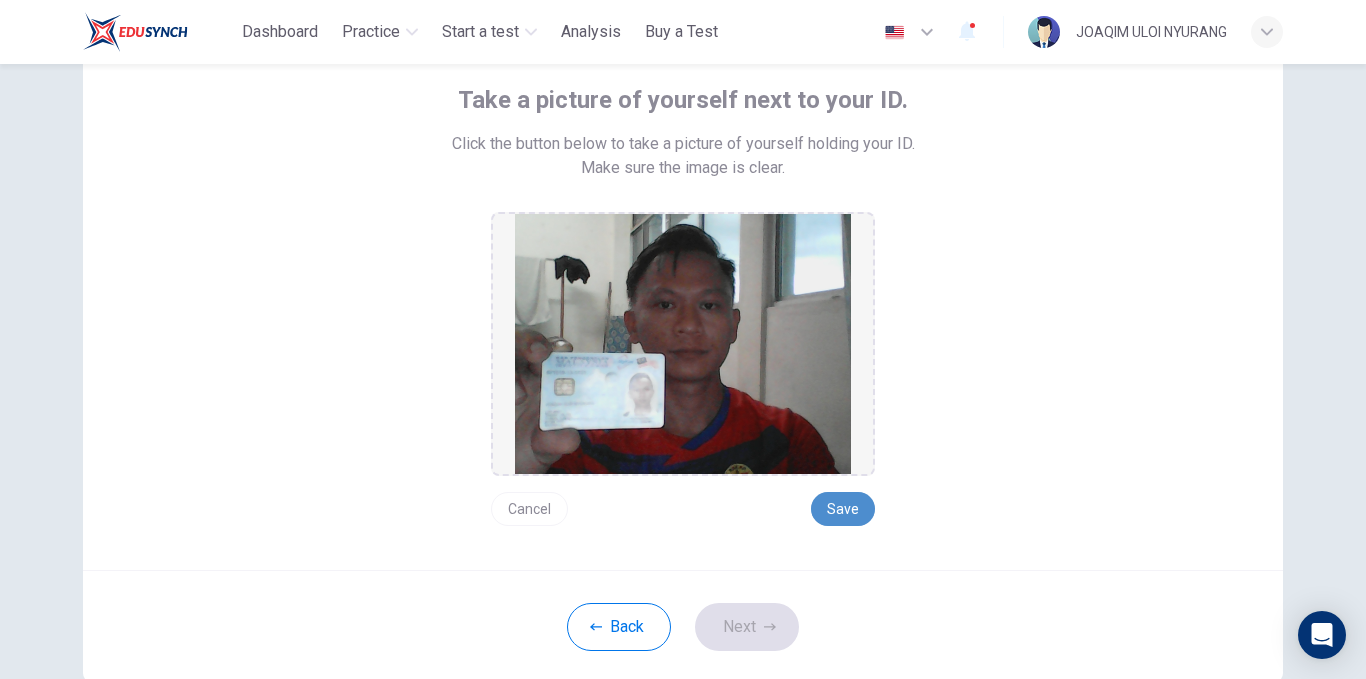 click on "Save" at bounding box center (843, 509) 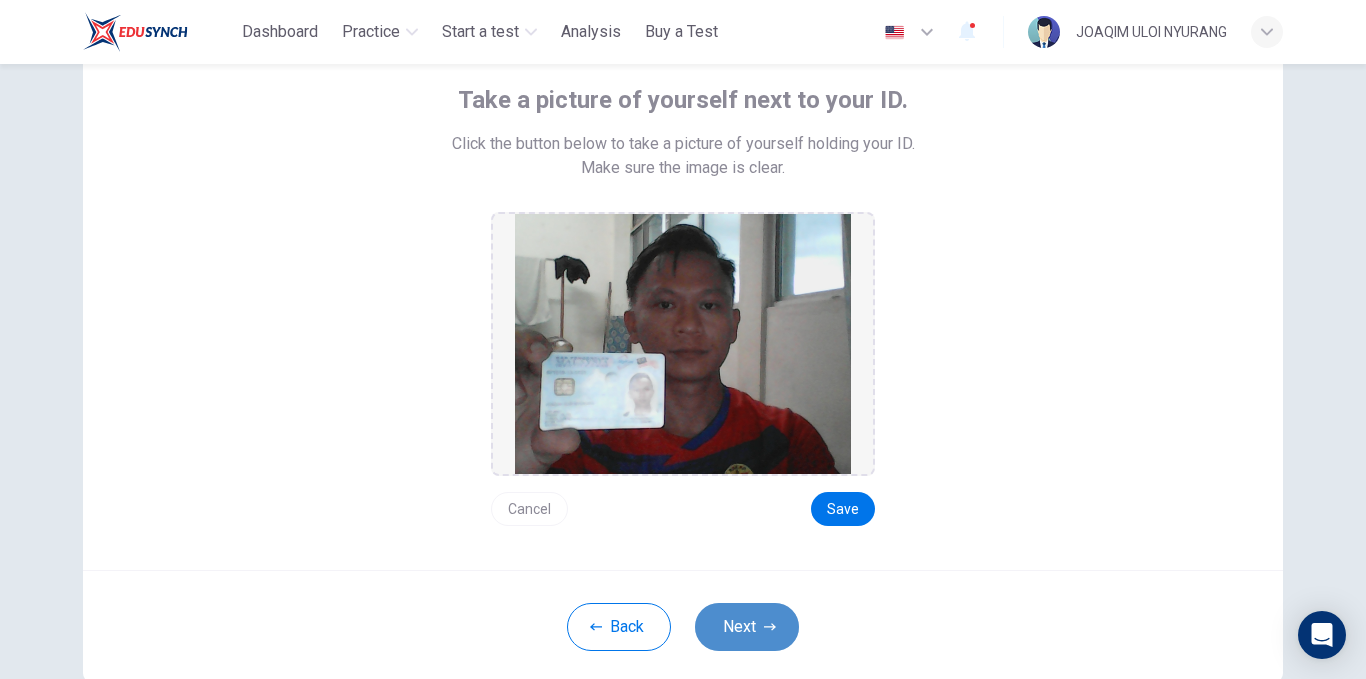 click on "Next" at bounding box center (747, 627) 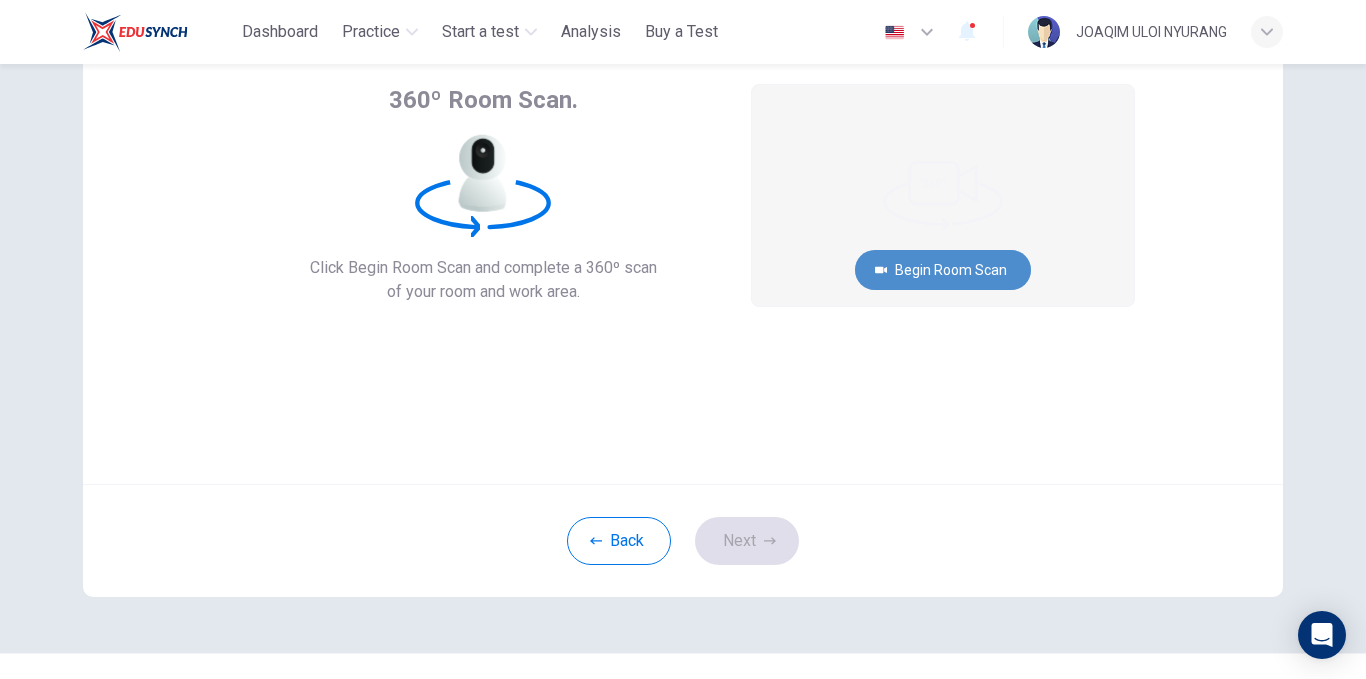 click on "Begin Room Scan" at bounding box center [943, 270] 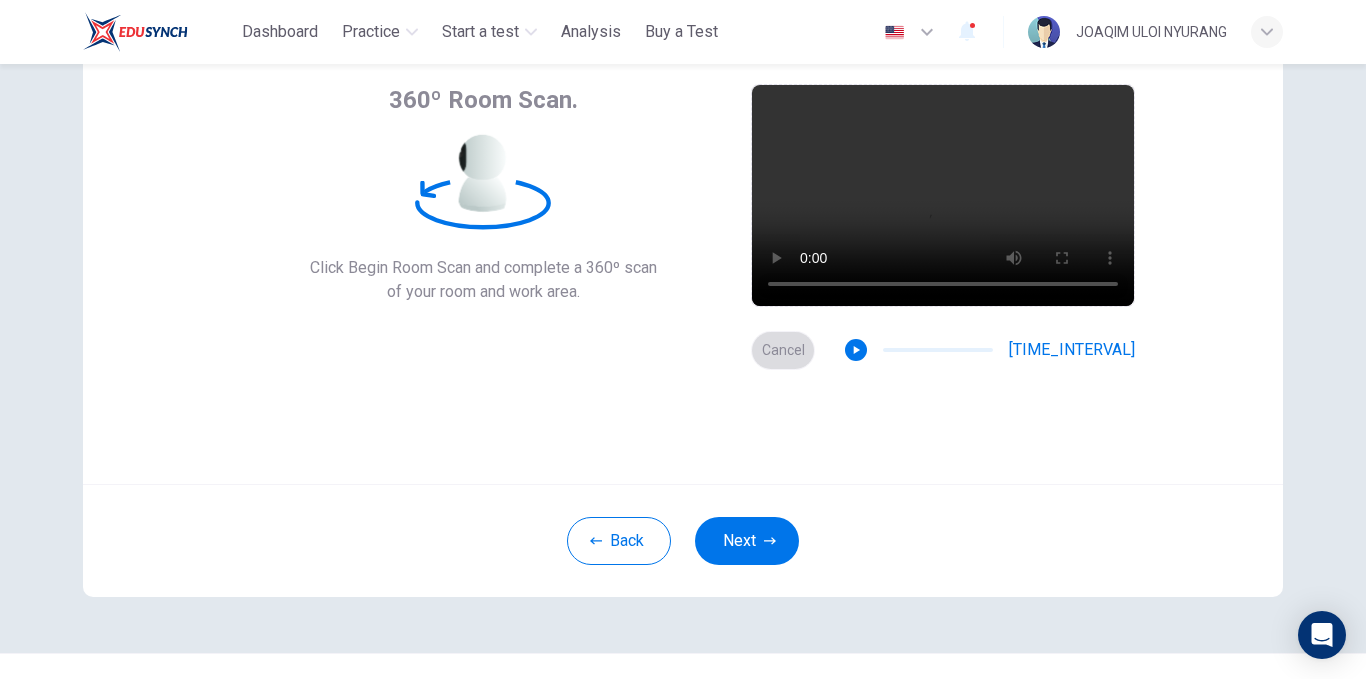 click on "Cancel" at bounding box center (783, 350) 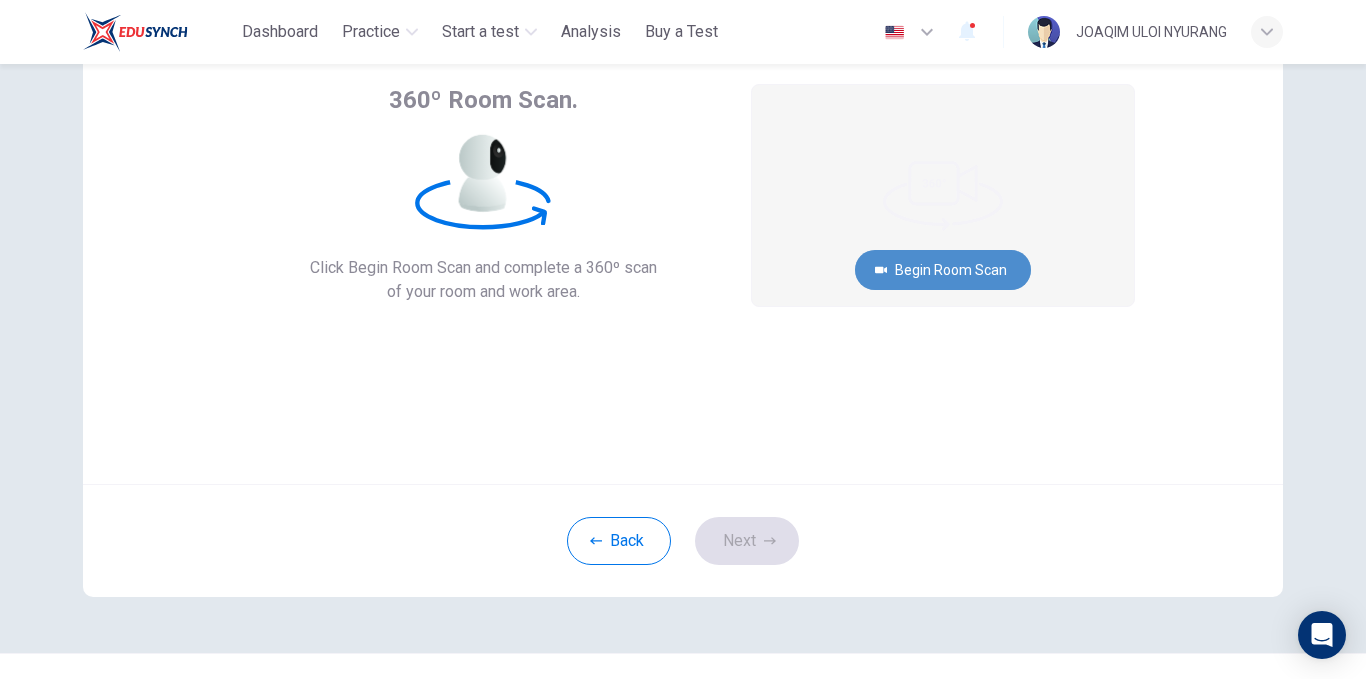 click on "Begin Room Scan" at bounding box center (943, 270) 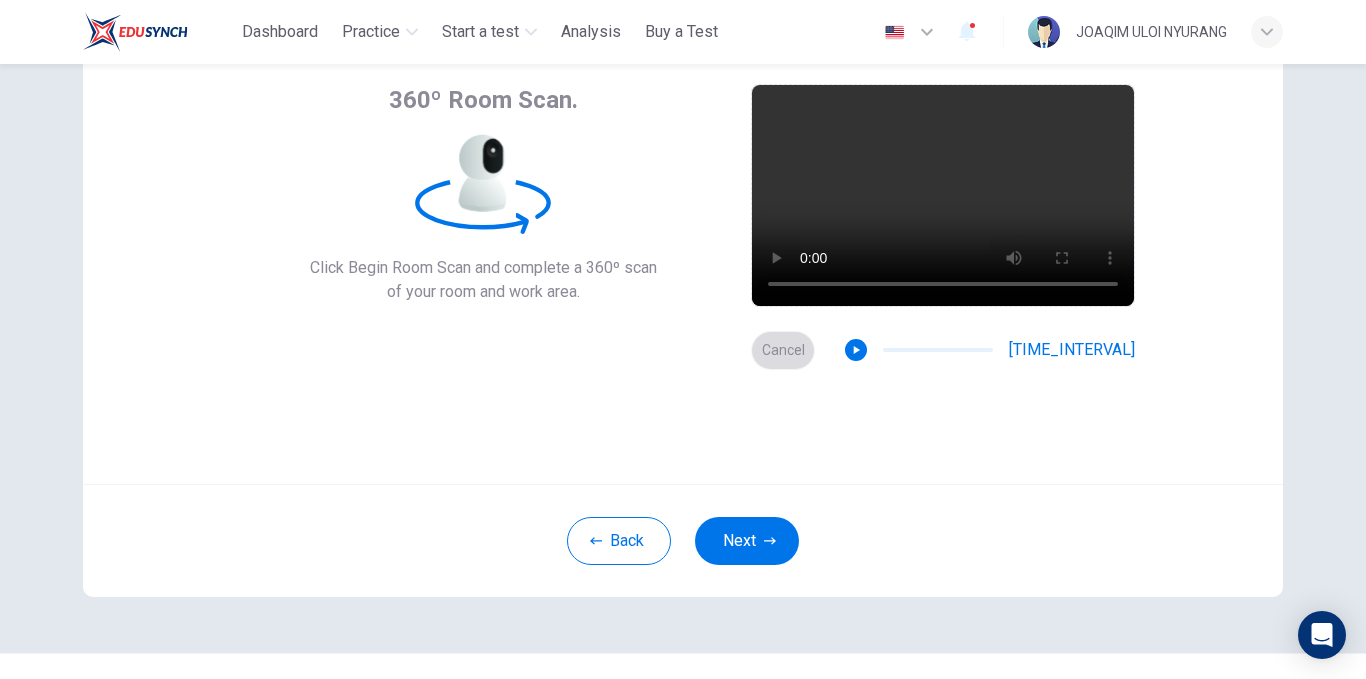click on "Cancel" at bounding box center (783, 350) 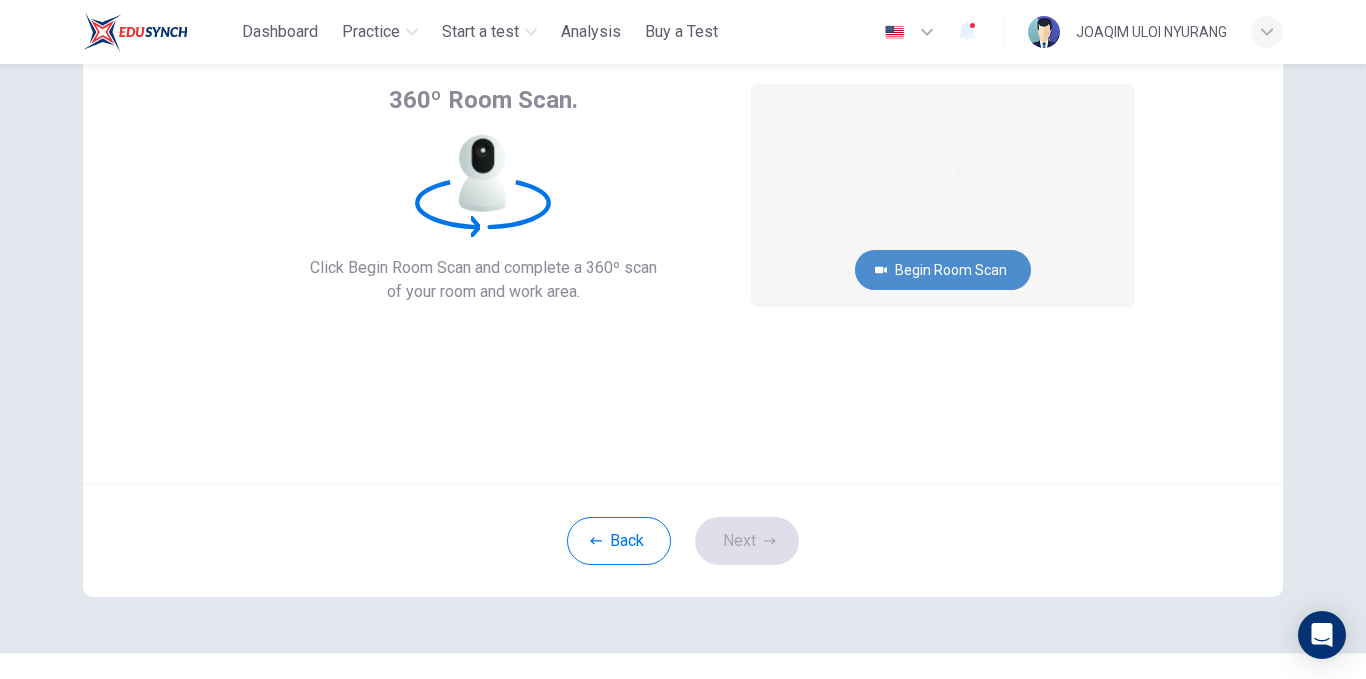 click on "Begin Room Scan" at bounding box center (943, 270) 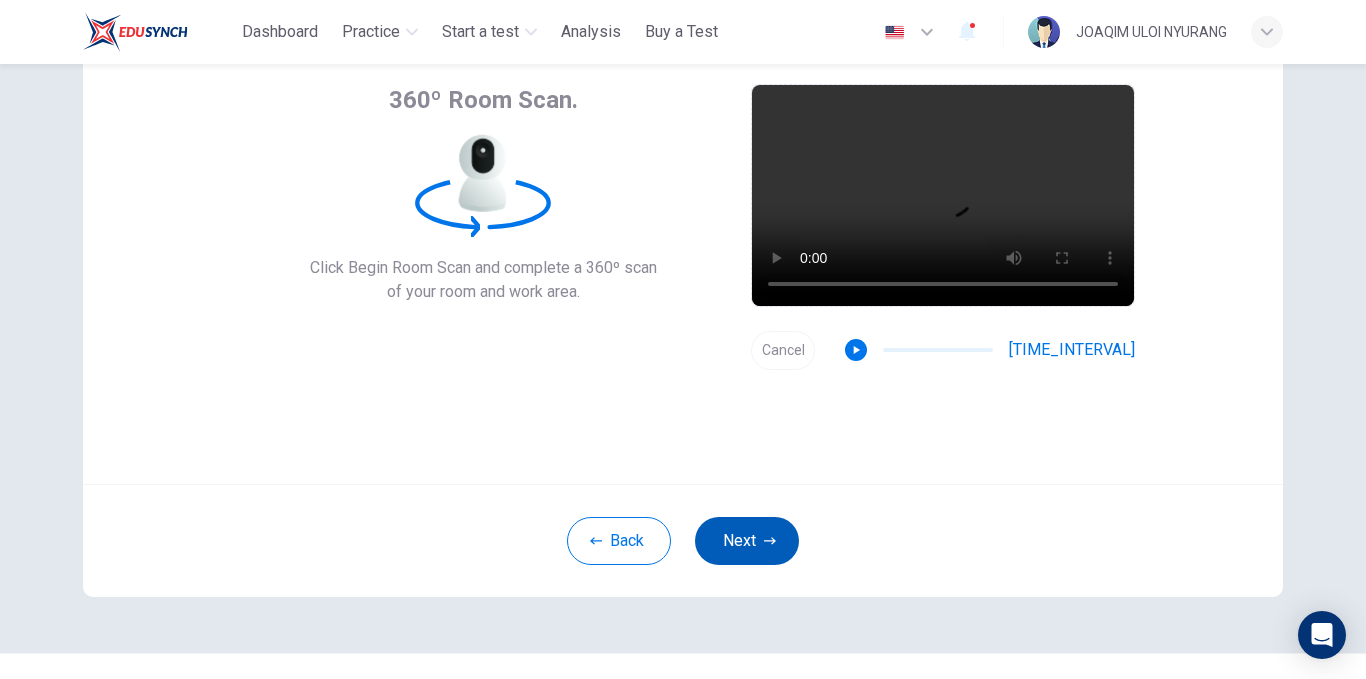 click on "Next" at bounding box center (747, 541) 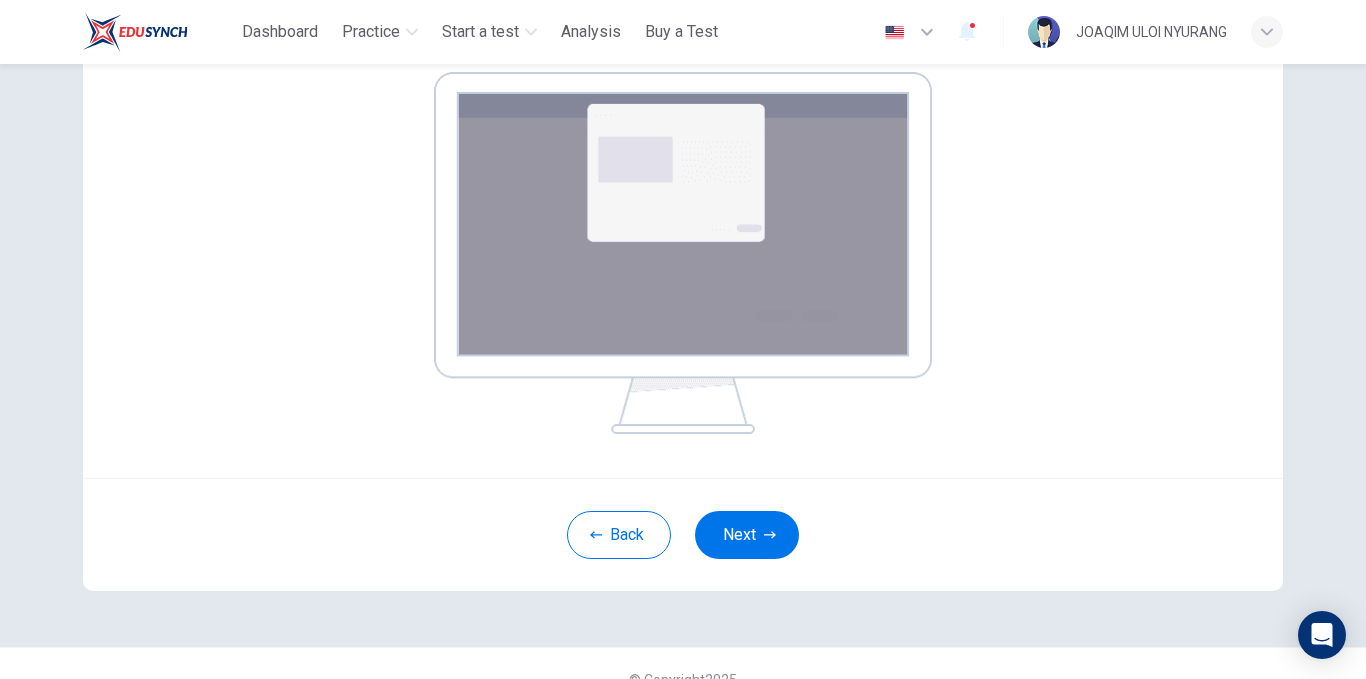 scroll, scrollTop: 329, scrollLeft: 0, axis: vertical 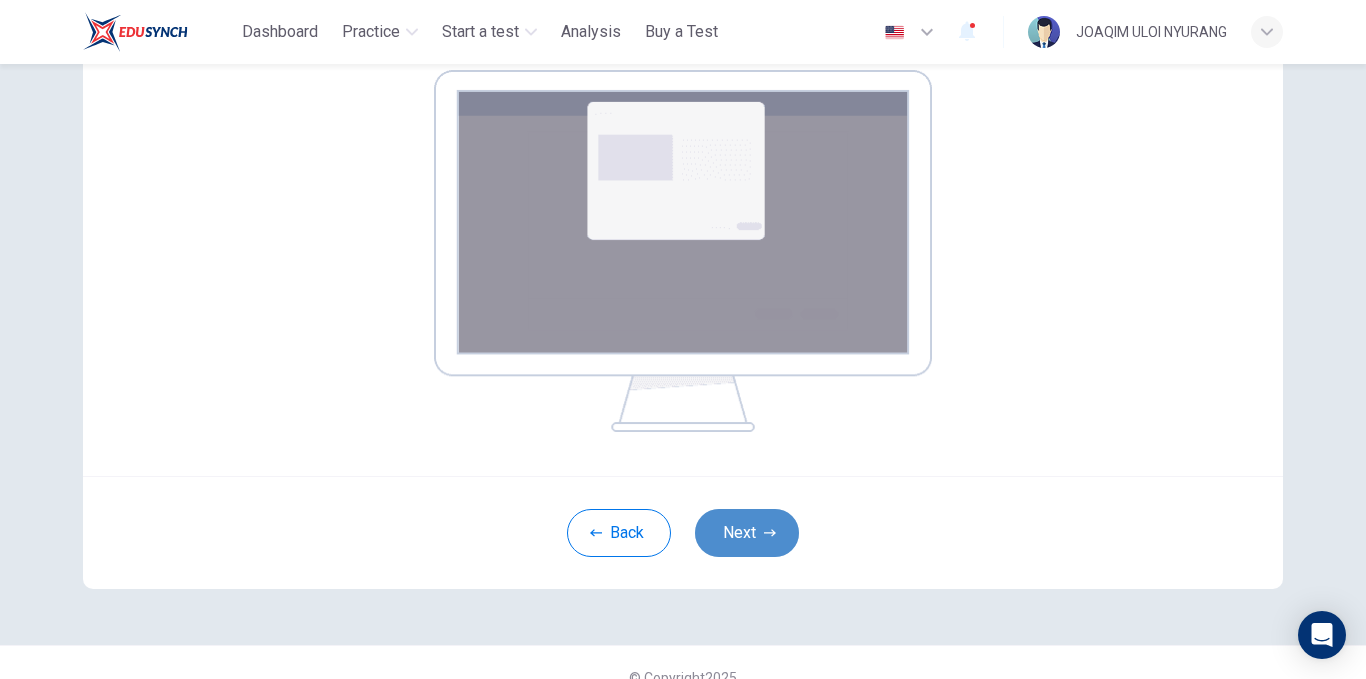 click on "Next" at bounding box center (747, 533) 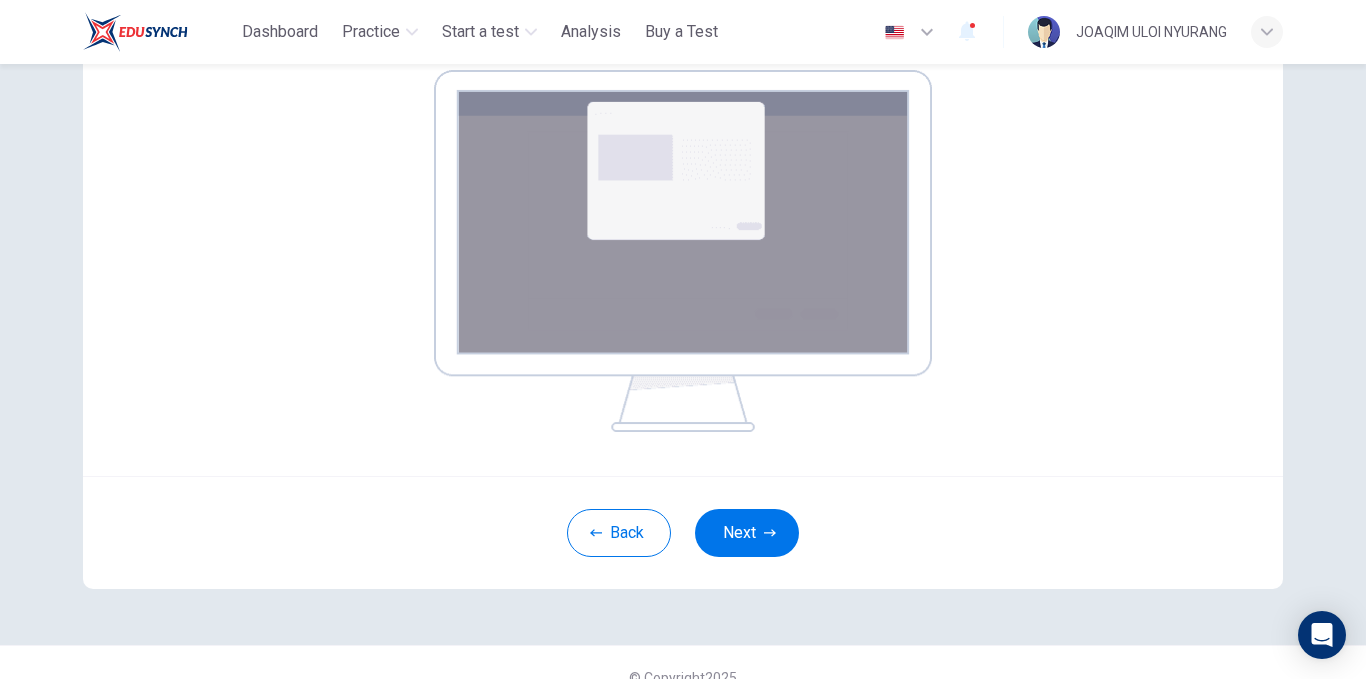 scroll, scrollTop: 154, scrollLeft: 0, axis: vertical 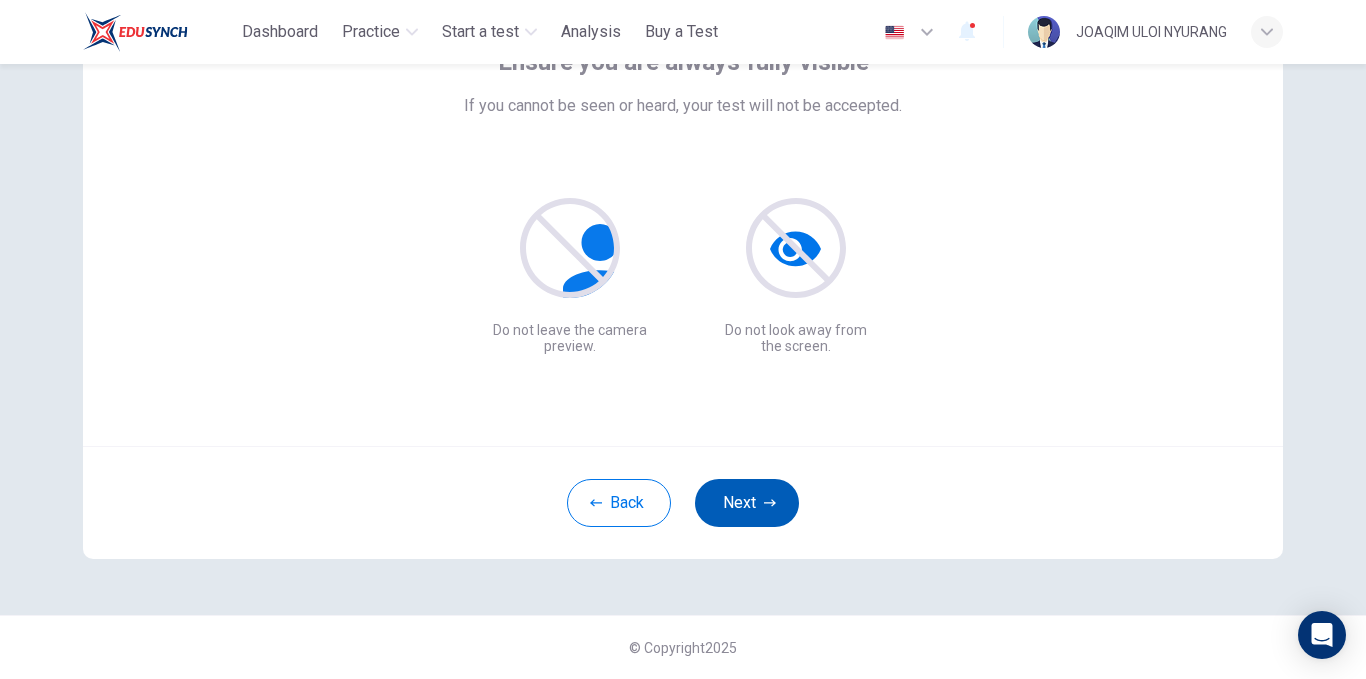 click at bounding box center [770, 503] 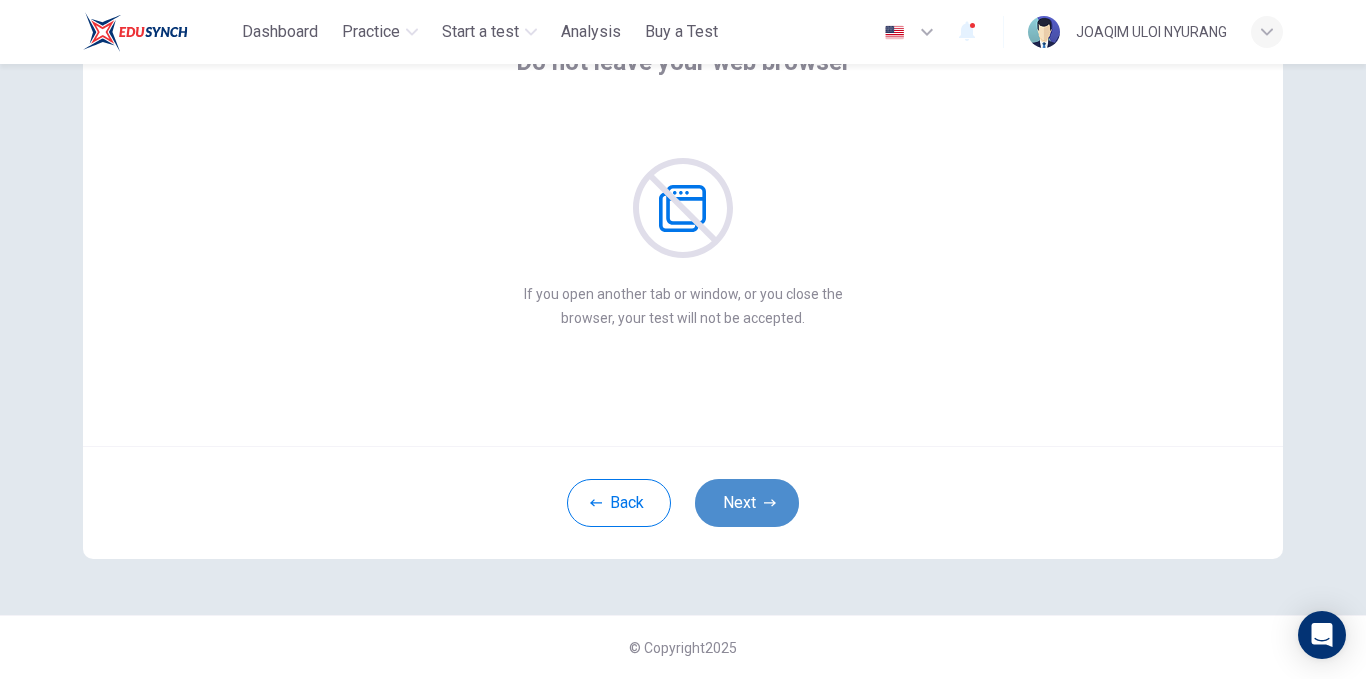click at bounding box center [770, 503] 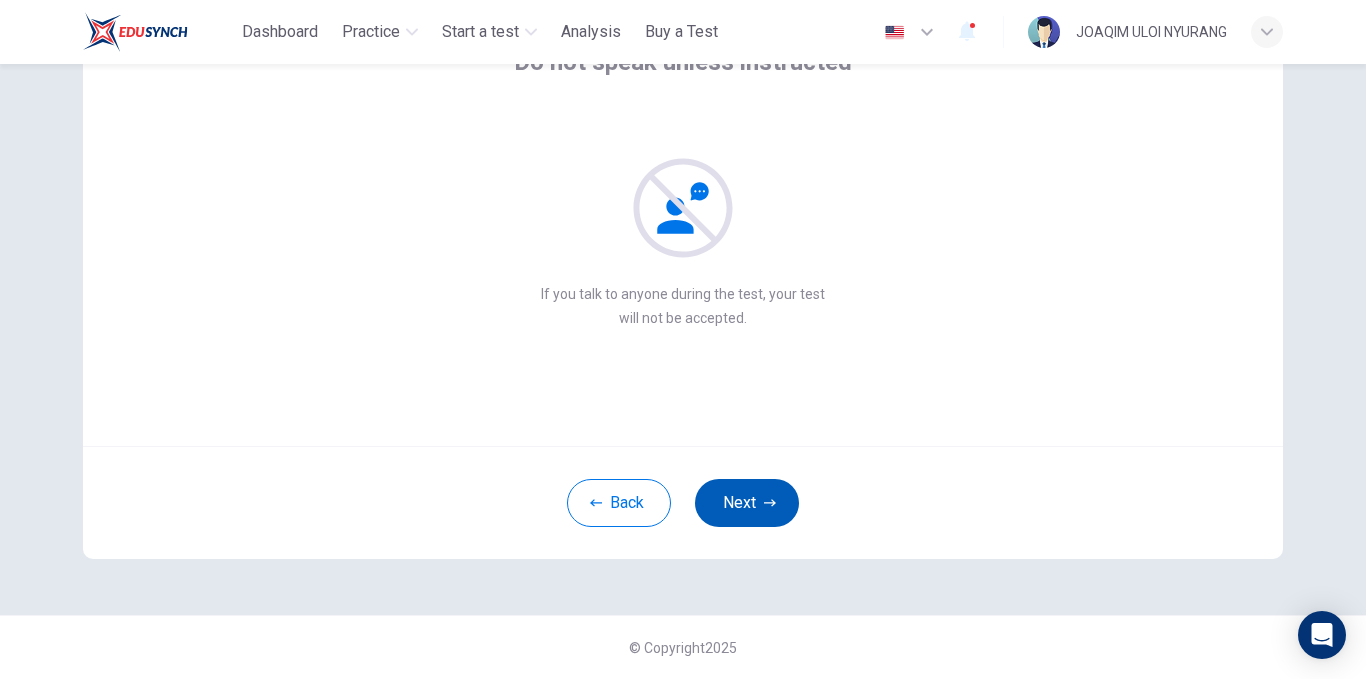 click at bounding box center (770, 503) 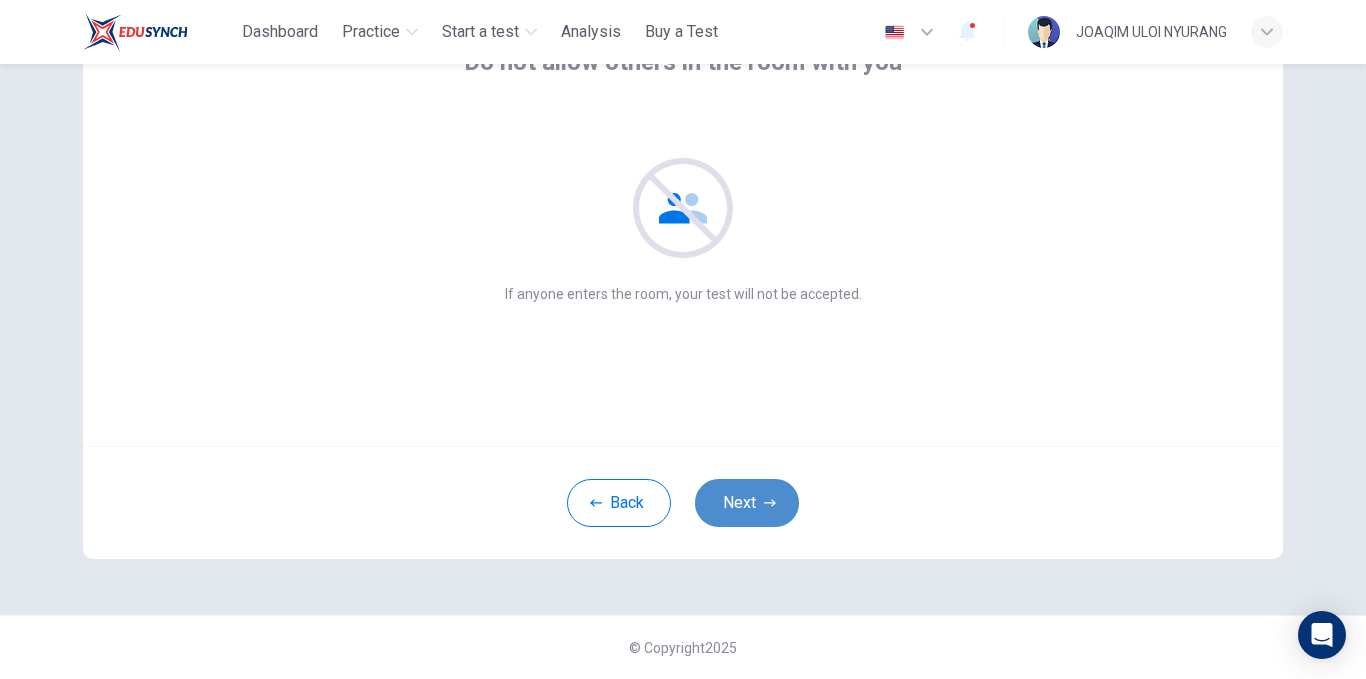 click at bounding box center [770, 503] 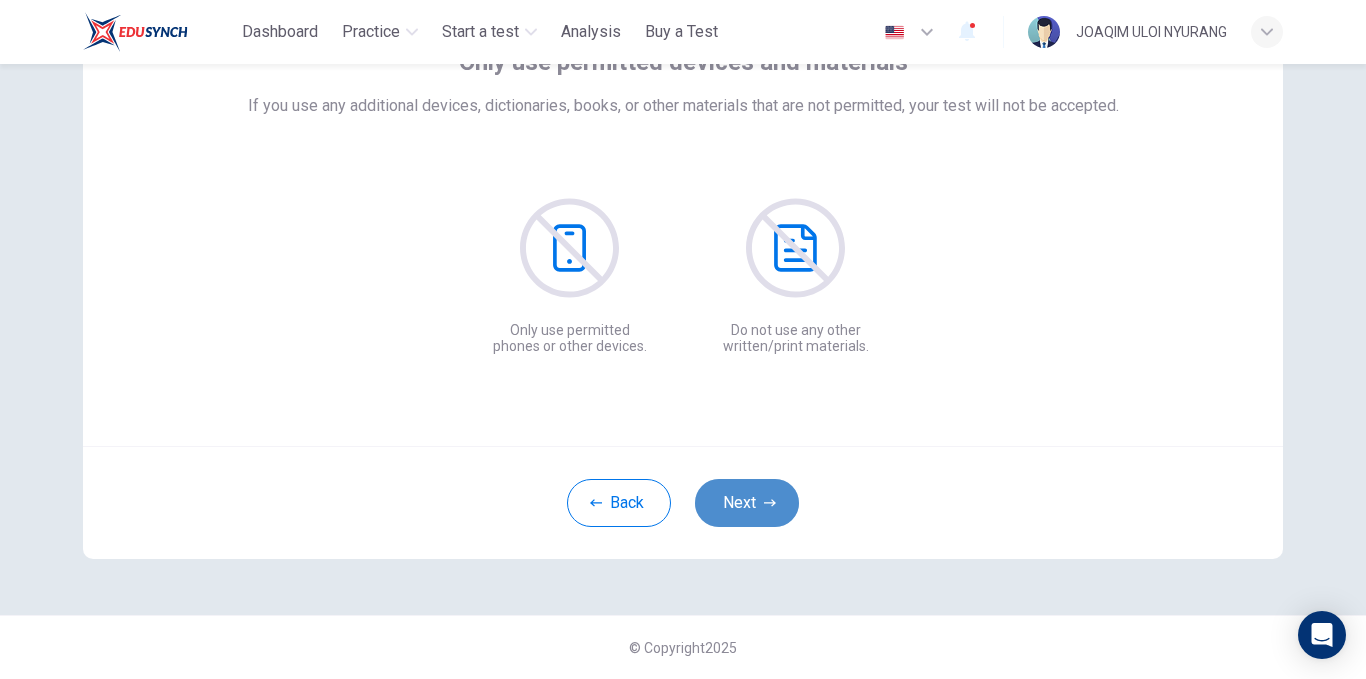 click at bounding box center (770, 503) 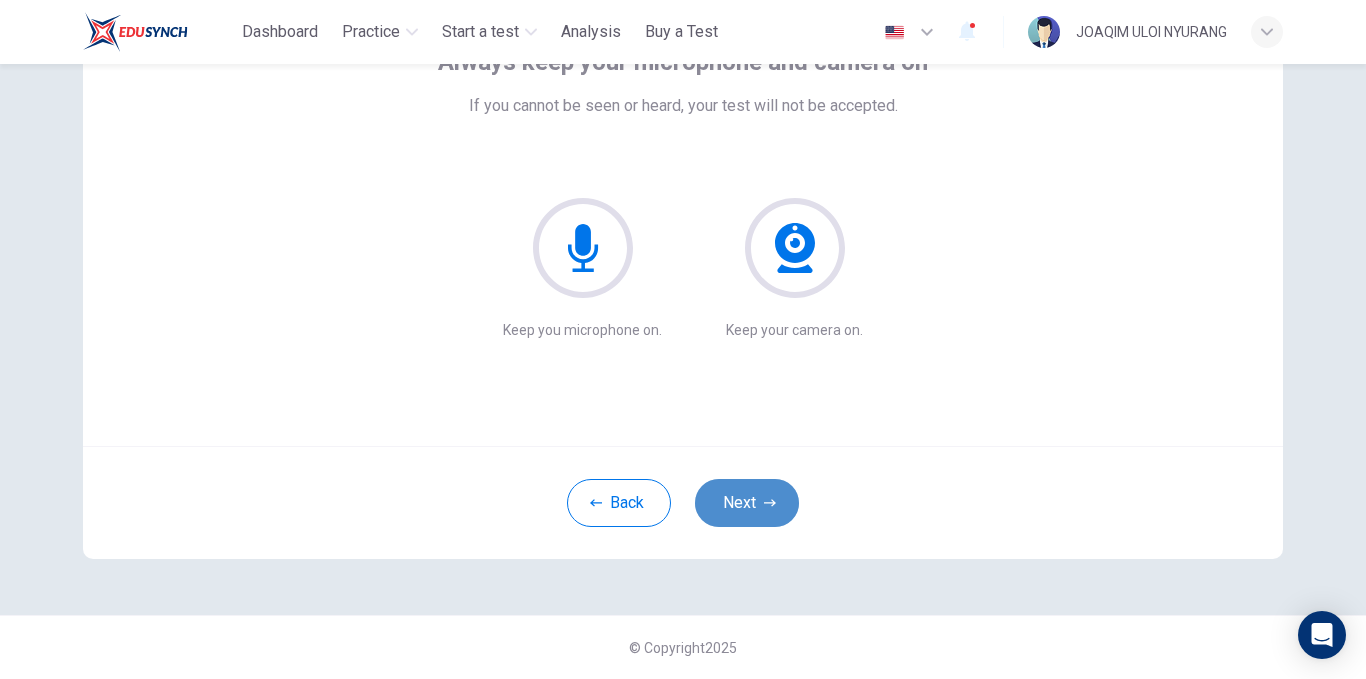 click at bounding box center [770, 503] 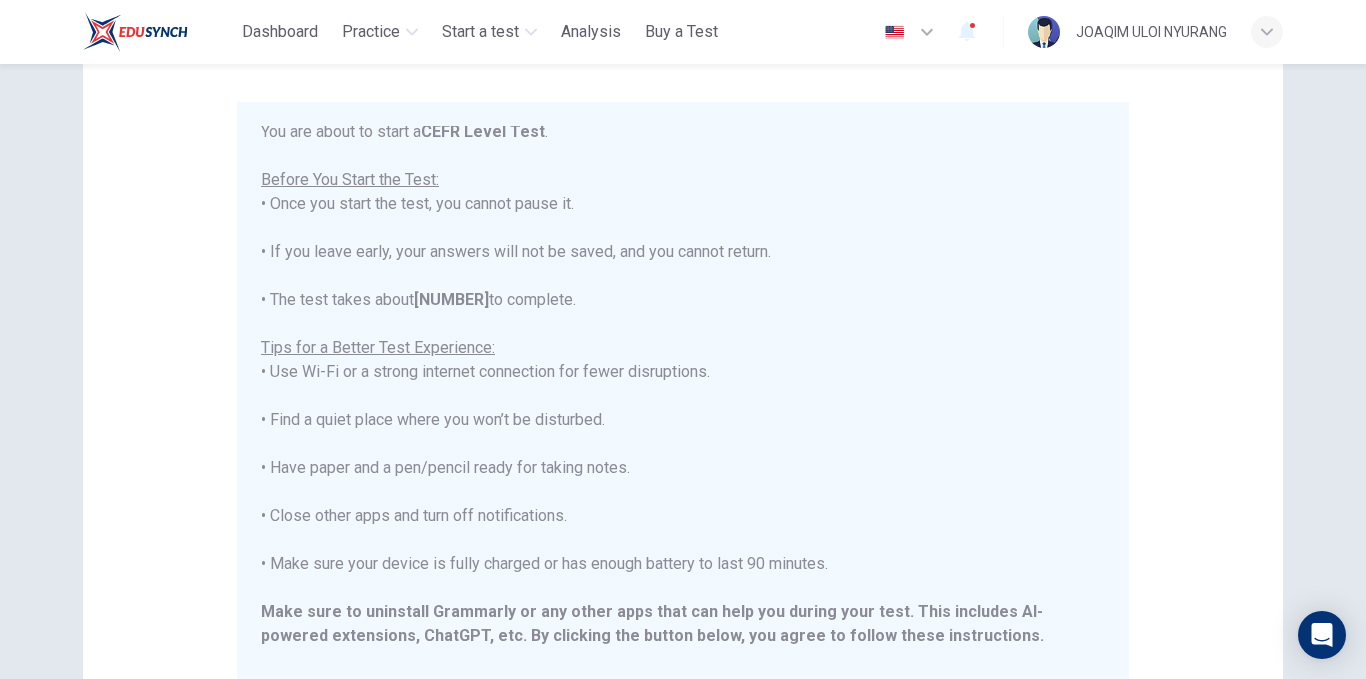 scroll, scrollTop: 191, scrollLeft: 0, axis: vertical 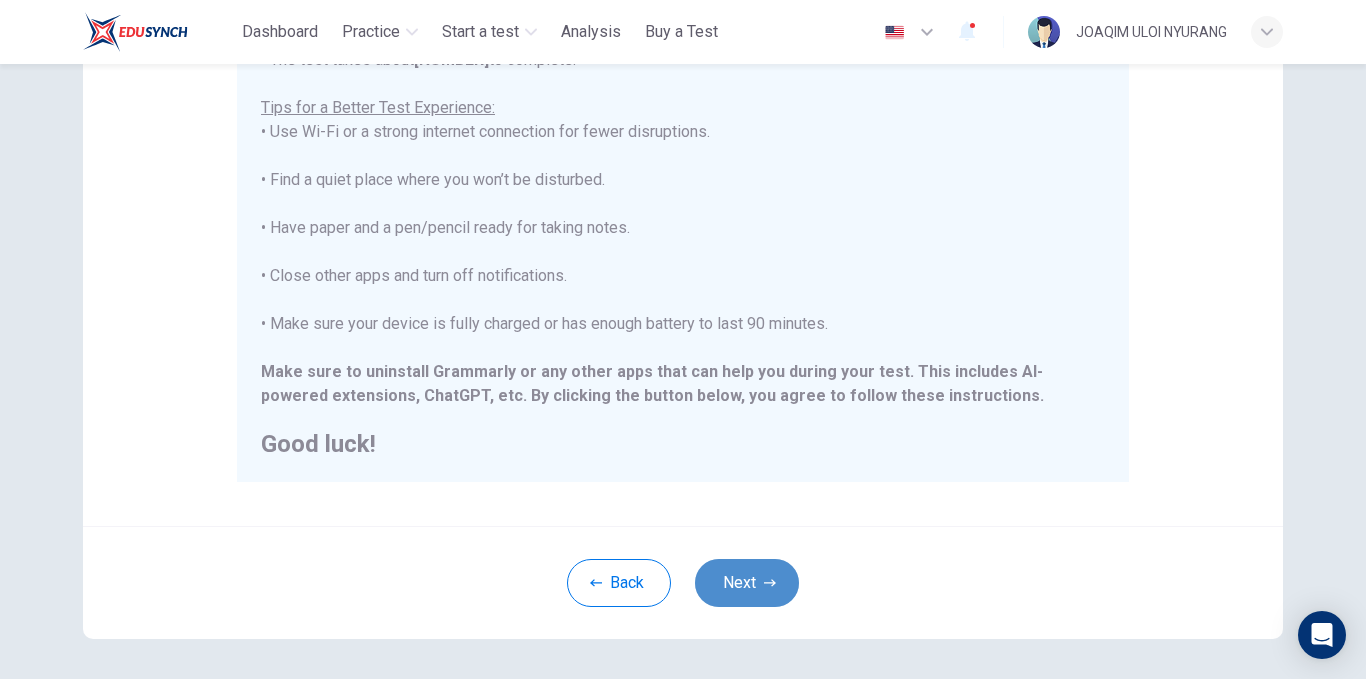 click on "Next" at bounding box center (747, 583) 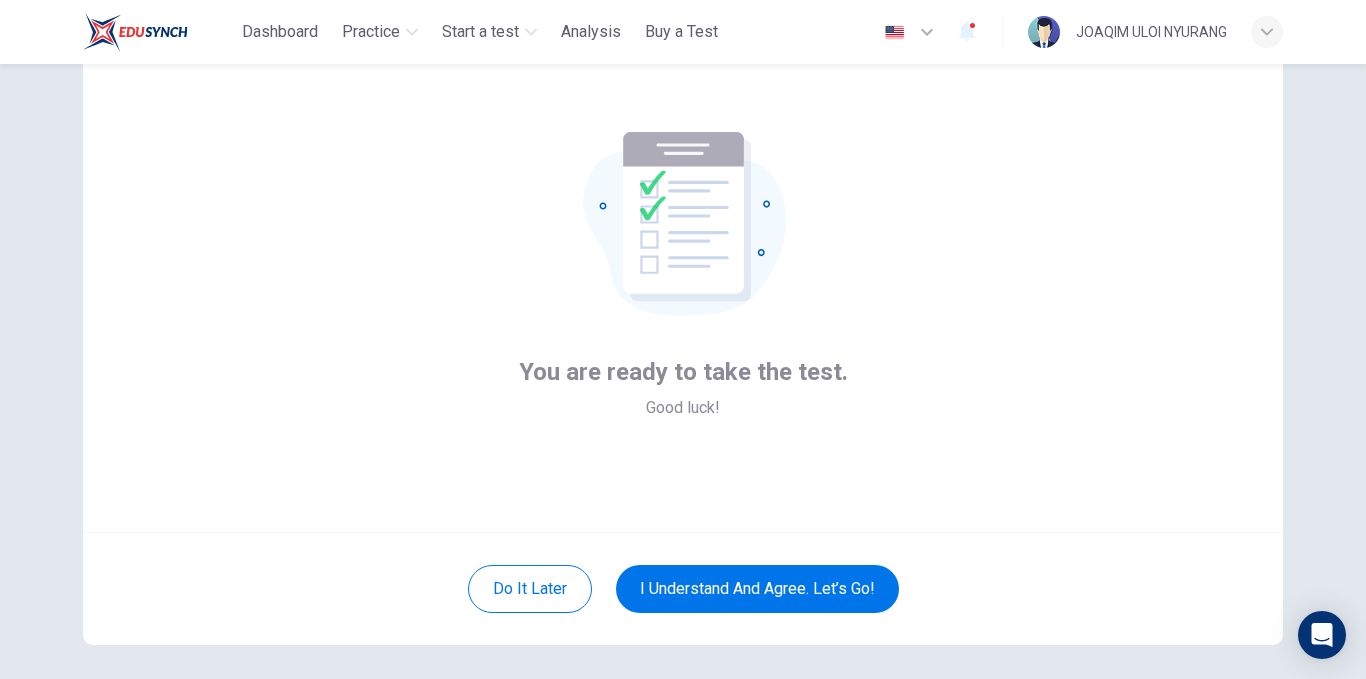 scroll, scrollTop: 67, scrollLeft: 0, axis: vertical 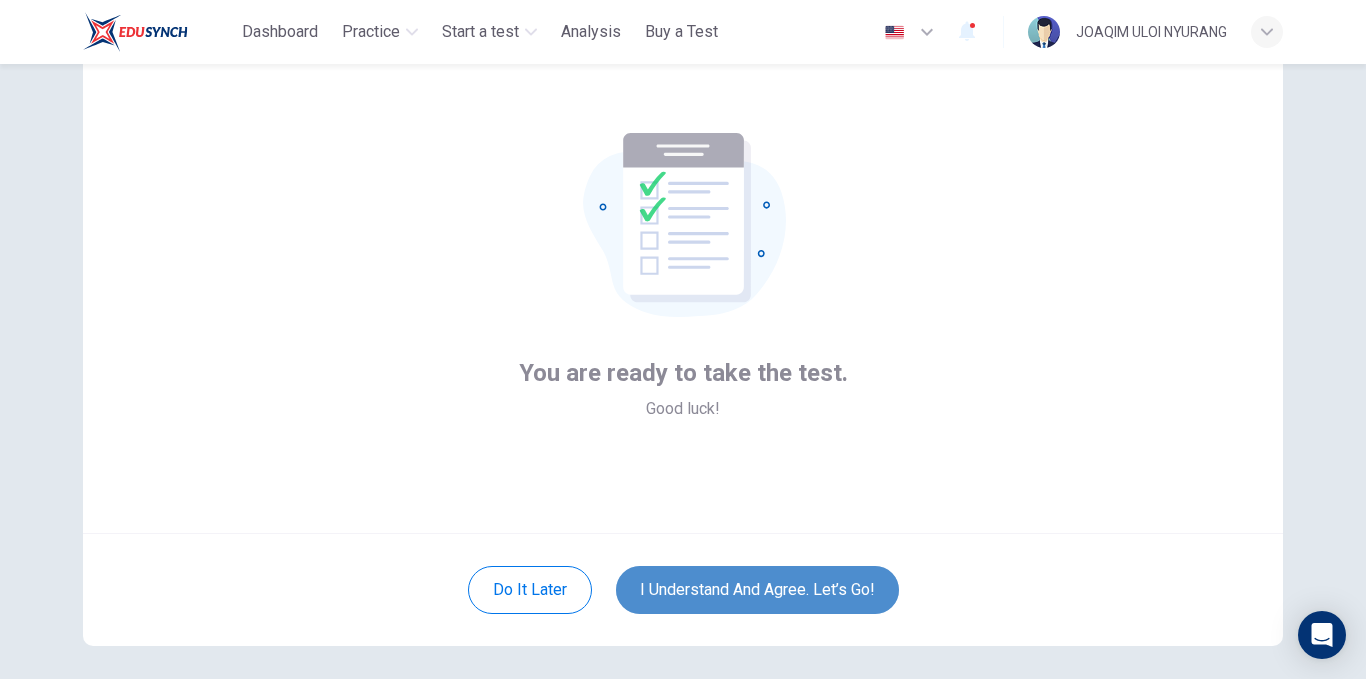 click on "I understand and agree. Let’s go!" at bounding box center (757, 590) 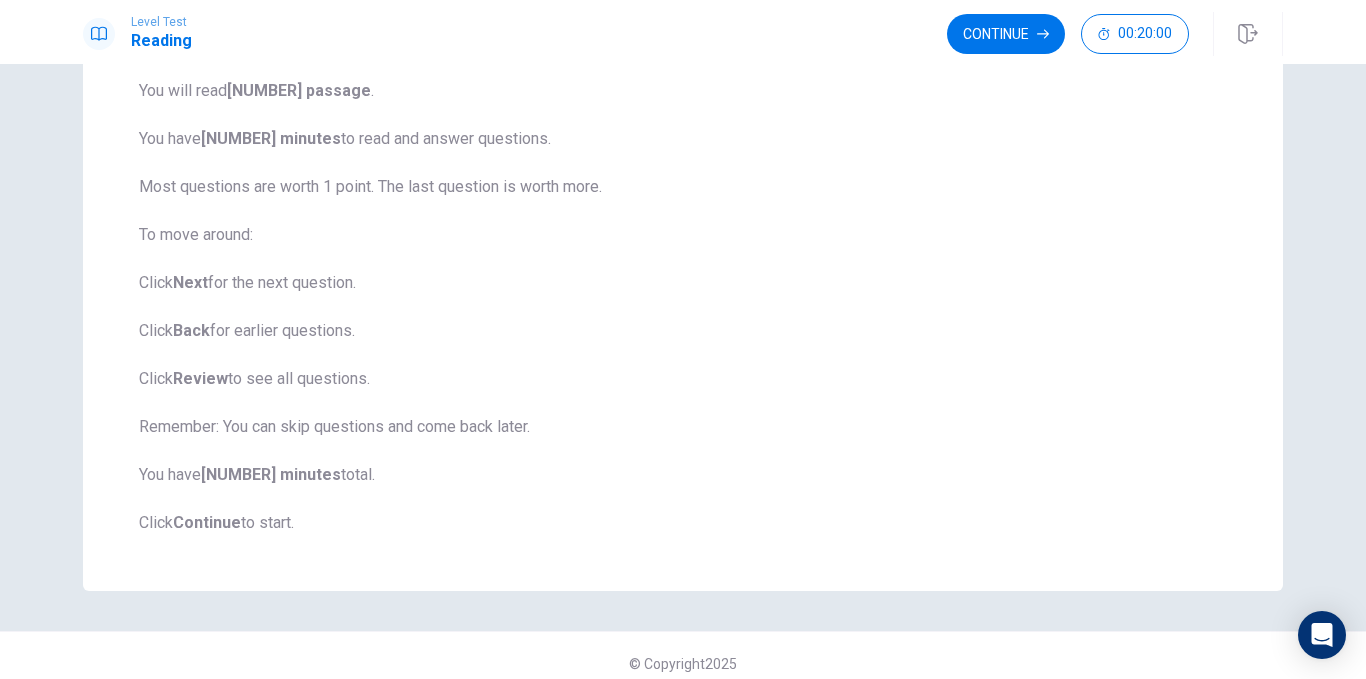 scroll, scrollTop: 163, scrollLeft: 0, axis: vertical 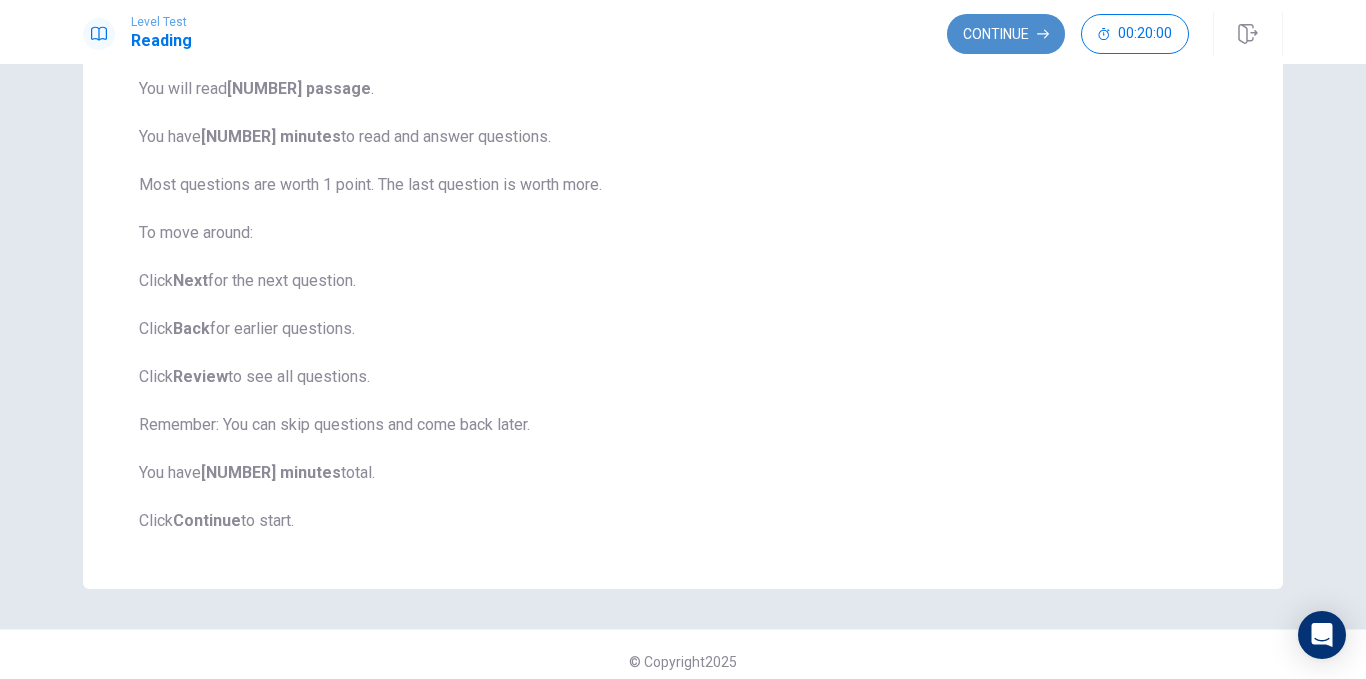 click on "Continue" at bounding box center [1006, 34] 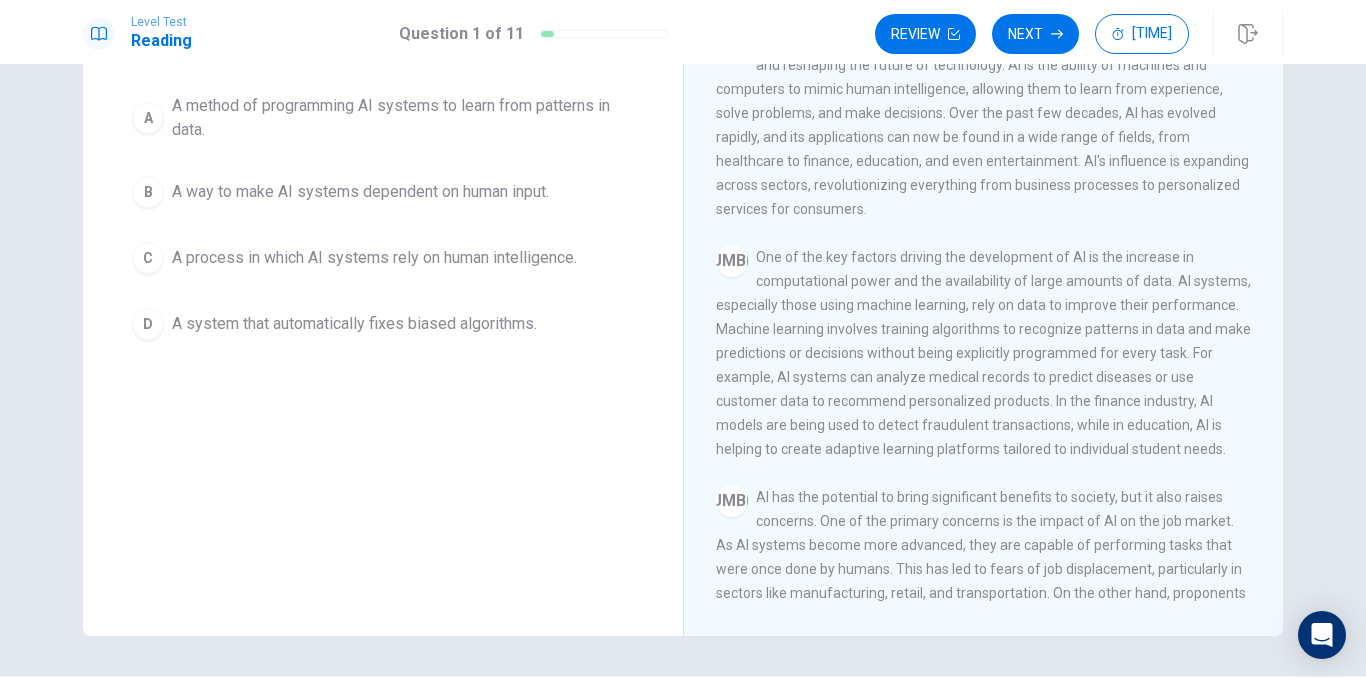 scroll, scrollTop: 0, scrollLeft: 0, axis: both 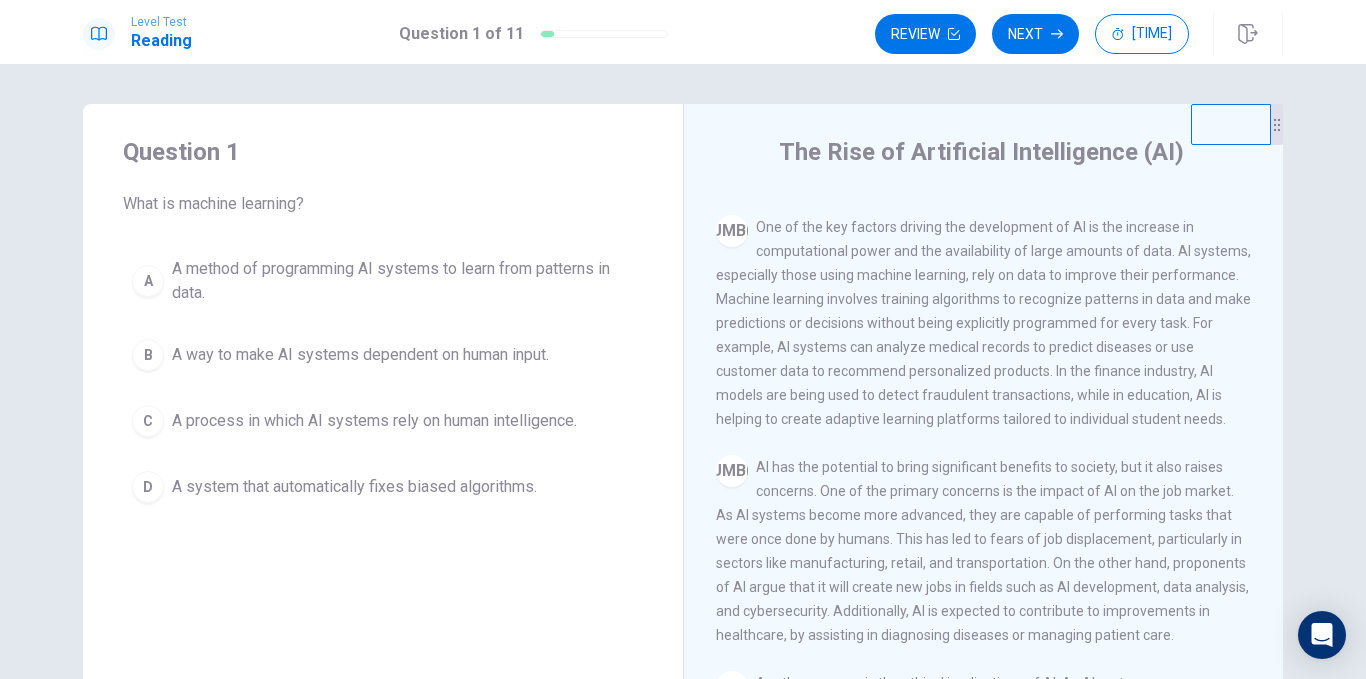 click on "One of the key factors driving the development of AI is the increase in computational power and the availability of large amounts of data. AI systems, especially those using machine learning, rely on data to improve their performance. Machine learning involves training algorithms to recognize patterns in data and make predictions or decisions without being explicitly programmed for every task. For example, AI systems can analyze medical records to predict diseases or use customer data to recommend personalized products. In the finance industry, AI models are being used to detect fraudulent transactions, while in education, AI is helping to create adaptive learning platforms tailored to individual student needs." at bounding box center (982, 95) 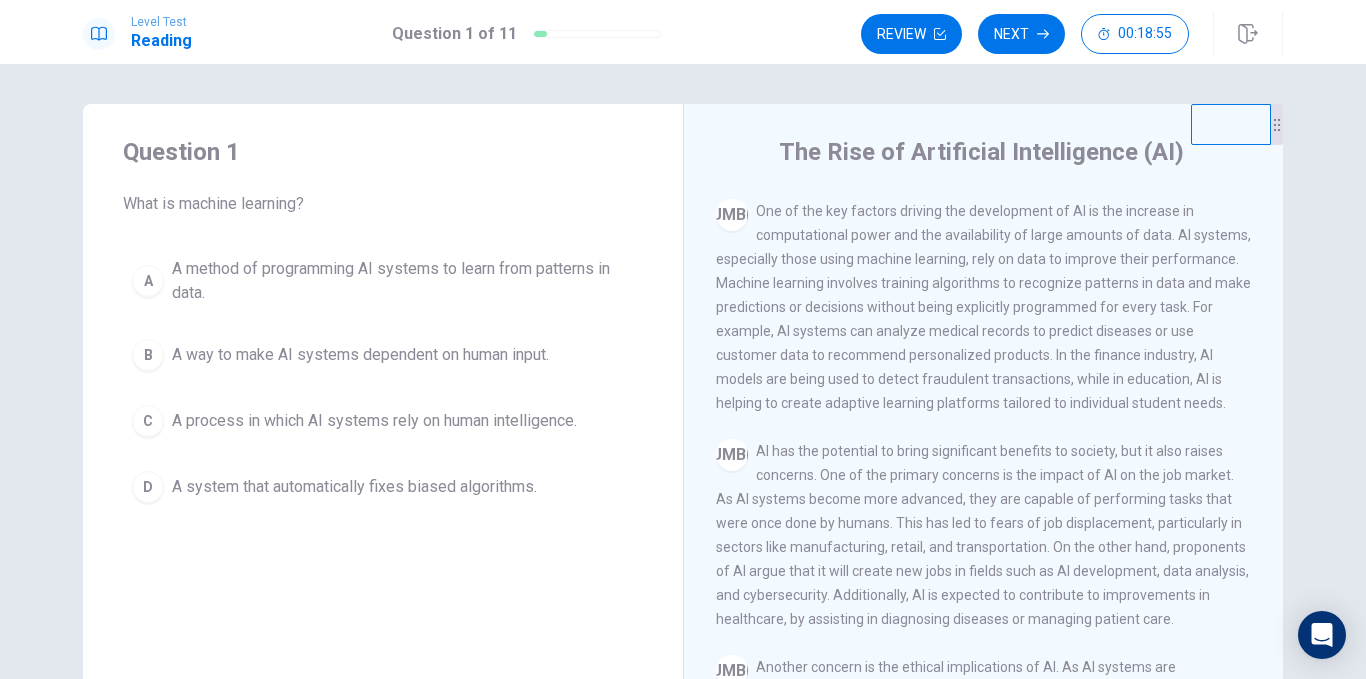 scroll, scrollTop: 209, scrollLeft: 0, axis: vertical 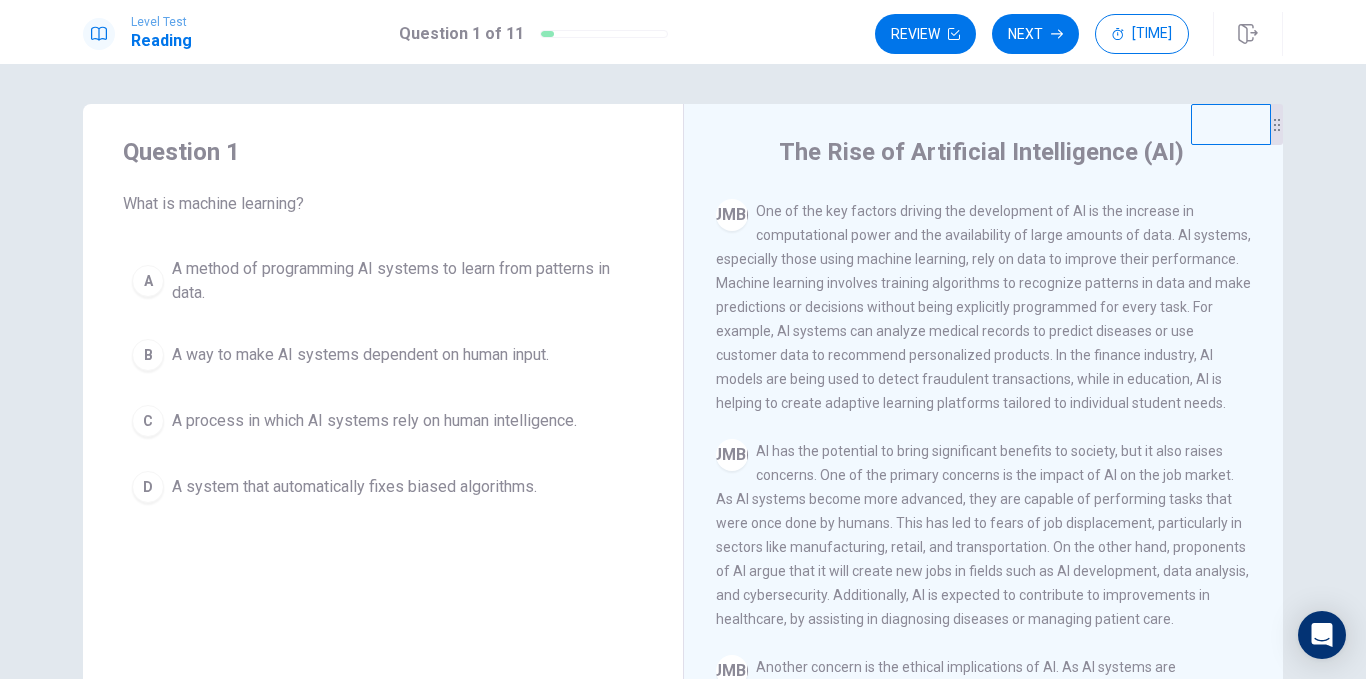 click on "A" at bounding box center (148, 281) 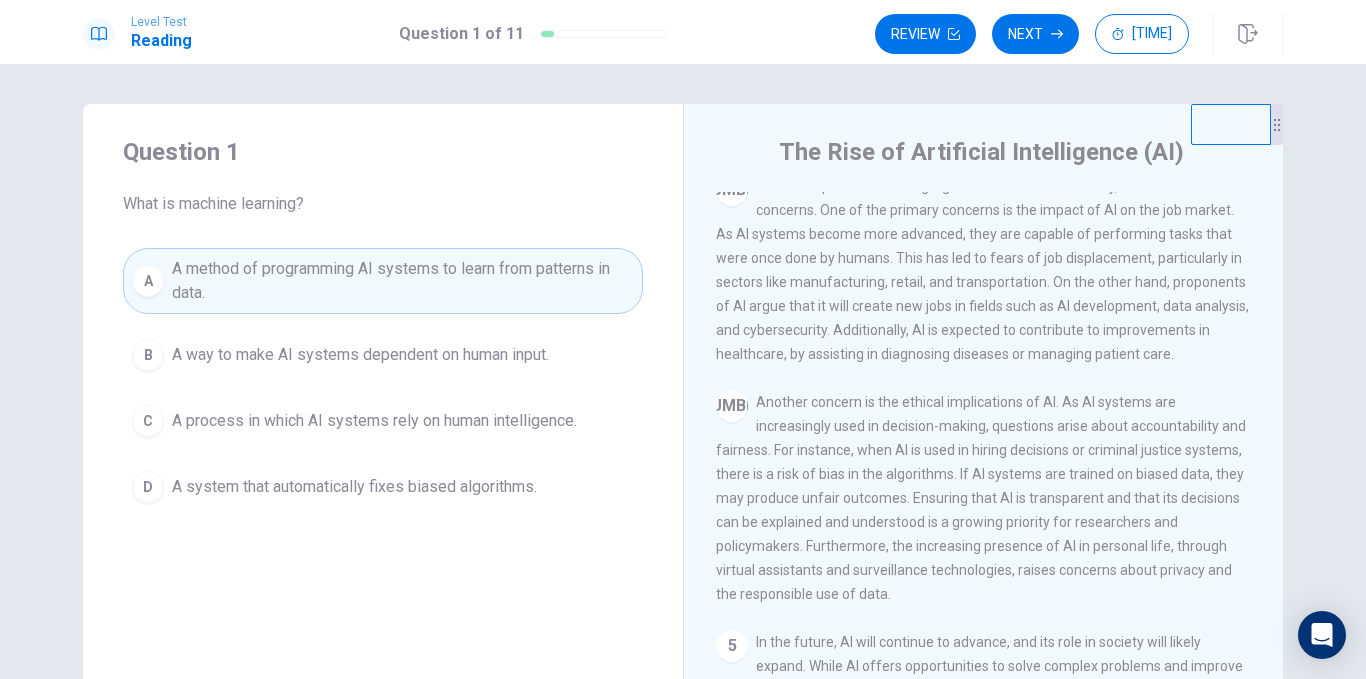 scroll, scrollTop: 476, scrollLeft: 0, axis: vertical 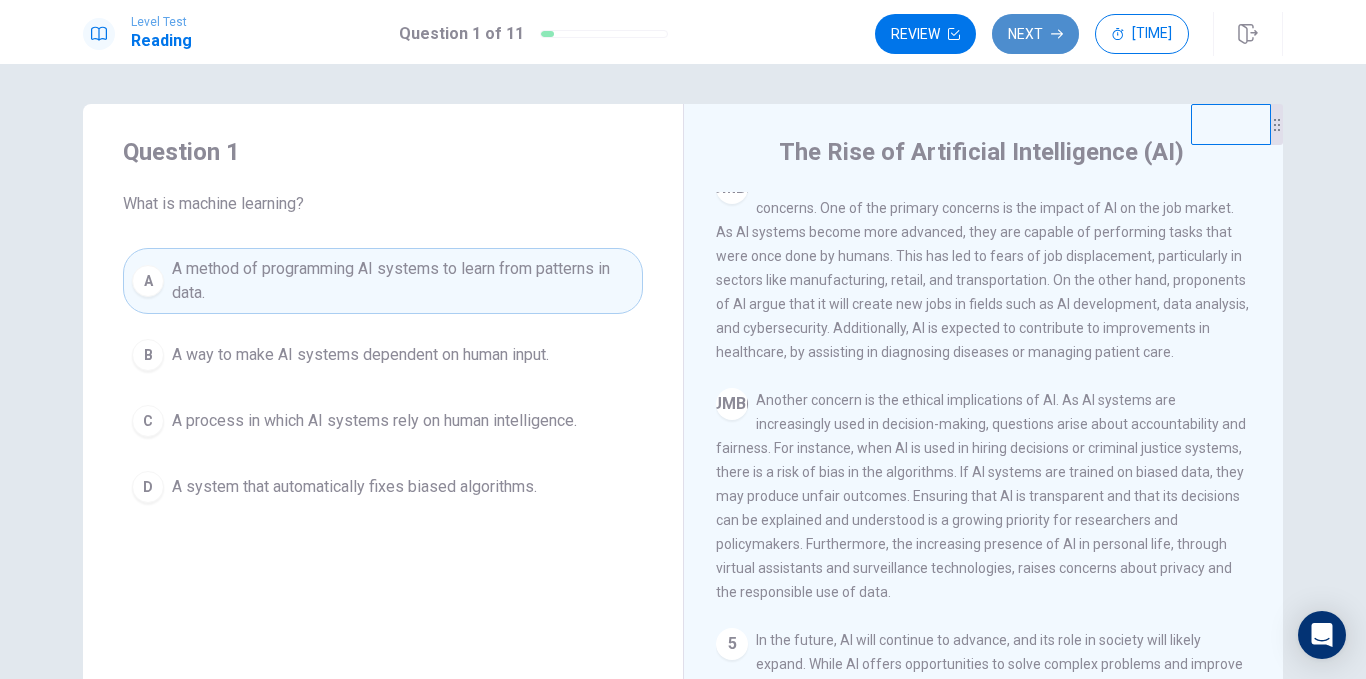 click on "Next" at bounding box center (1035, 34) 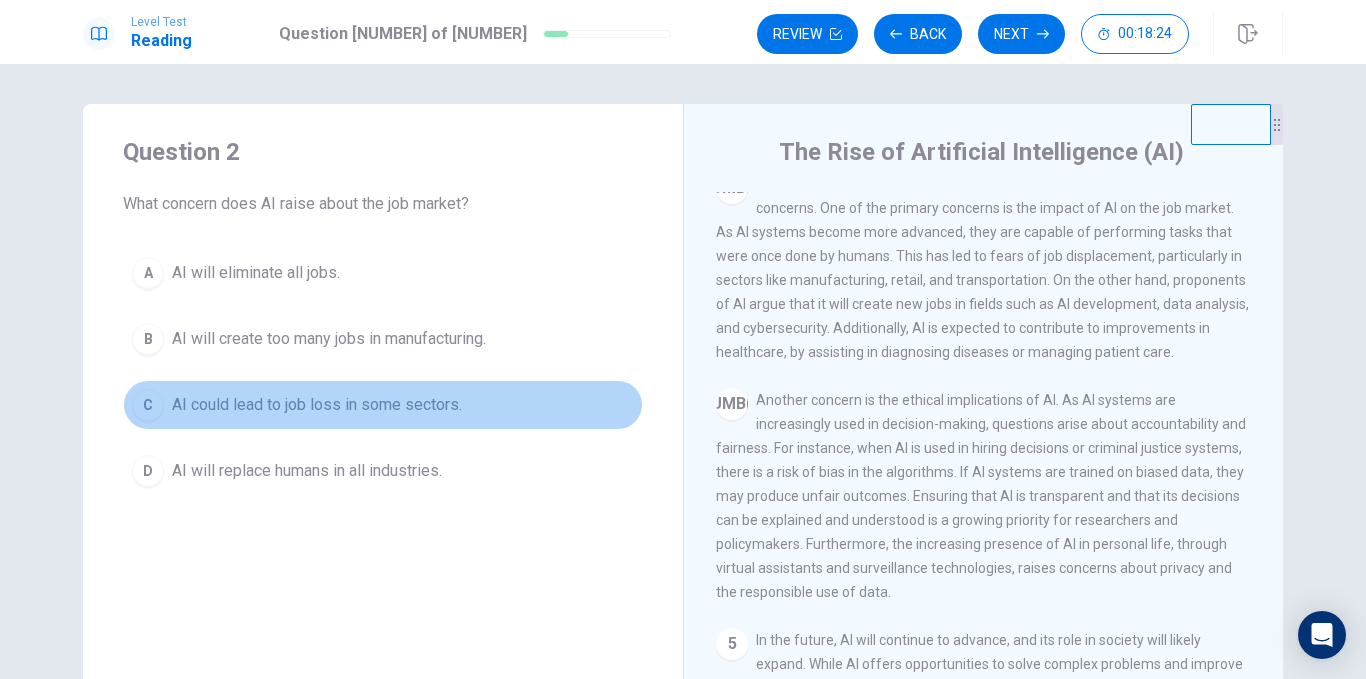 click on "C" at bounding box center (148, 273) 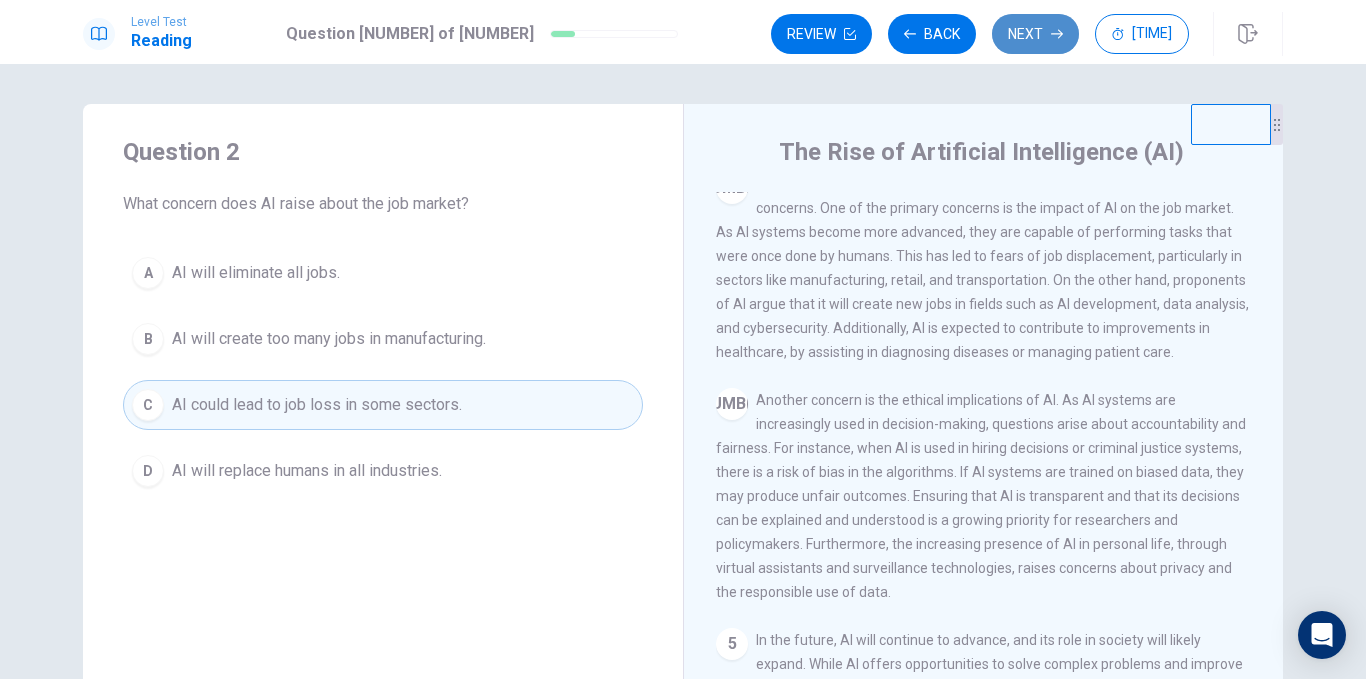click on "Next" at bounding box center [1035, 34] 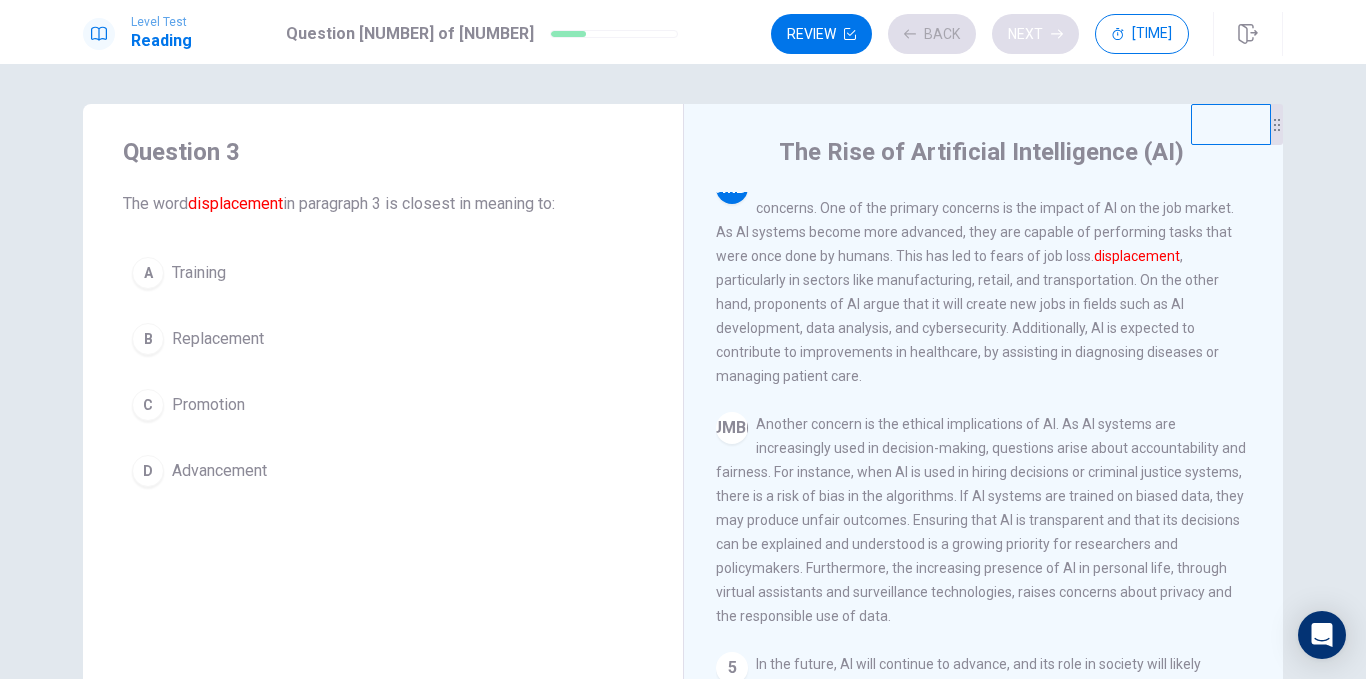 scroll, scrollTop: 473, scrollLeft: 0, axis: vertical 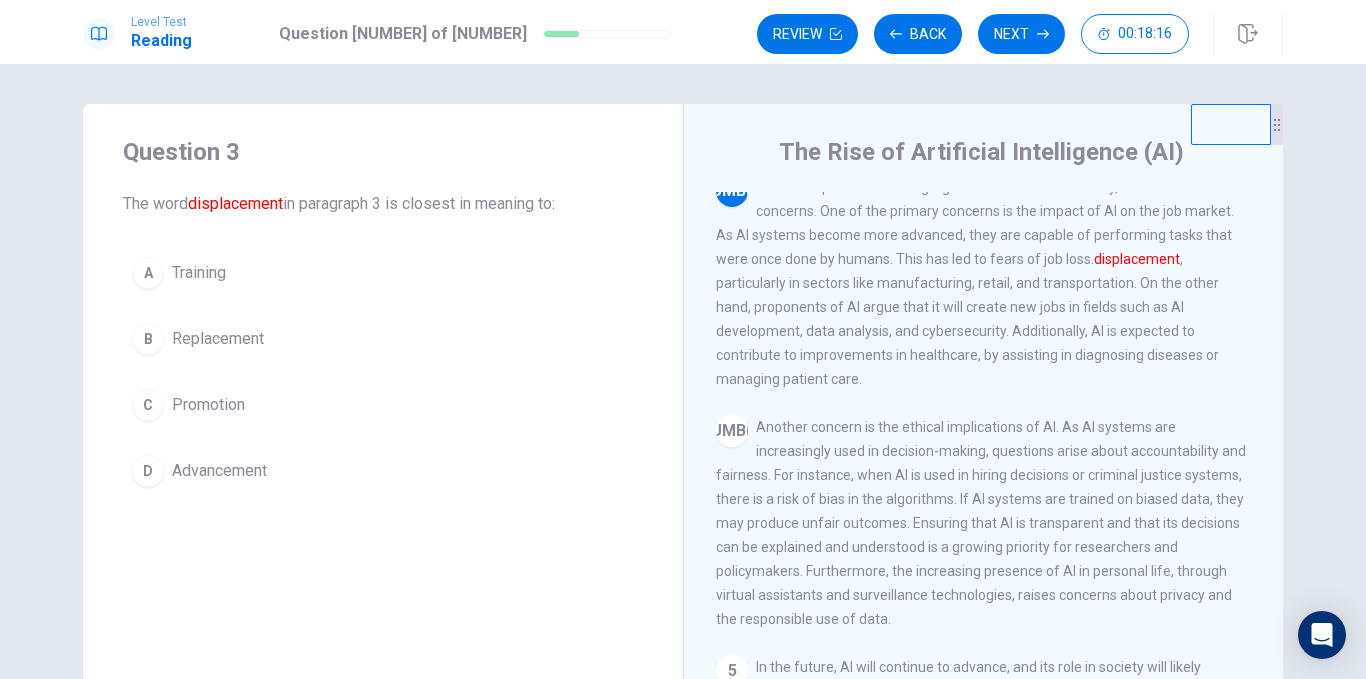click on "B" at bounding box center (148, 273) 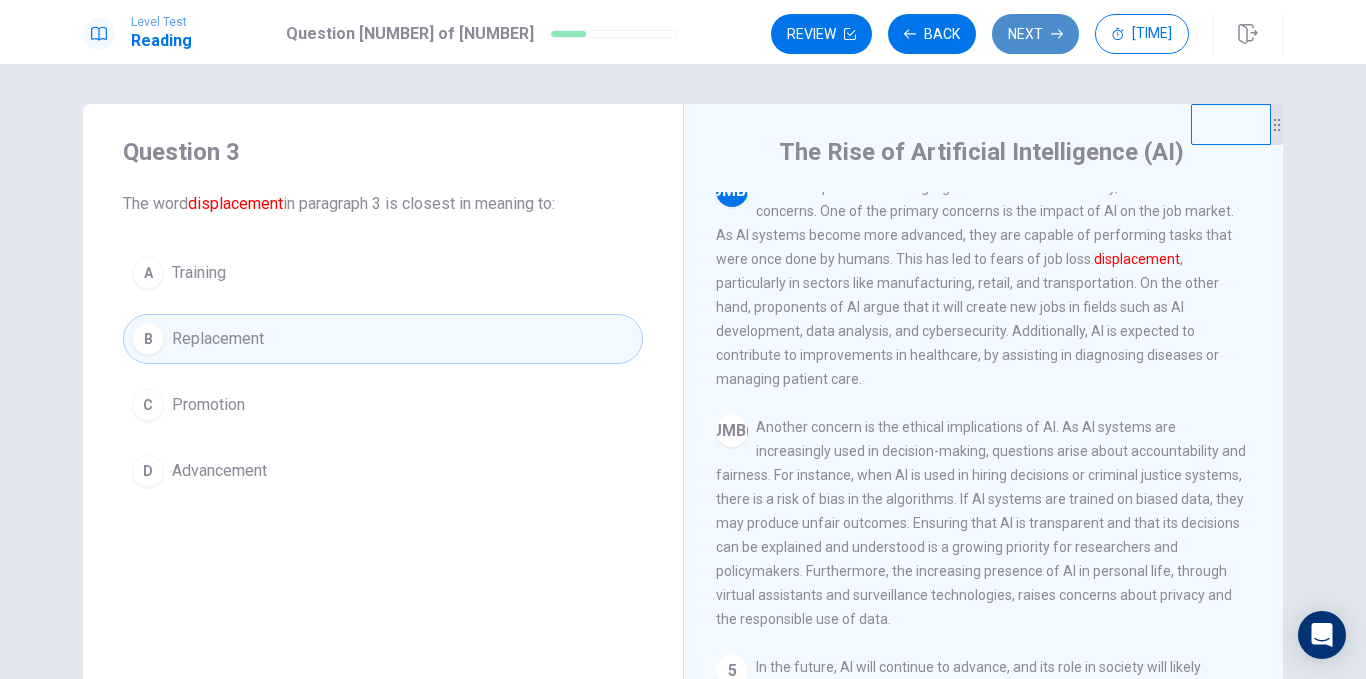 click on "Next" at bounding box center (1035, 34) 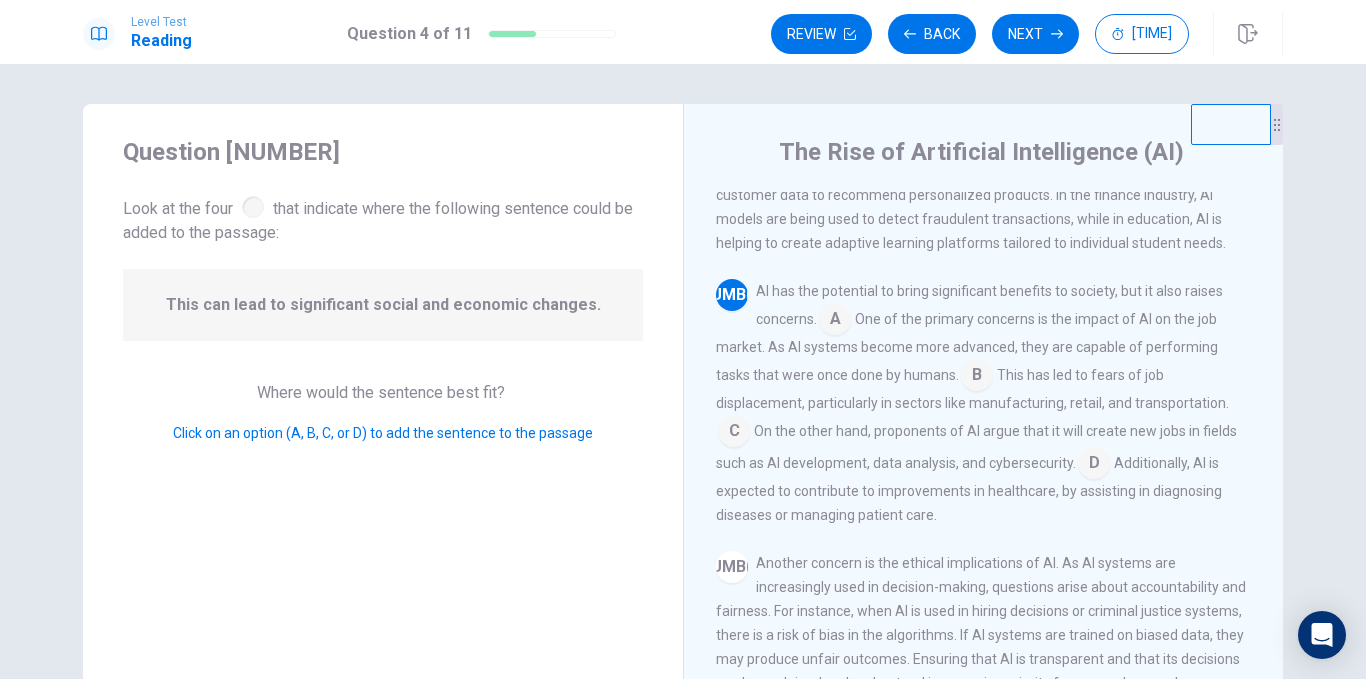 scroll, scrollTop: 368, scrollLeft: 0, axis: vertical 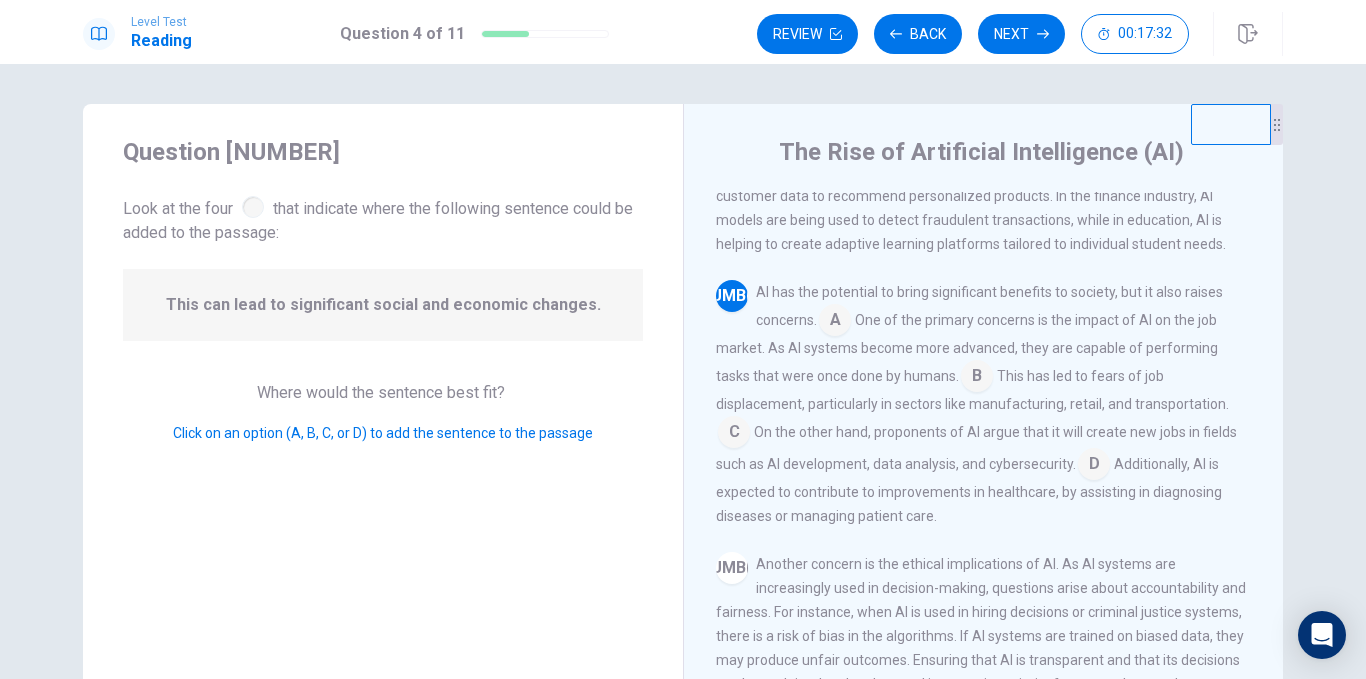 click at bounding box center (835, 322) 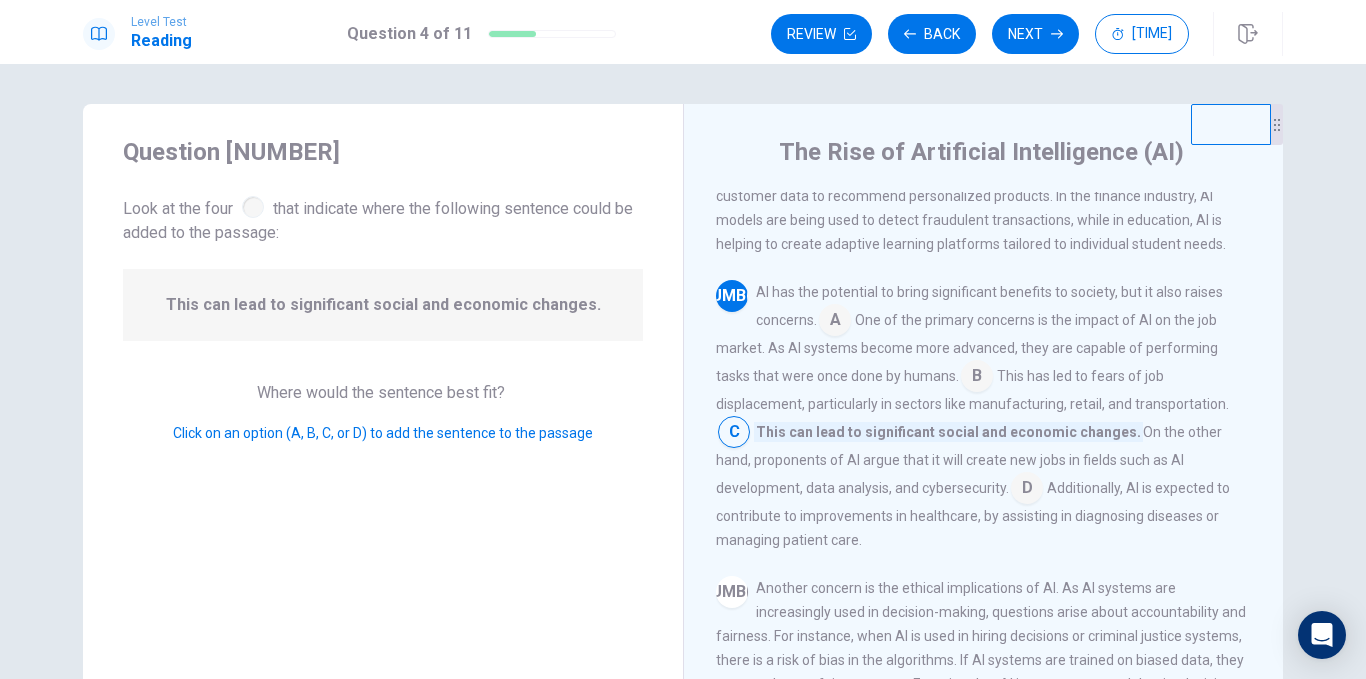 click at bounding box center (835, 322) 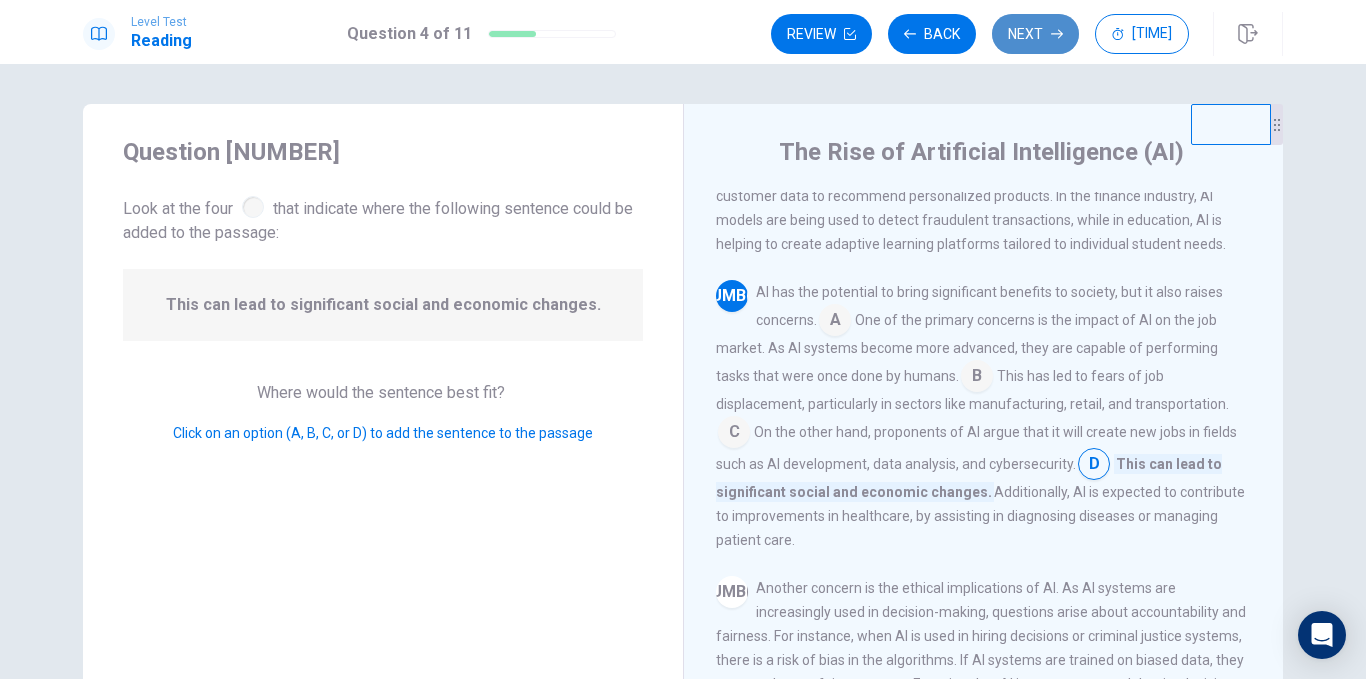 click on "Next" at bounding box center [1035, 34] 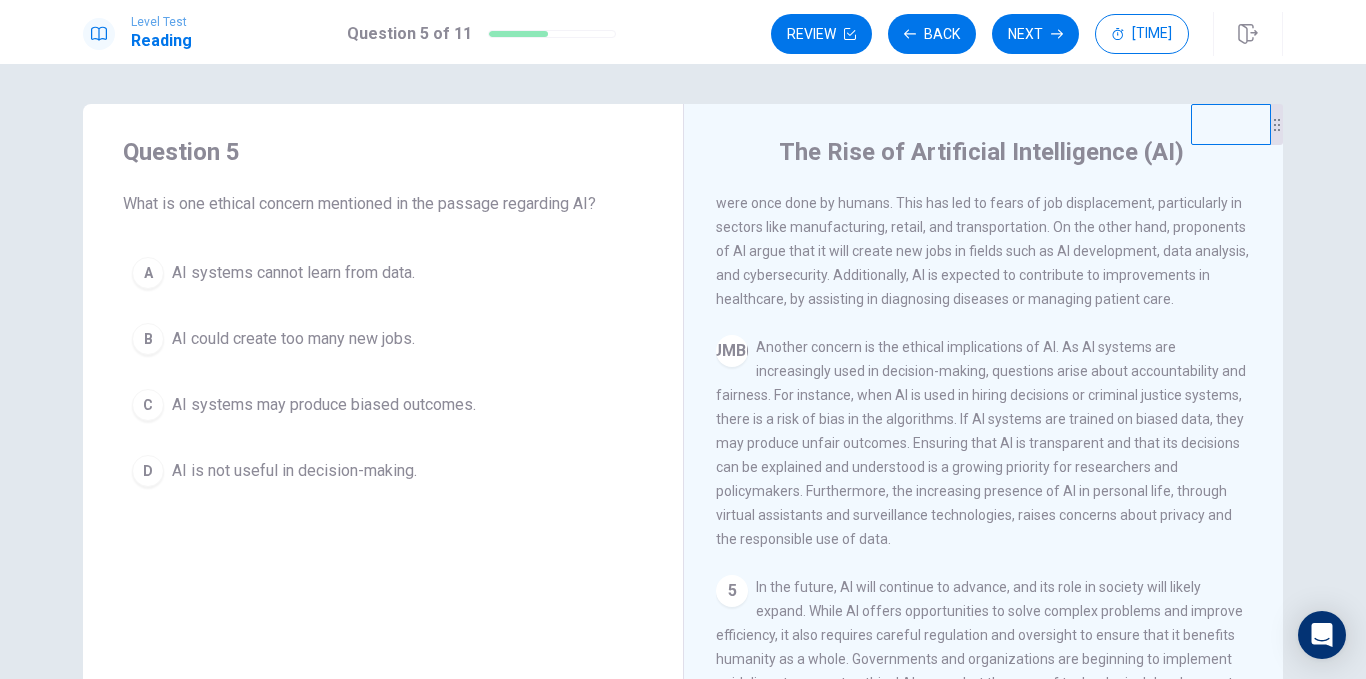 scroll, scrollTop: 595, scrollLeft: 0, axis: vertical 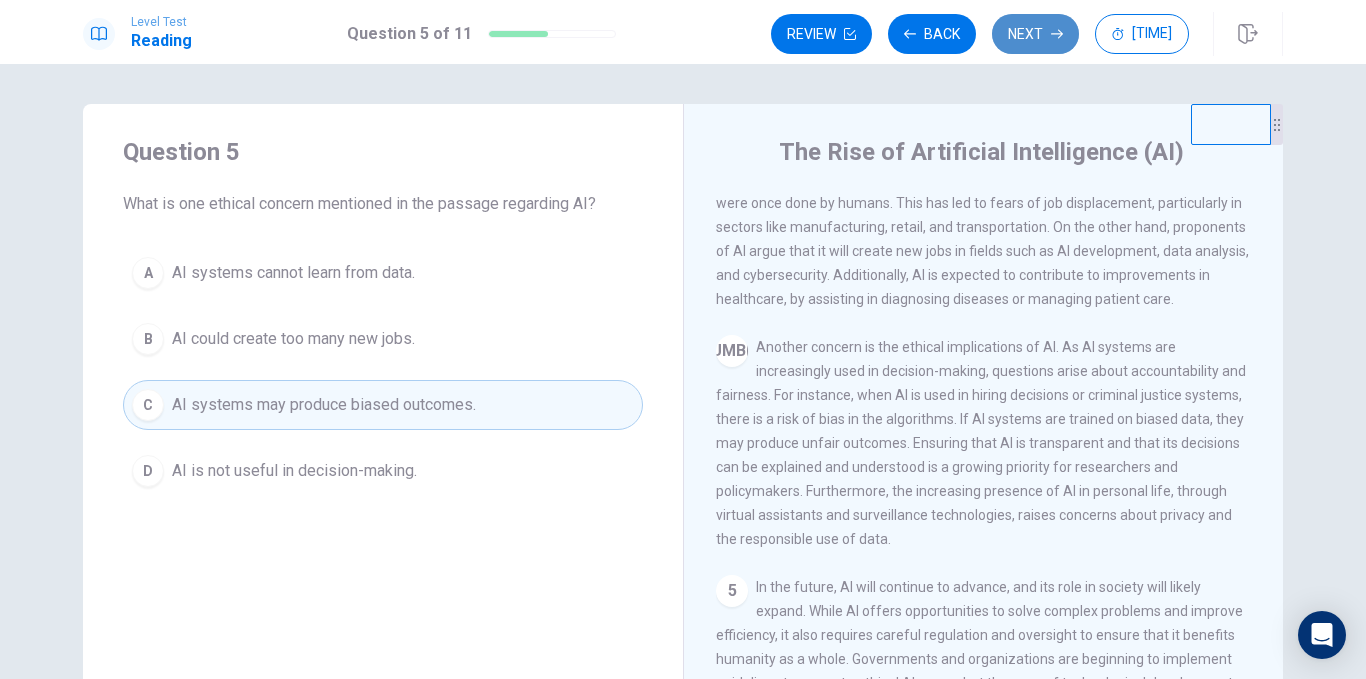 click on "Next" at bounding box center (1035, 34) 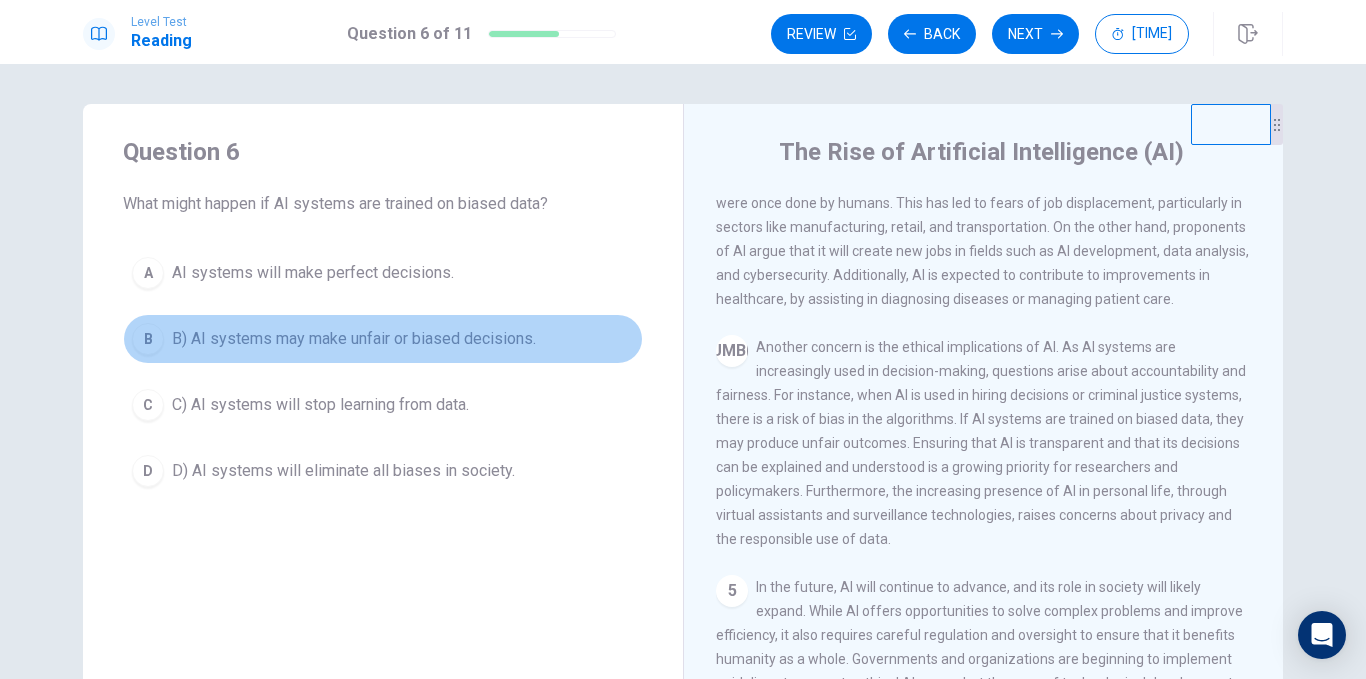 click on "B" at bounding box center [148, 273] 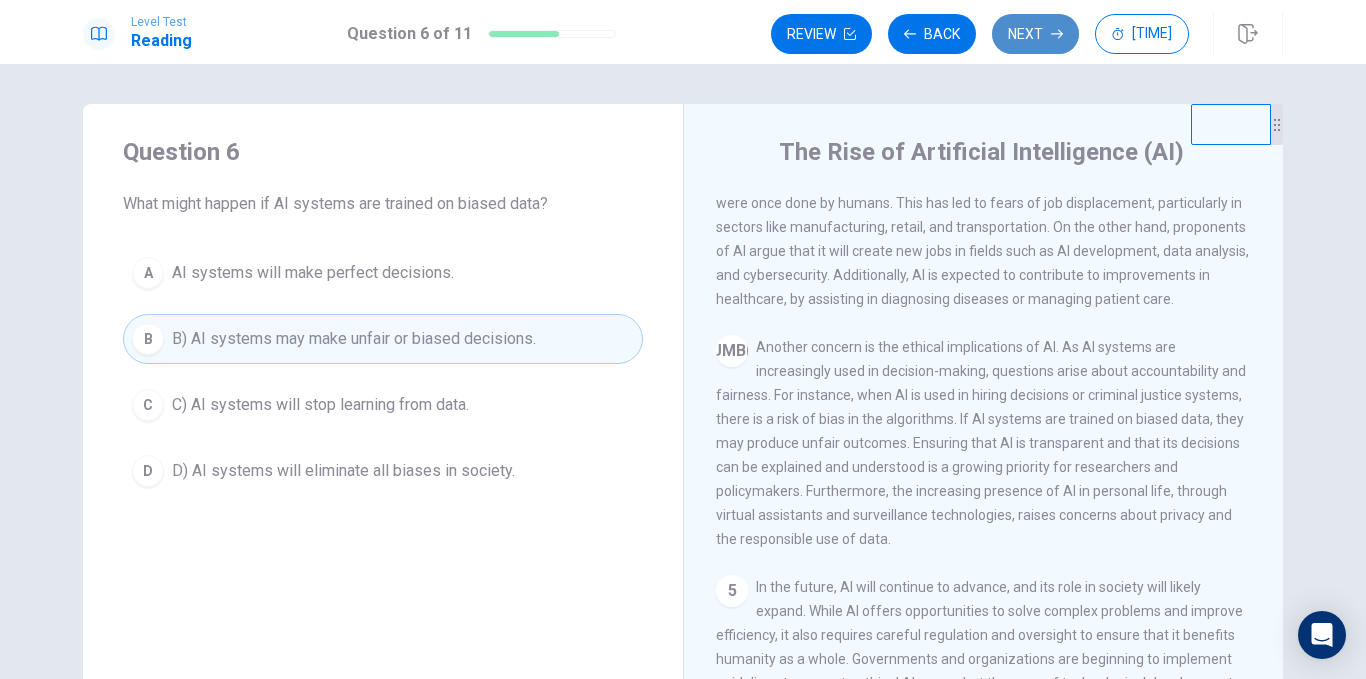 click on "Next" at bounding box center (1035, 34) 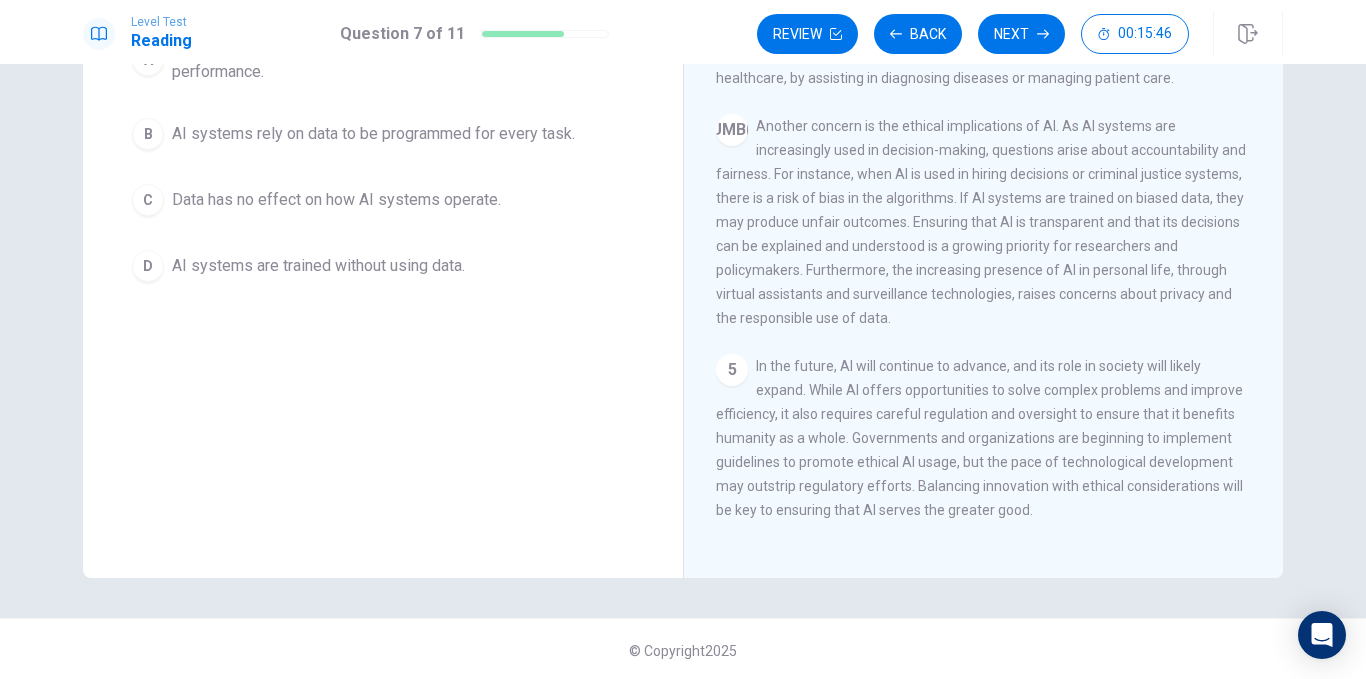 scroll, scrollTop: 224, scrollLeft: 0, axis: vertical 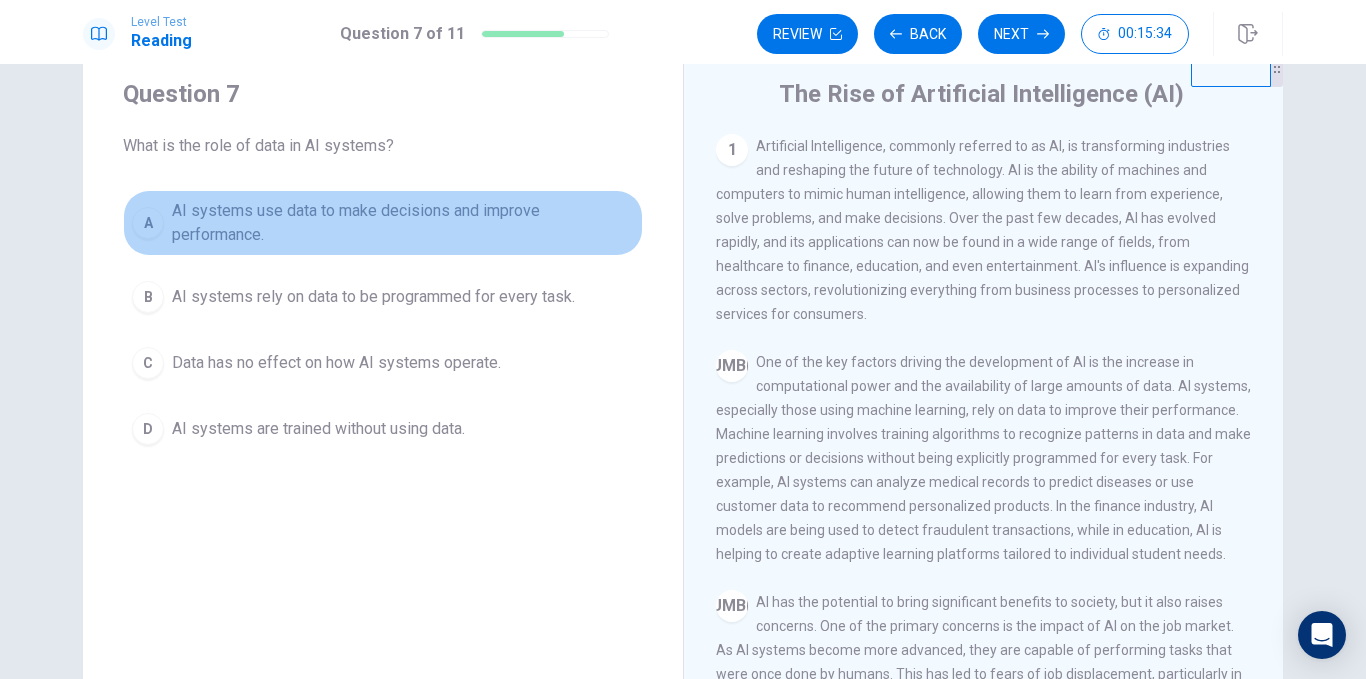 click on "A" at bounding box center [148, 223] 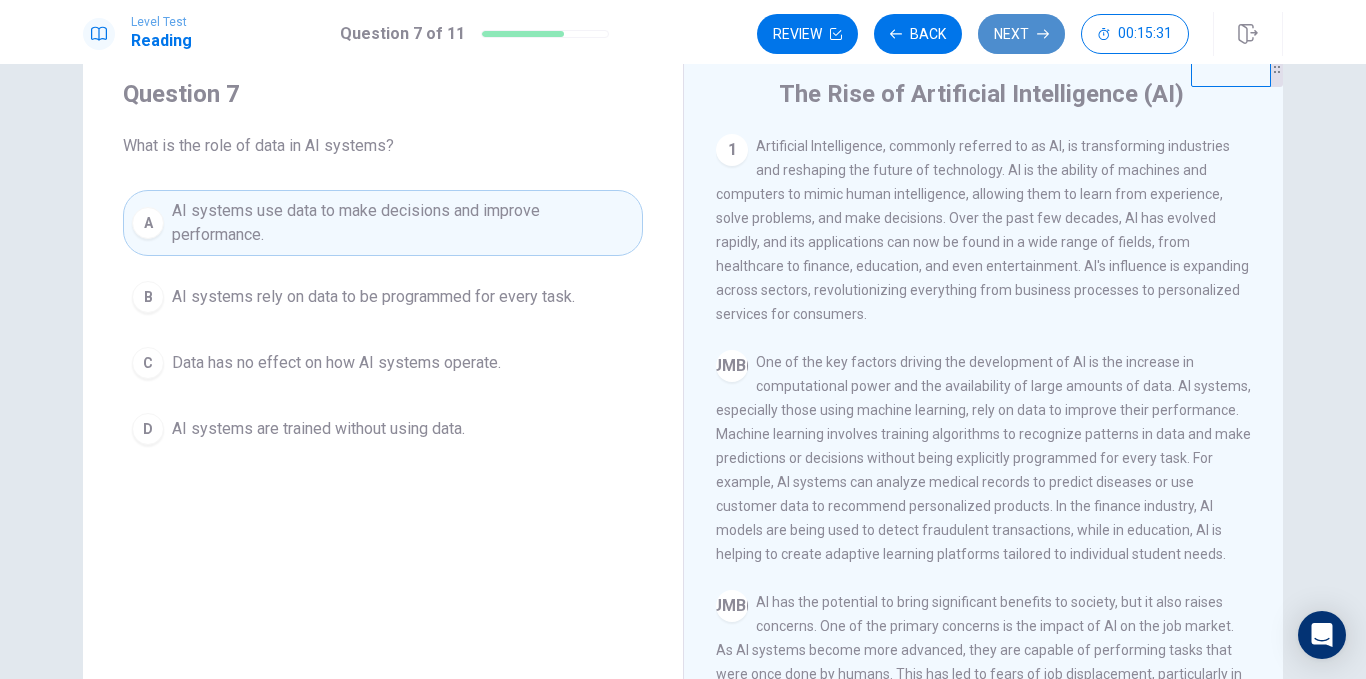 click on "Next" at bounding box center (1021, 34) 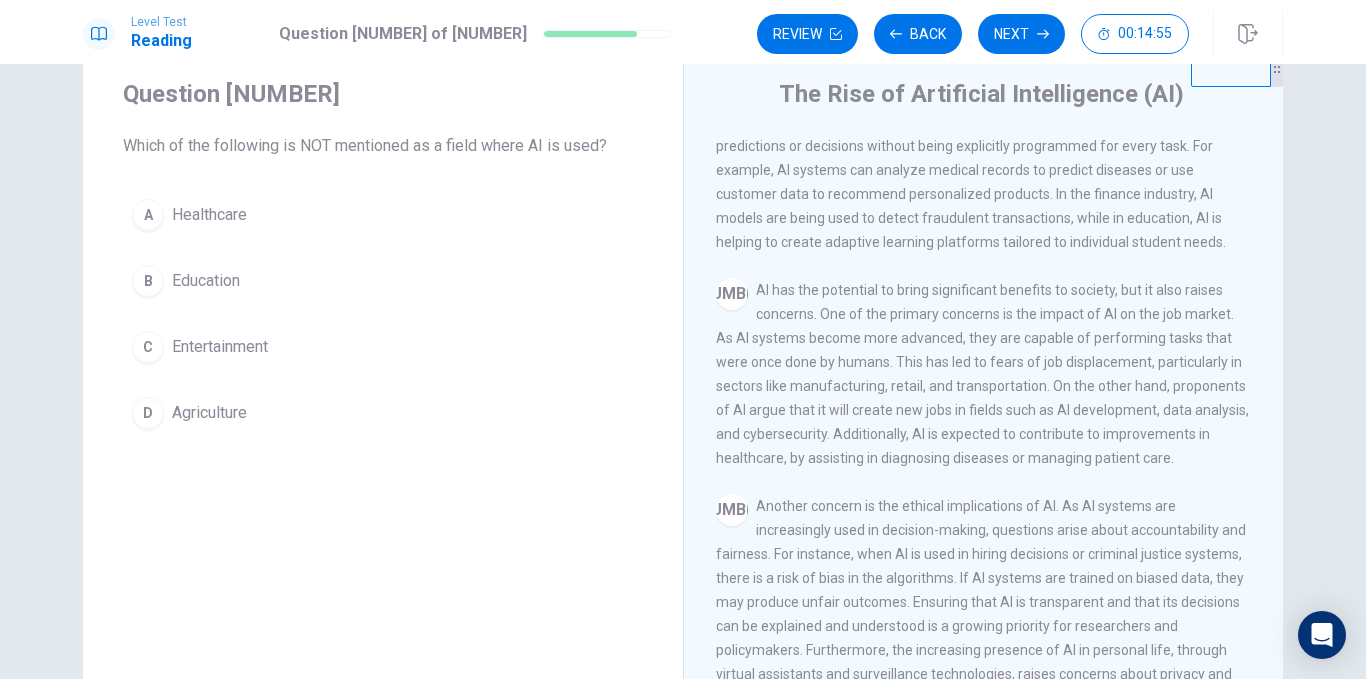scroll, scrollTop: 313, scrollLeft: 0, axis: vertical 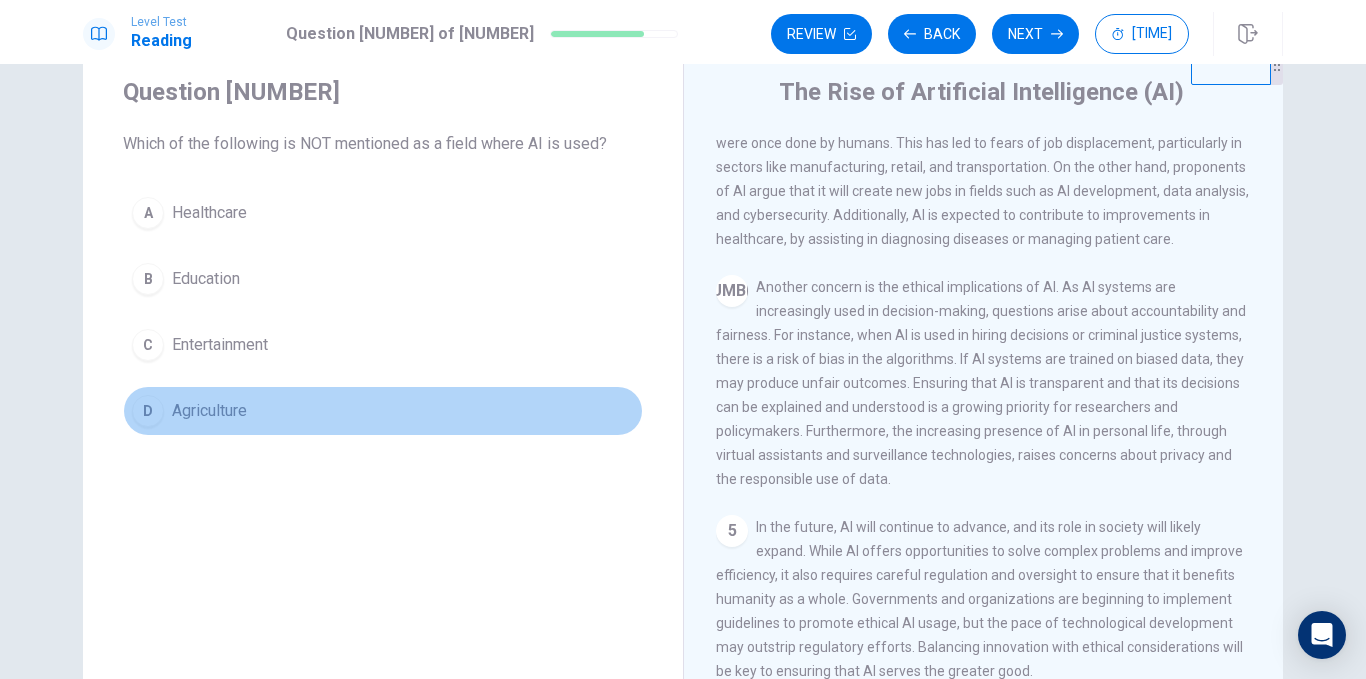 click on "D" at bounding box center (148, 213) 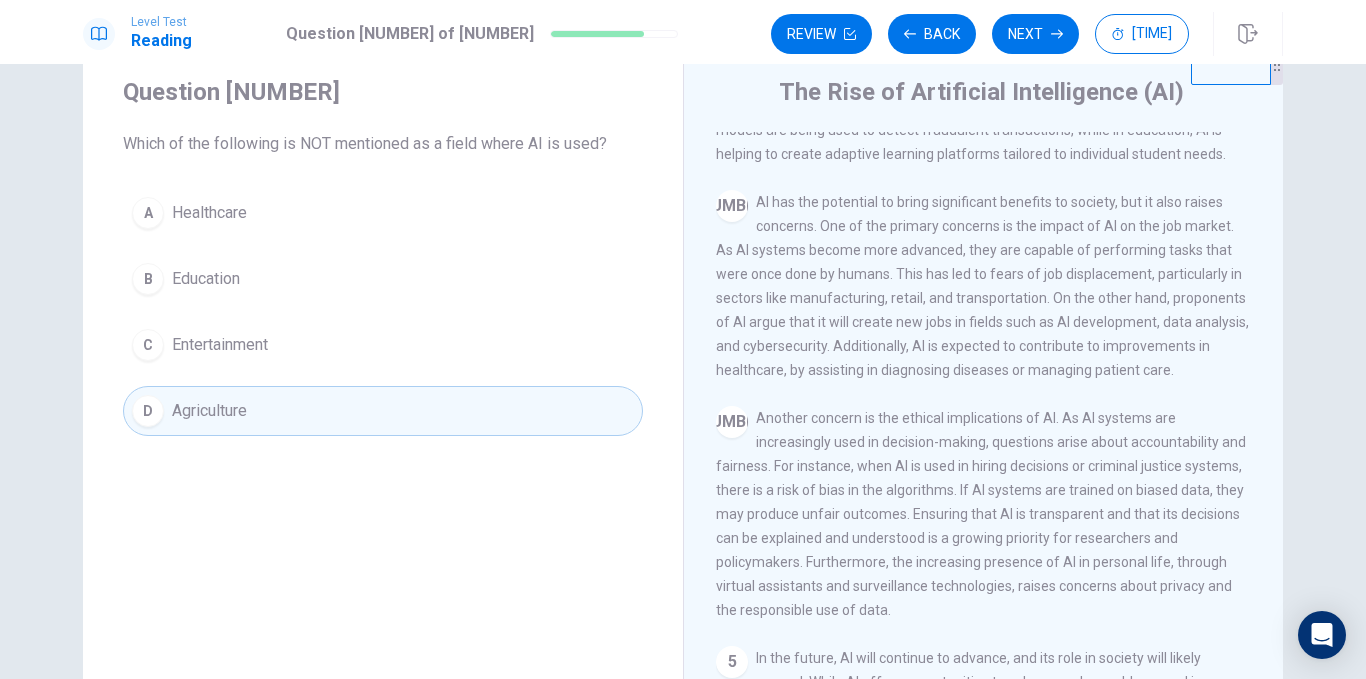 scroll, scrollTop: 397, scrollLeft: 0, axis: vertical 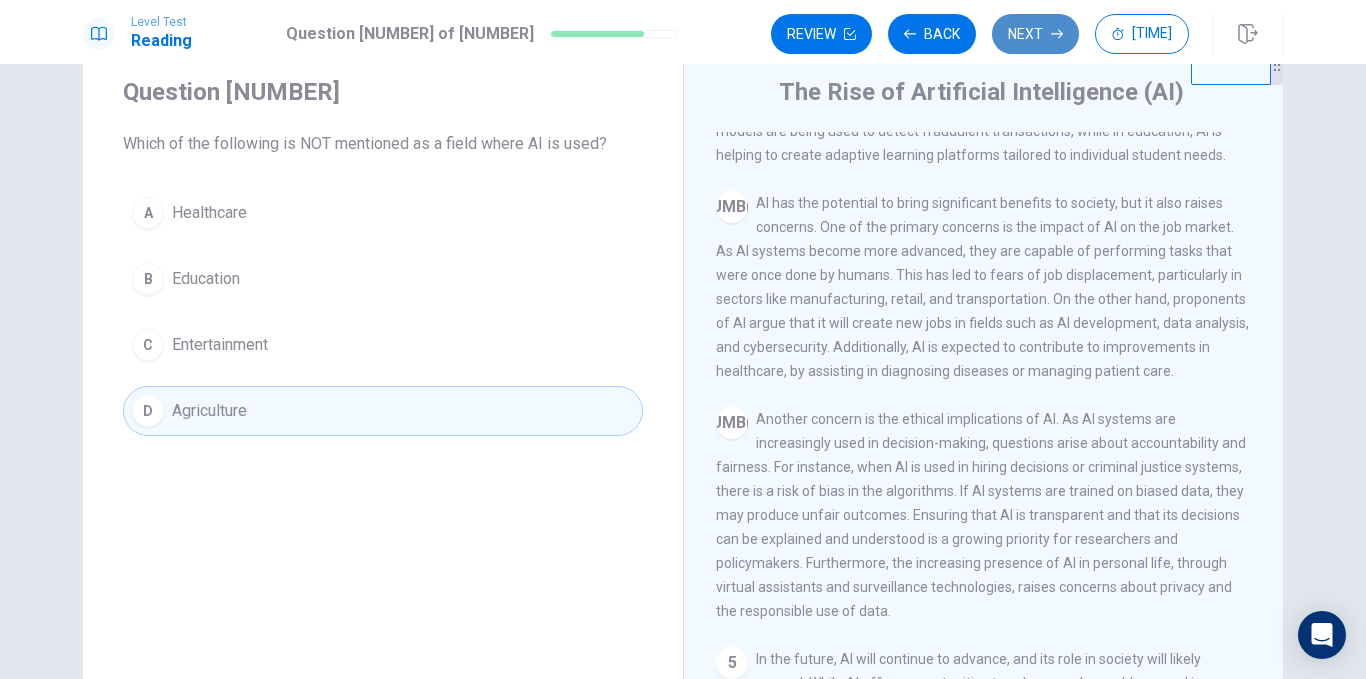 click on "Next" at bounding box center (1035, 34) 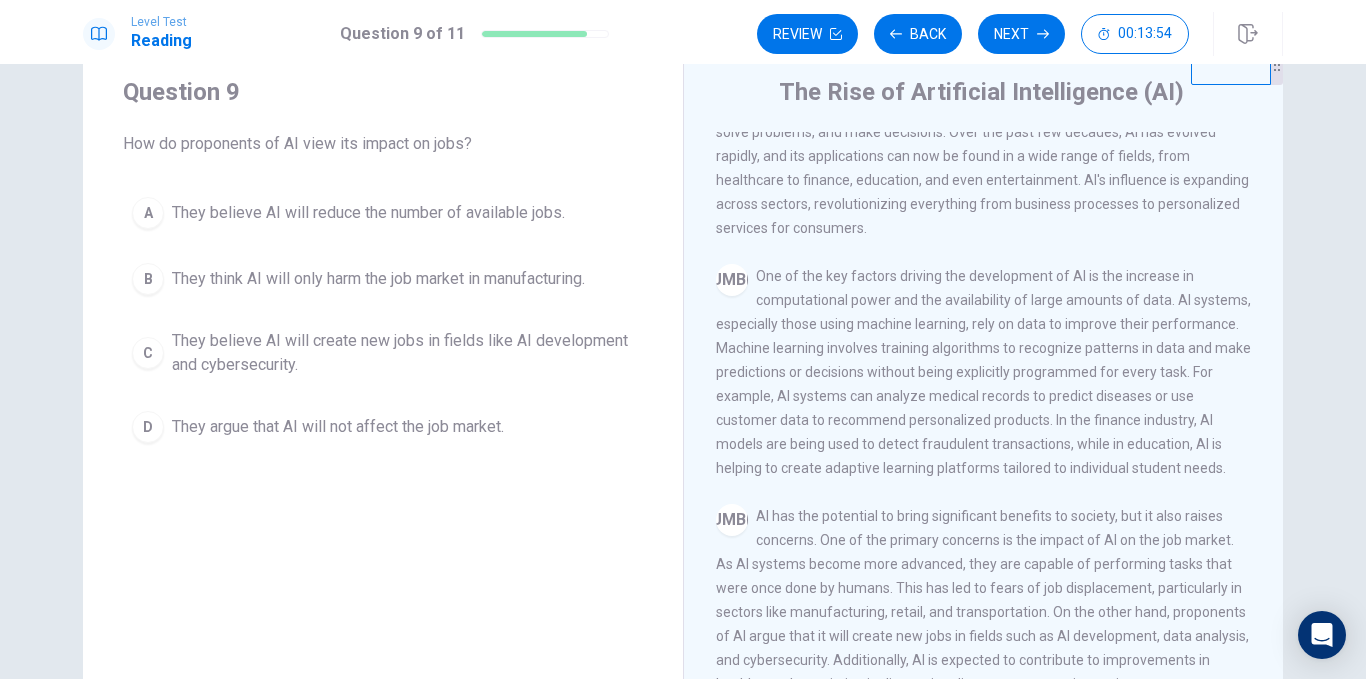 scroll, scrollTop: 86, scrollLeft: 0, axis: vertical 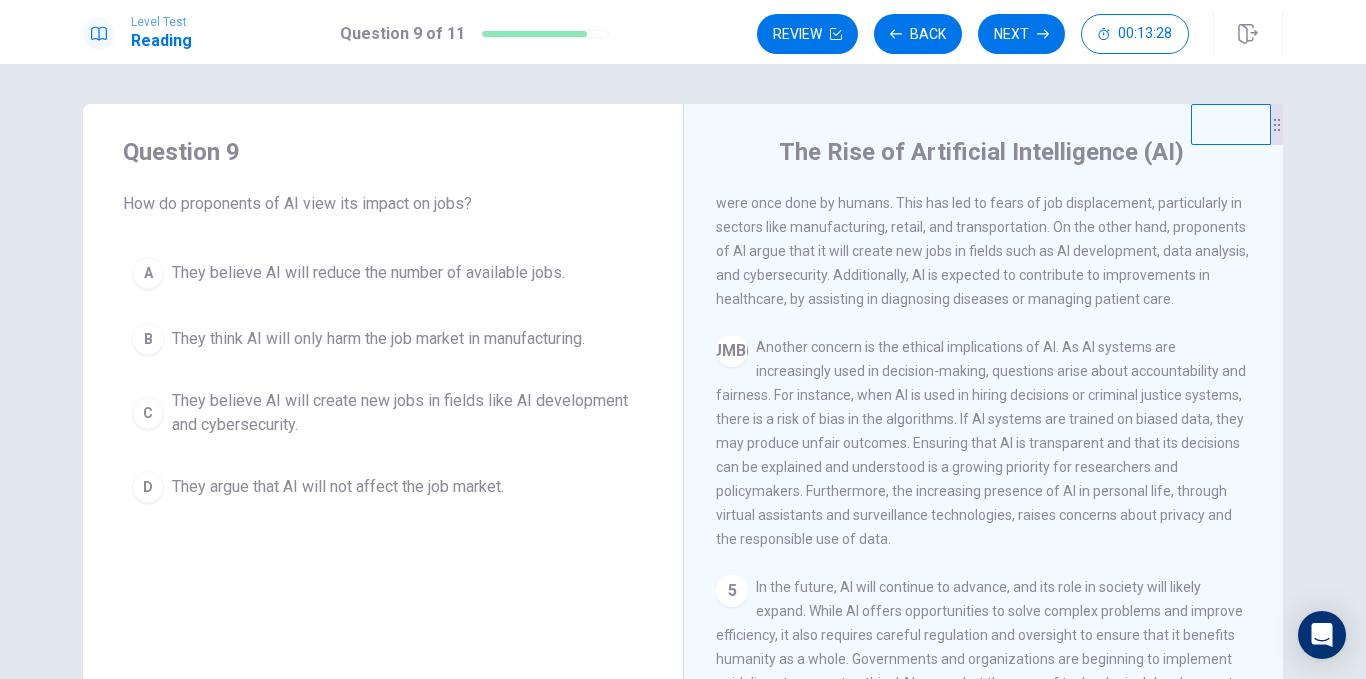 click on "C" at bounding box center (148, 273) 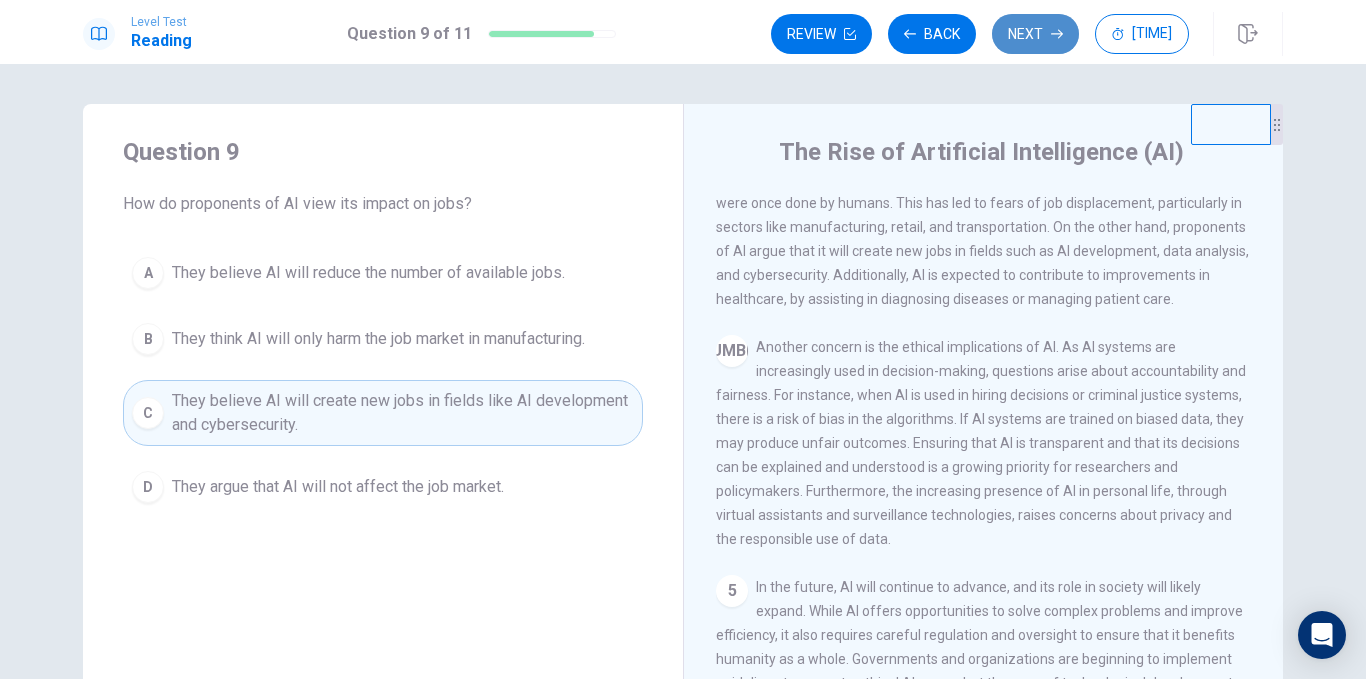 click on "Next" at bounding box center [1035, 34] 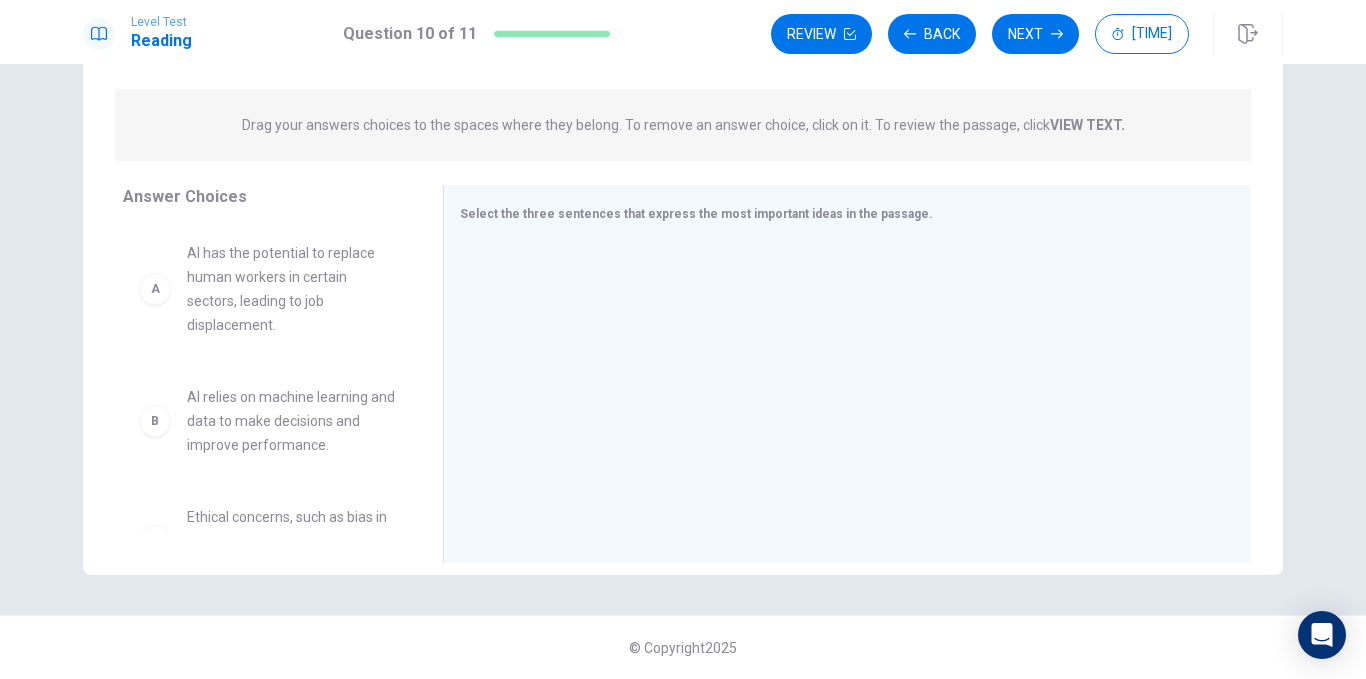 scroll, scrollTop: 224, scrollLeft: 0, axis: vertical 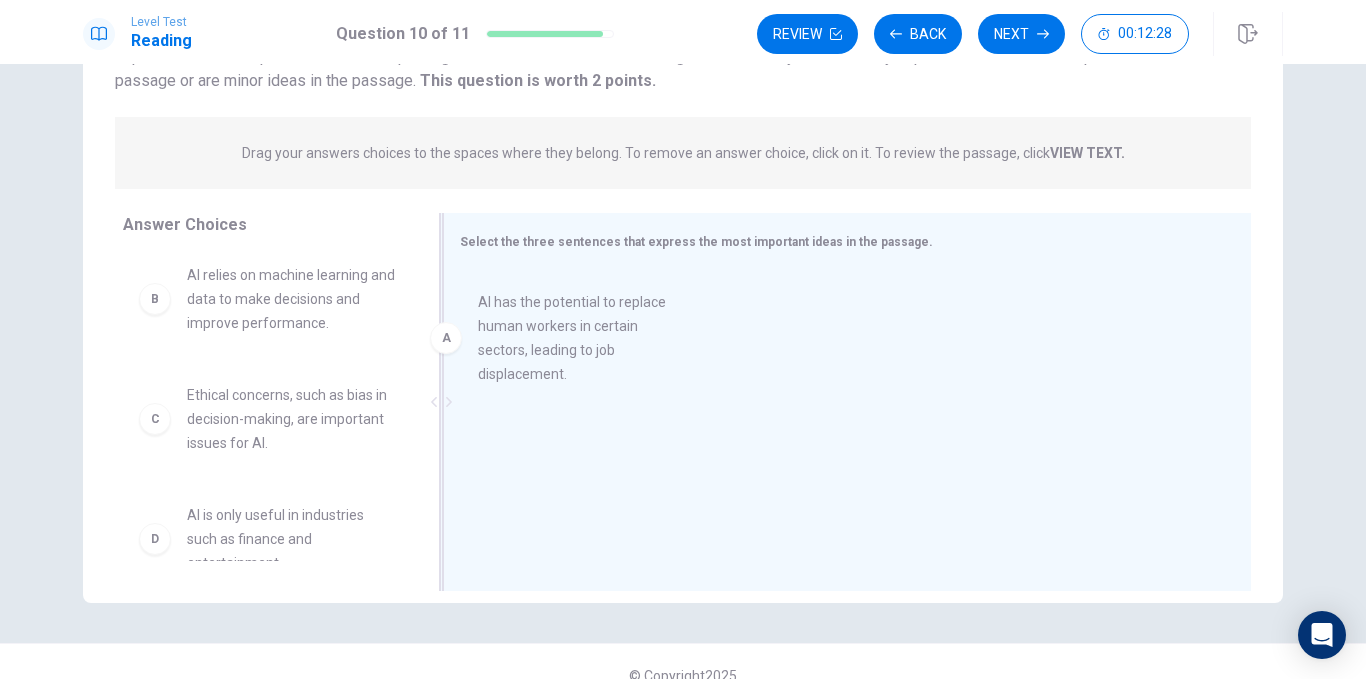 drag, startPoint x: 276, startPoint y: 316, endPoint x: 579, endPoint y: 365, distance: 306.93646 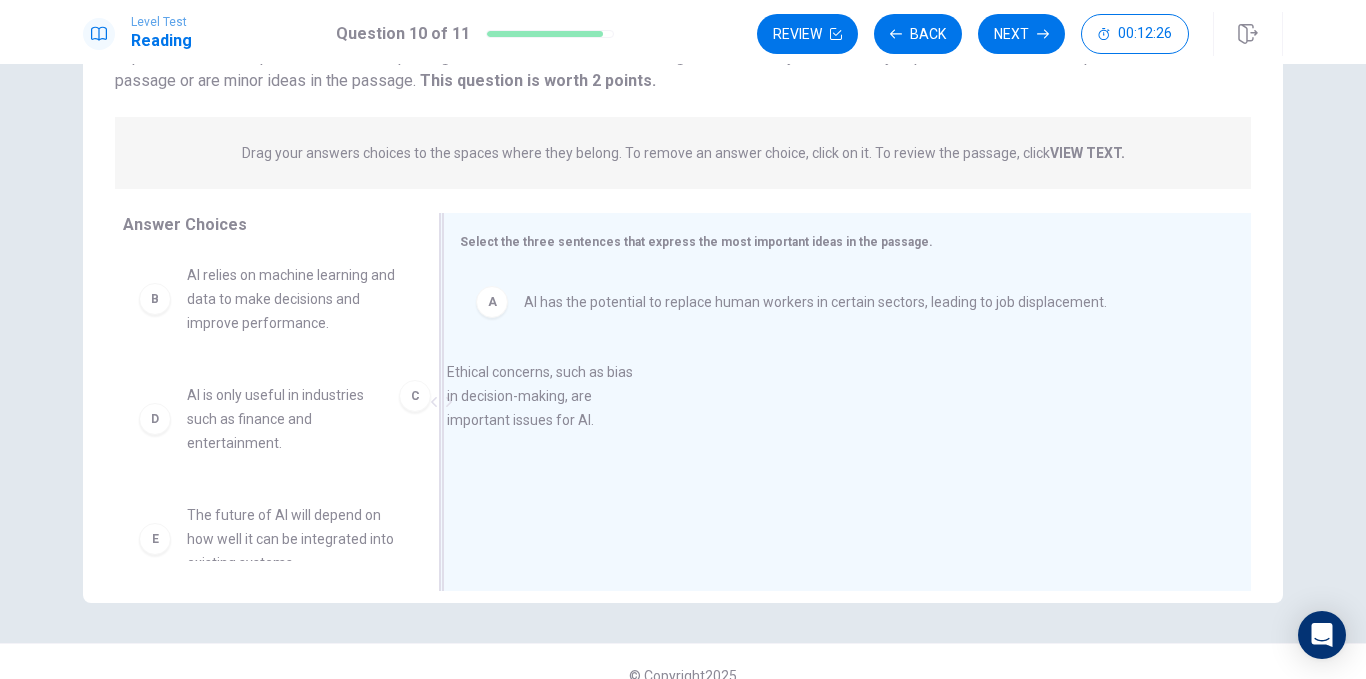 drag, startPoint x: 343, startPoint y: 408, endPoint x: 616, endPoint y: 385, distance: 273.96716 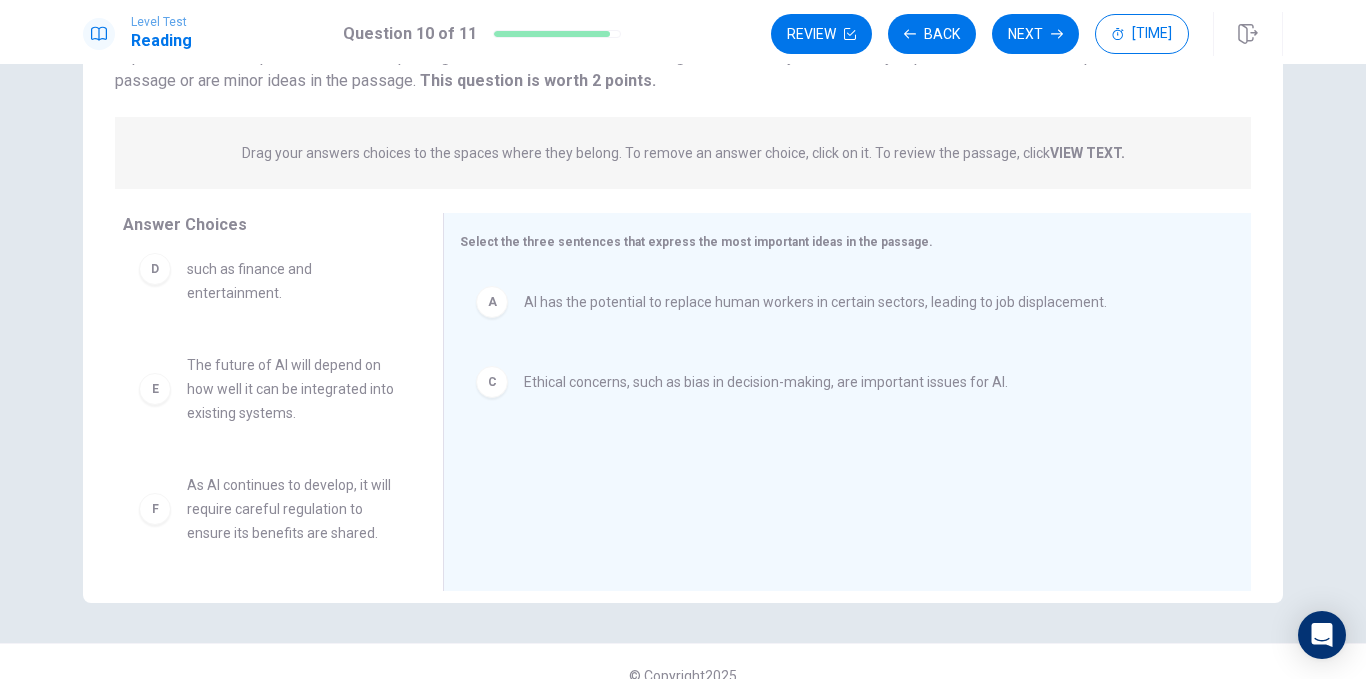 scroll, scrollTop: 156, scrollLeft: 0, axis: vertical 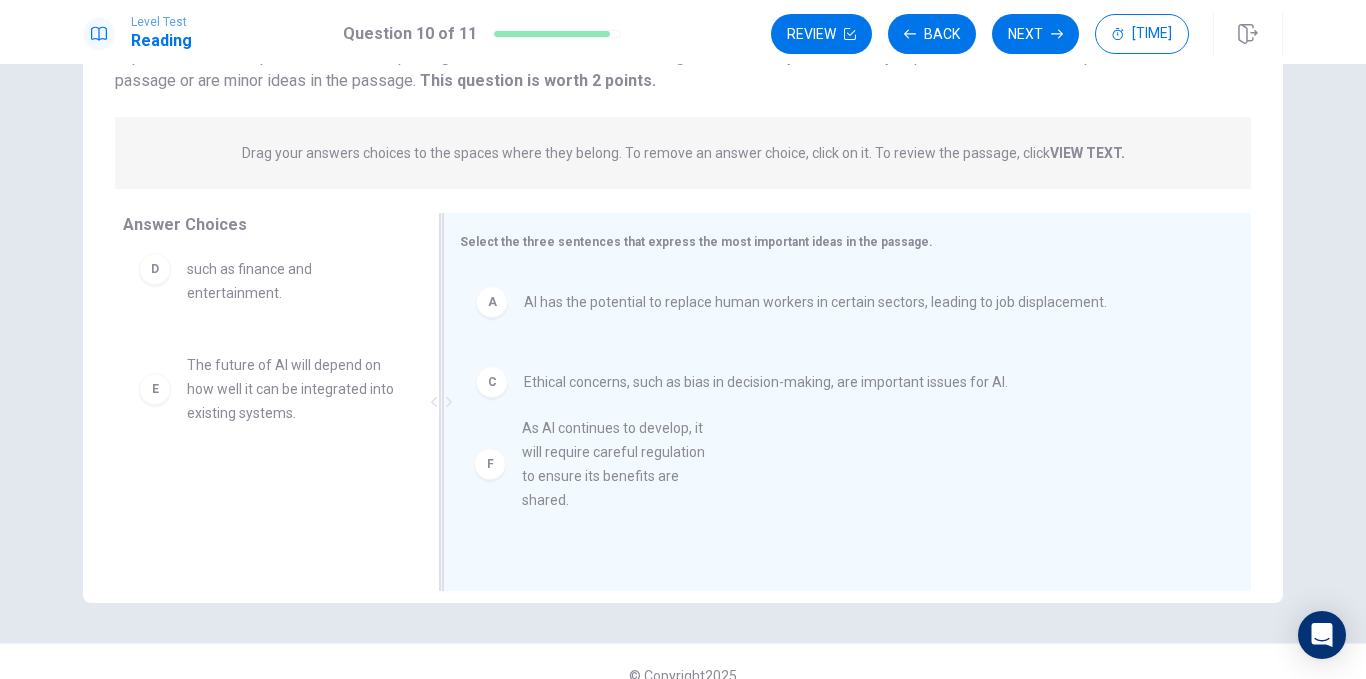 drag, startPoint x: 308, startPoint y: 497, endPoint x: 666, endPoint y: 440, distance: 362.5093 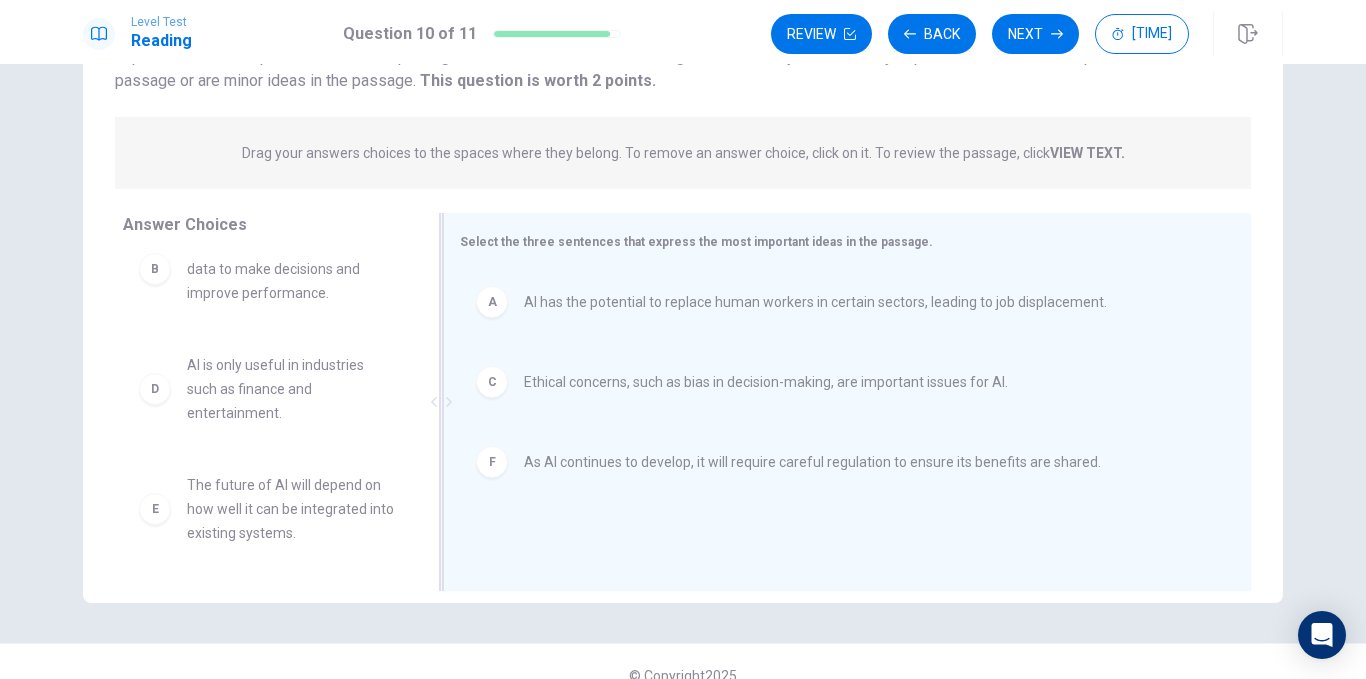 scroll, scrollTop: 36, scrollLeft: 0, axis: vertical 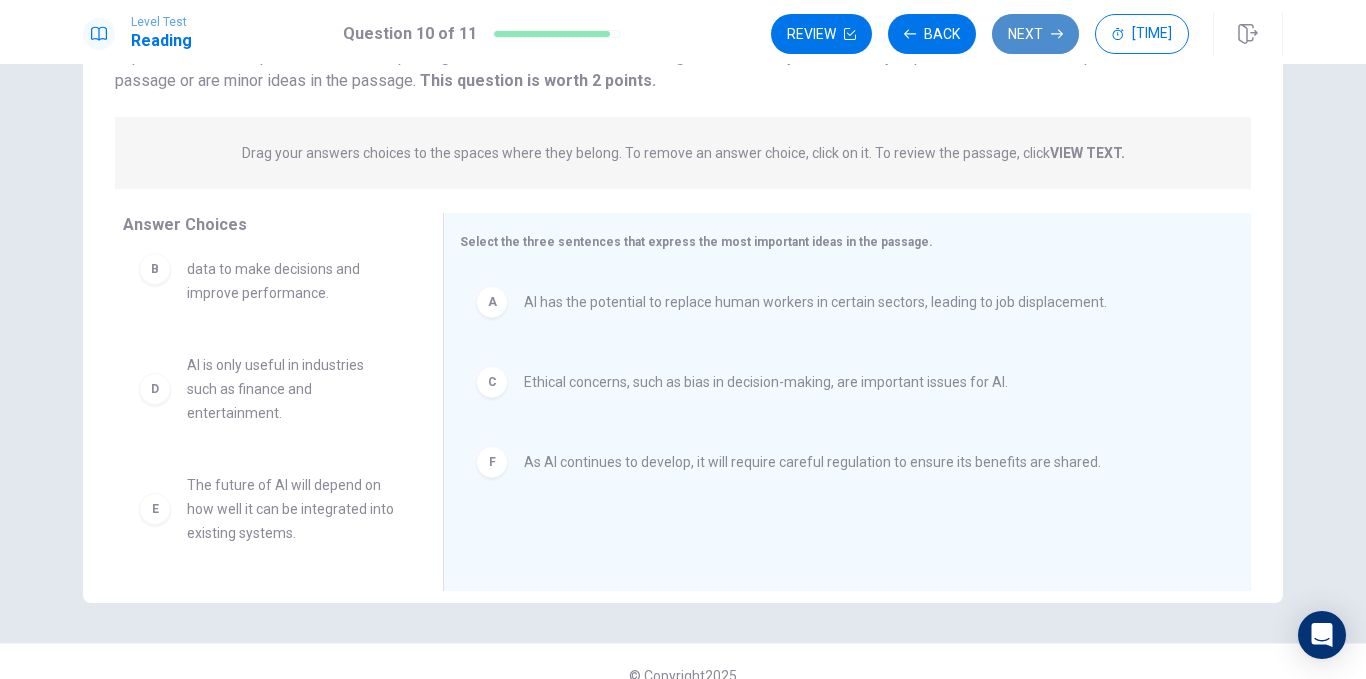 click on "Next" at bounding box center [1035, 34] 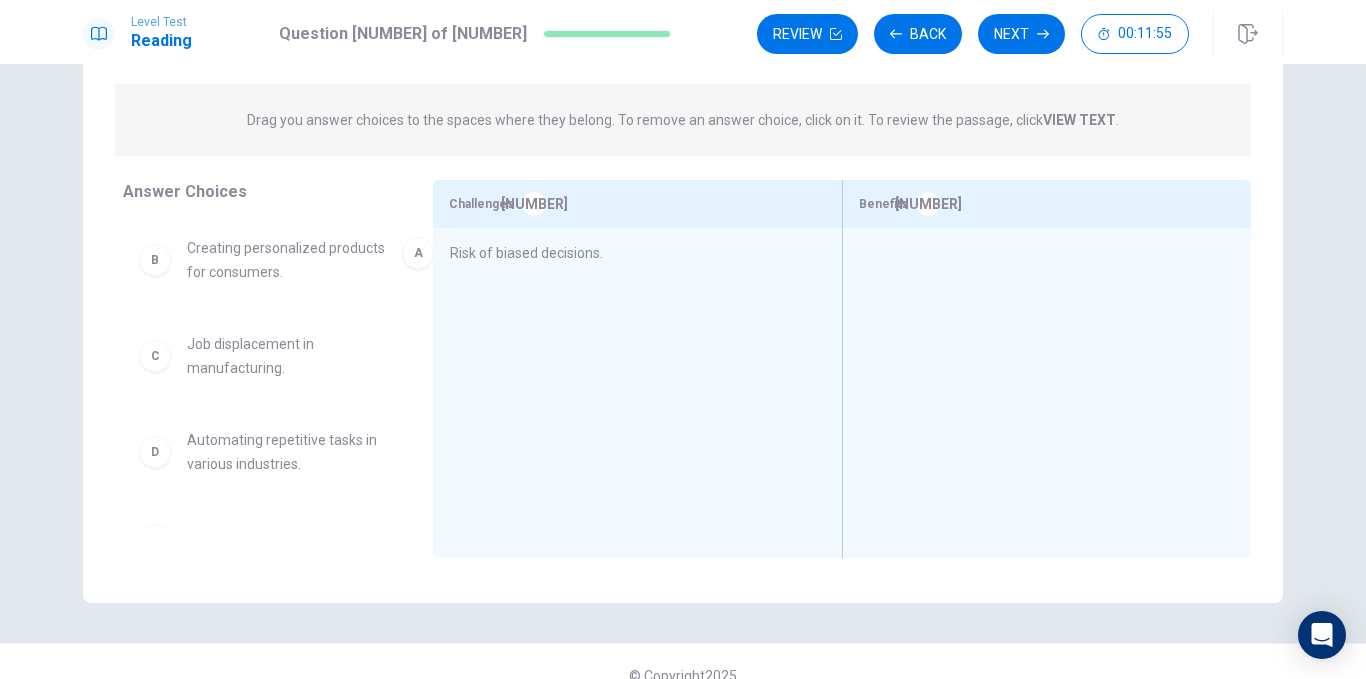 drag, startPoint x: 304, startPoint y: 270, endPoint x: 582, endPoint y: 271, distance: 278.0018 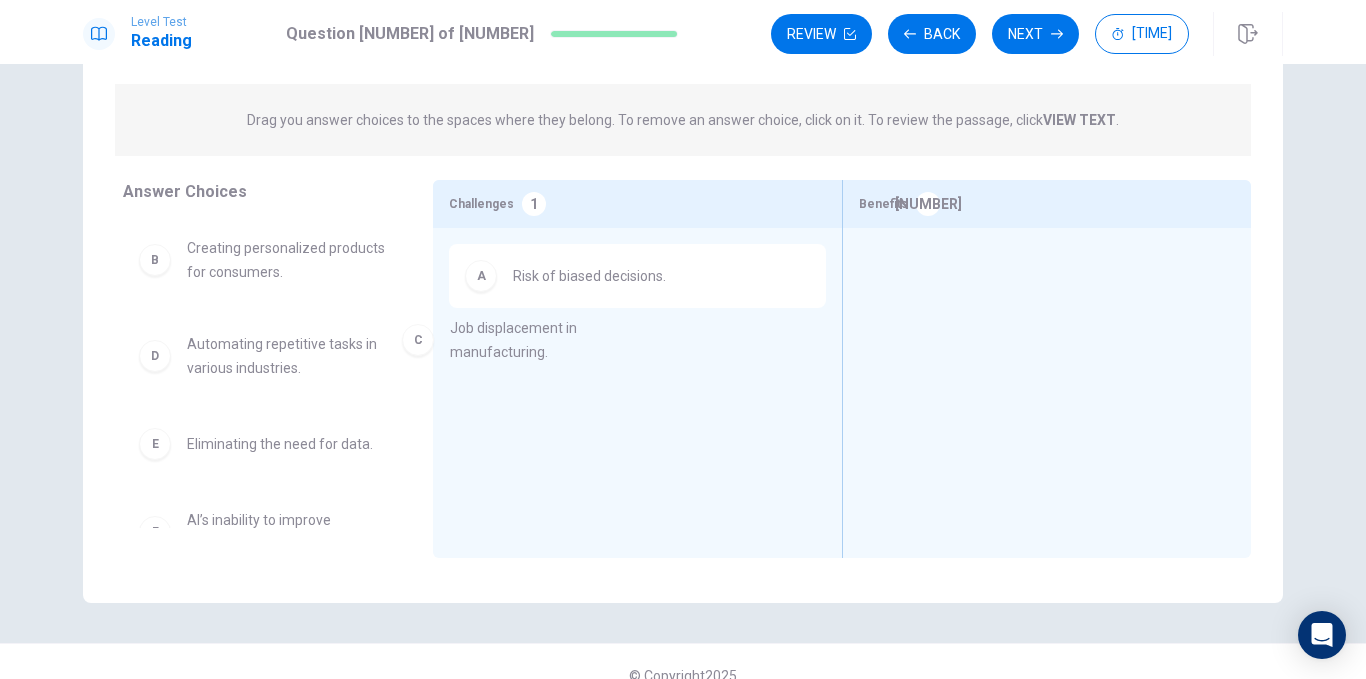 drag, startPoint x: 286, startPoint y: 358, endPoint x: 567, endPoint y: 342, distance: 281.45514 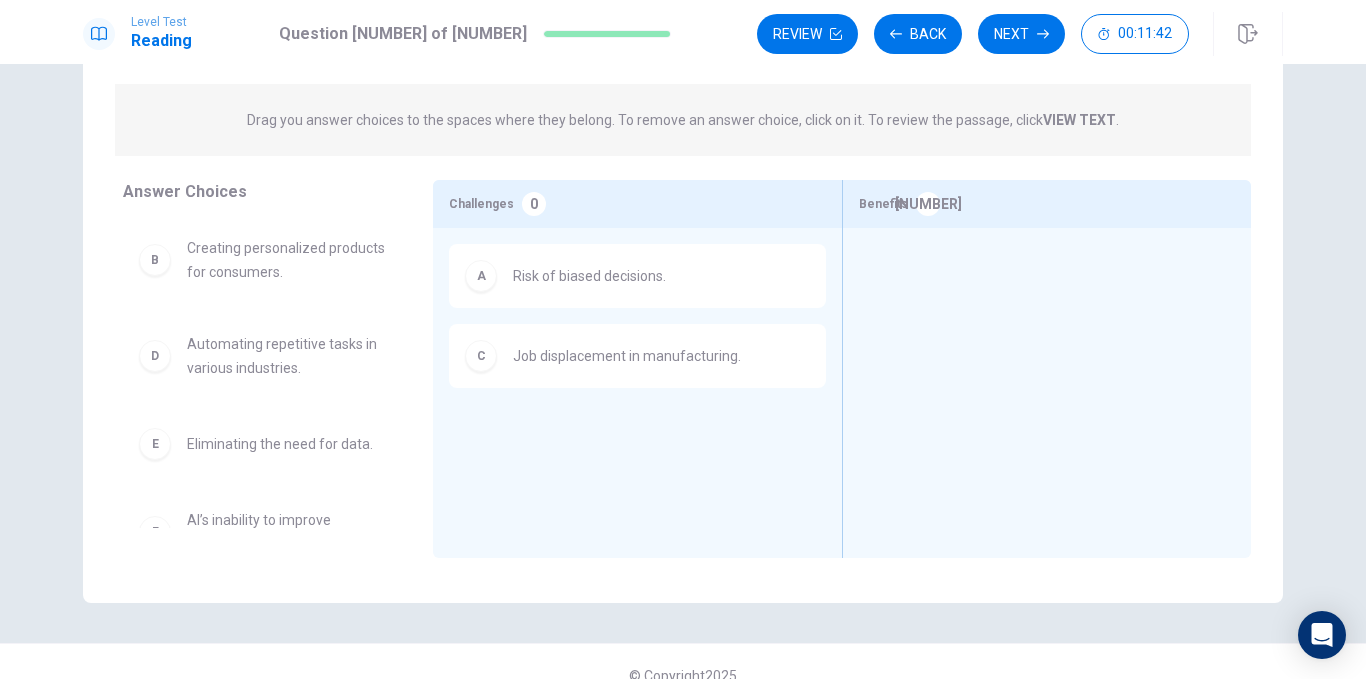 scroll, scrollTop: 1, scrollLeft: 0, axis: vertical 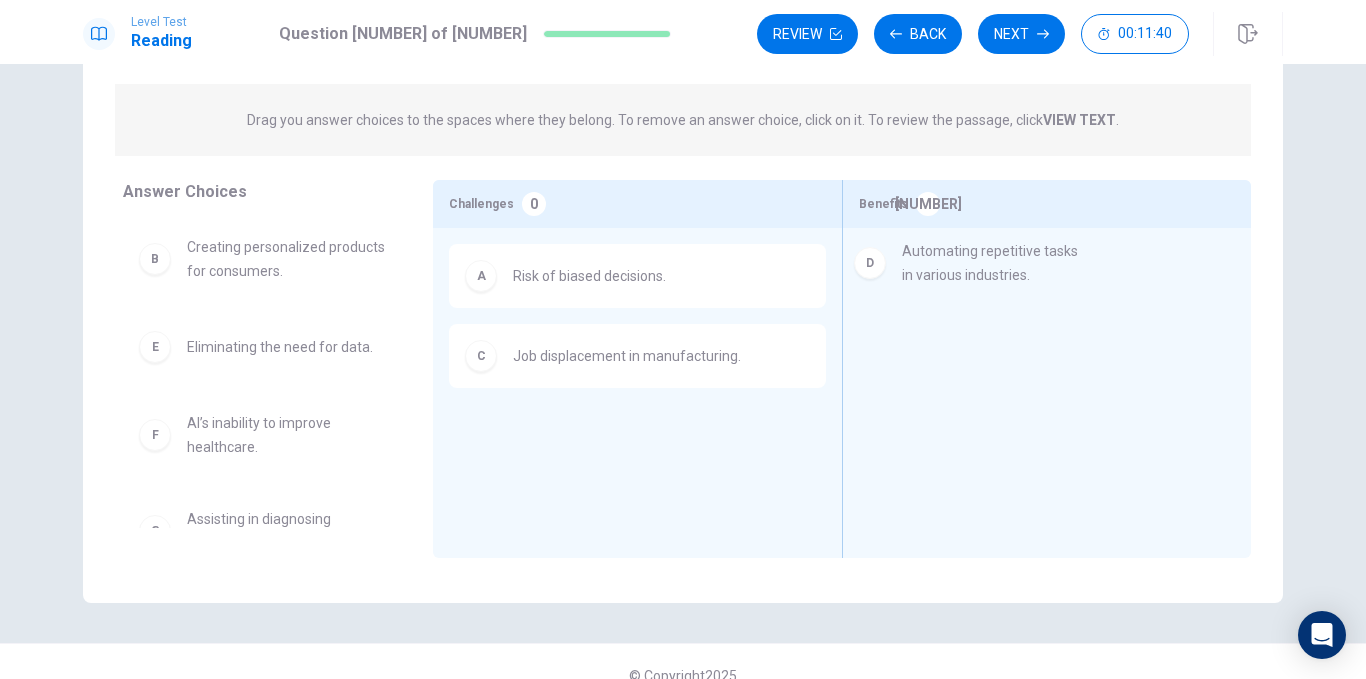drag, startPoint x: 314, startPoint y: 369, endPoint x: 1062, endPoint y: 268, distance: 754.788 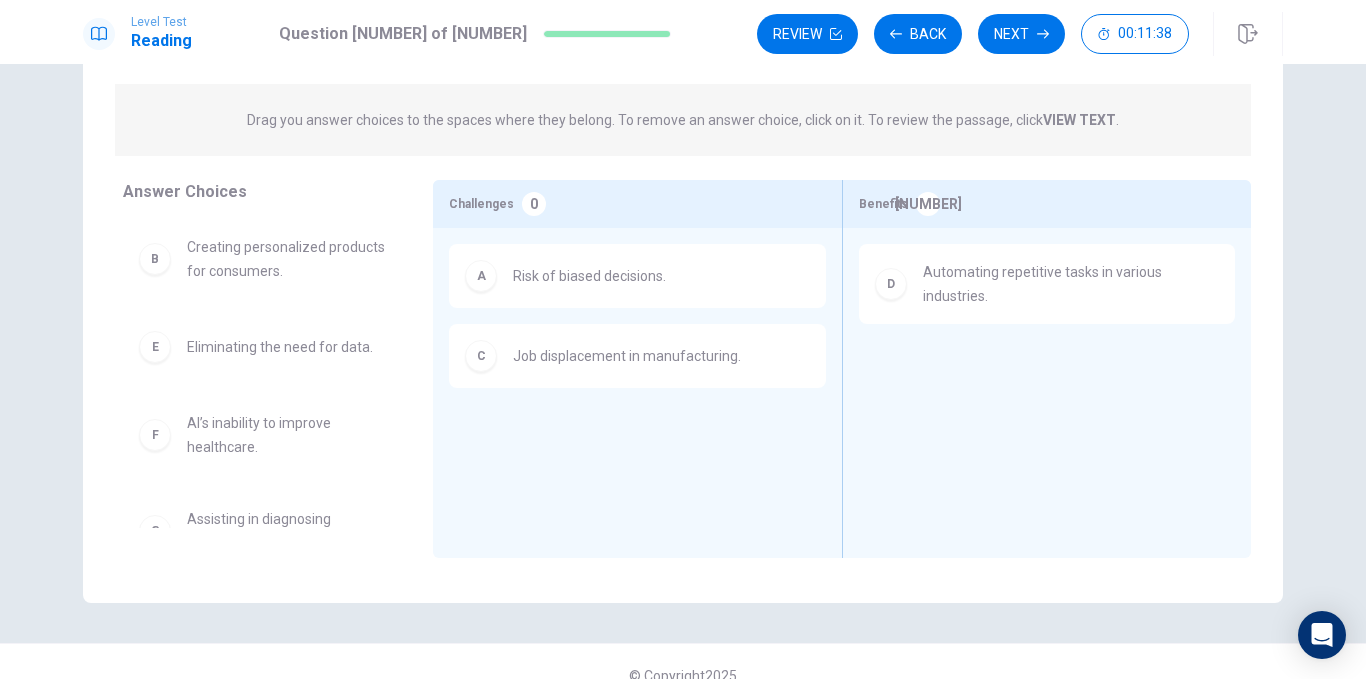 scroll, scrollTop: 44, scrollLeft: 0, axis: vertical 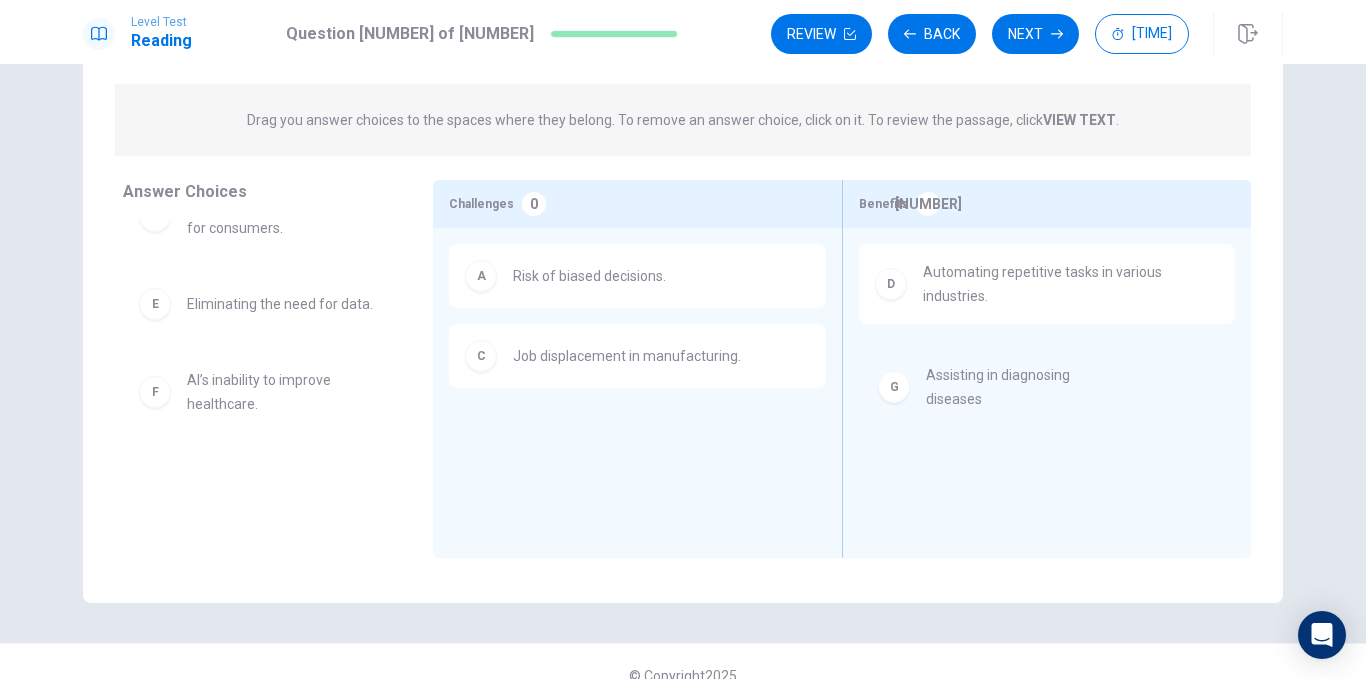 drag, startPoint x: 284, startPoint y: 490, endPoint x: 1077, endPoint y: 376, distance: 801.1523 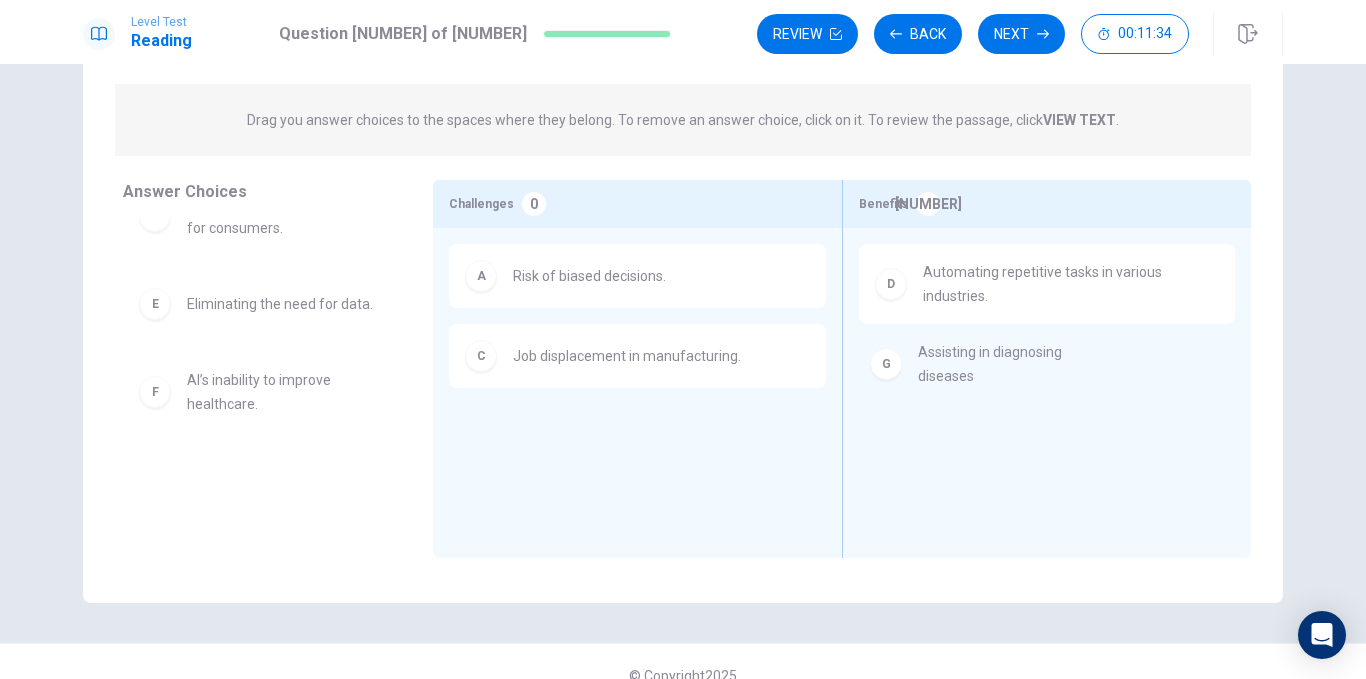 scroll, scrollTop: 0, scrollLeft: 0, axis: both 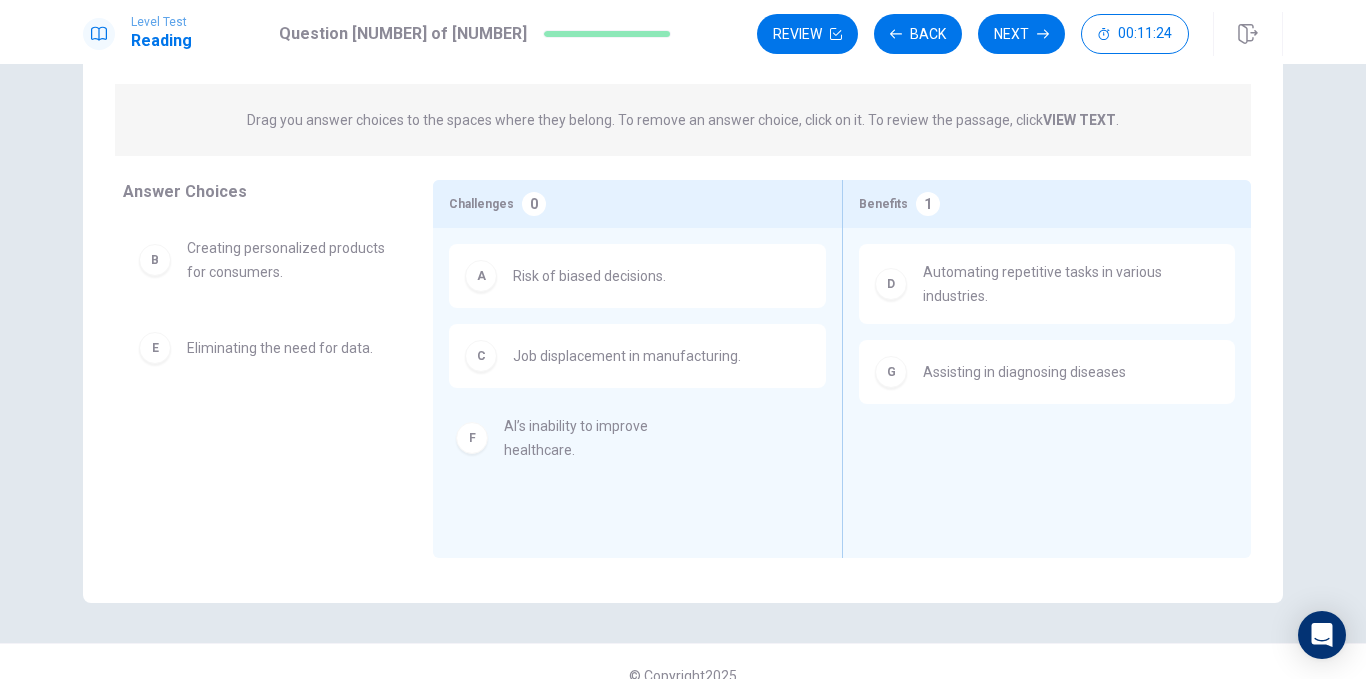 drag, startPoint x: 249, startPoint y: 437, endPoint x: 577, endPoint y: 439, distance: 328.0061 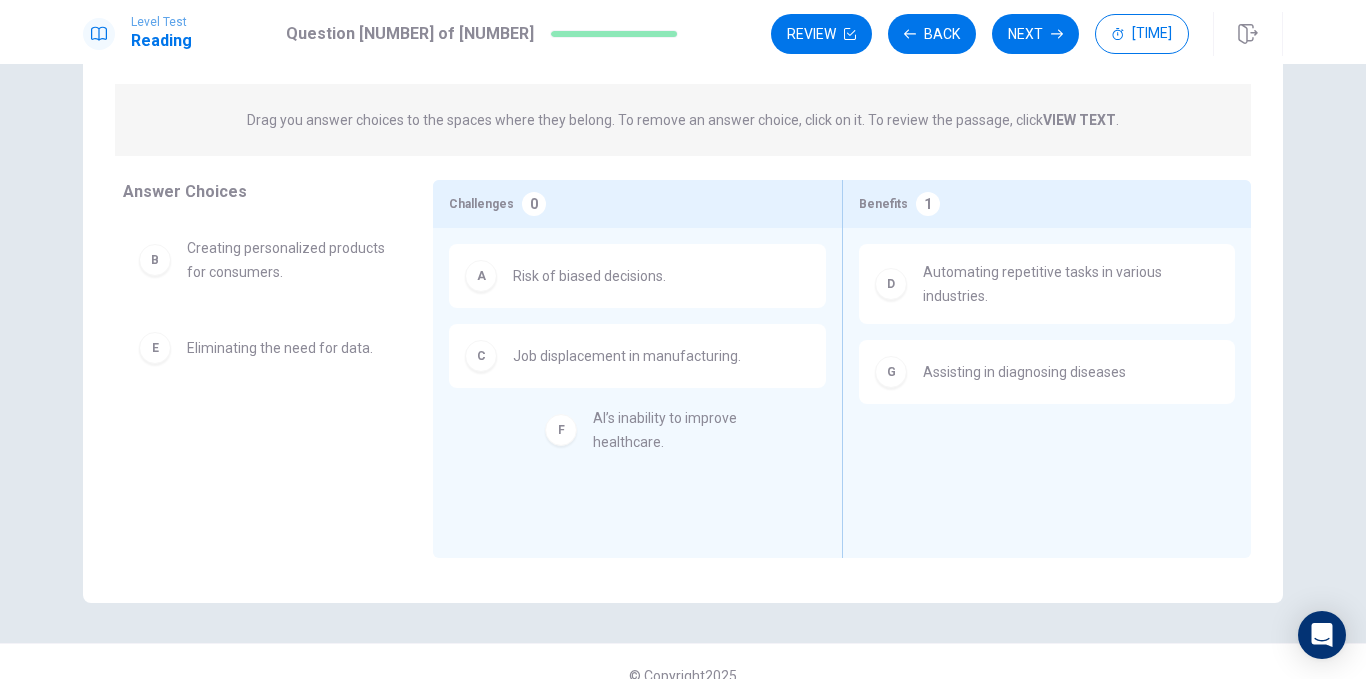 drag, startPoint x: 222, startPoint y: 457, endPoint x: 646, endPoint y: 451, distance: 424.04245 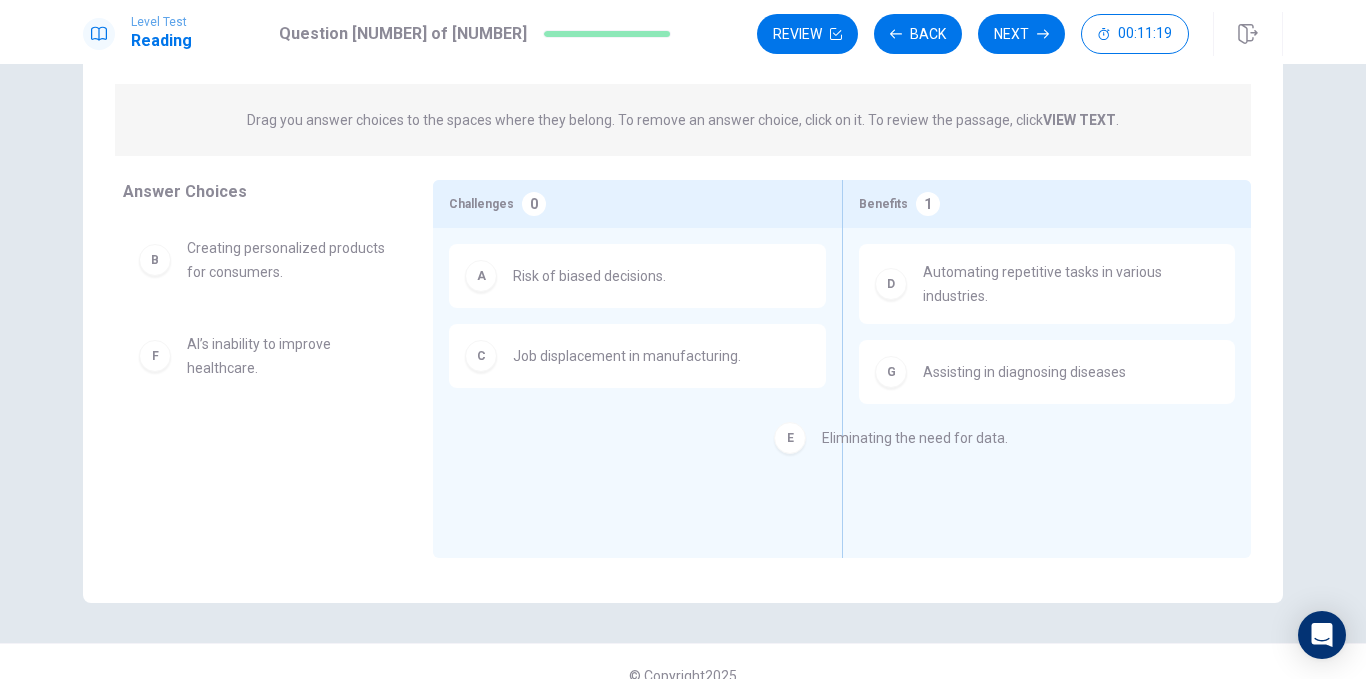 drag, startPoint x: 338, startPoint y: 347, endPoint x: 1061, endPoint y: 456, distance: 731.1703 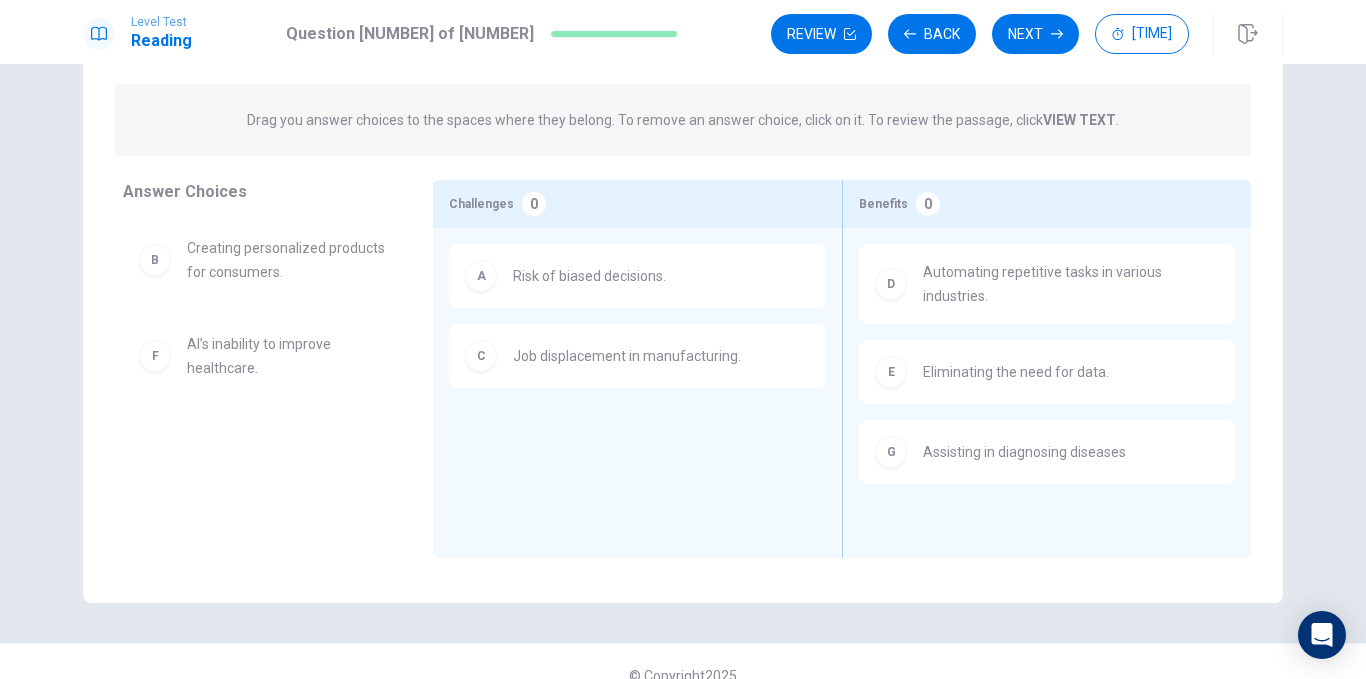 click on "E Eliminating the need for data." at bounding box center (1047, 284) 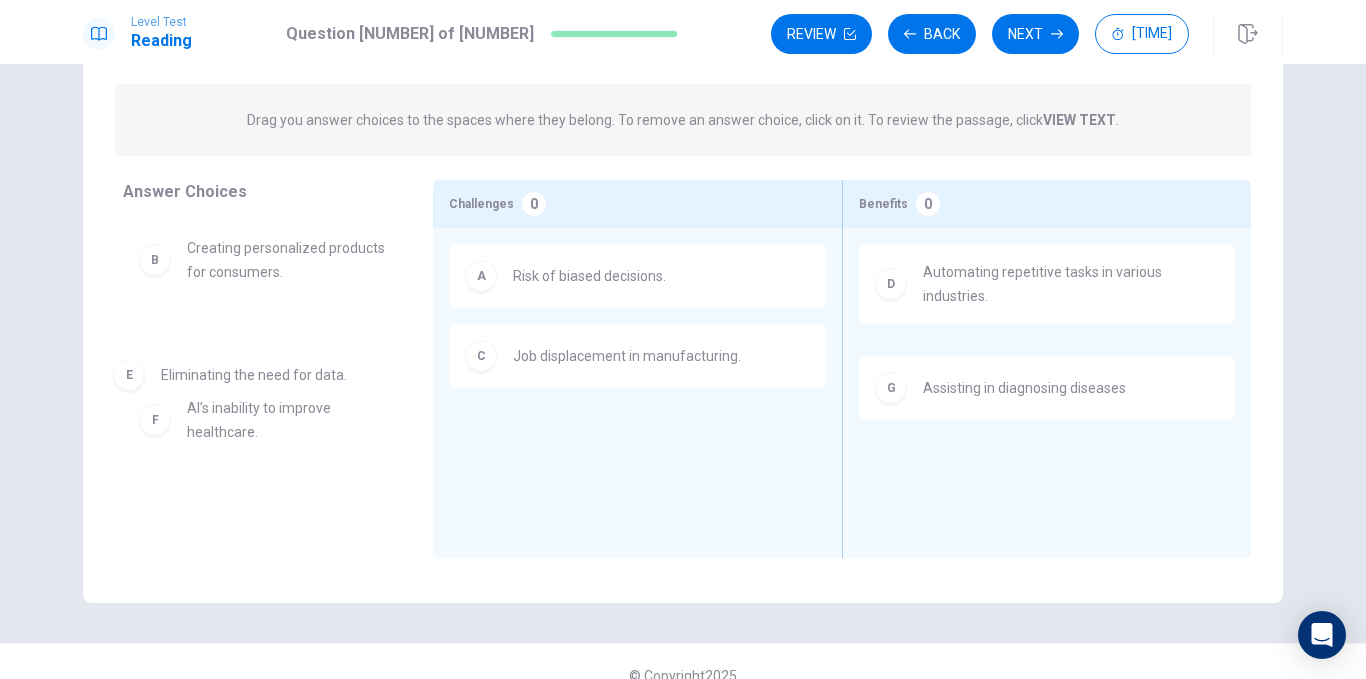 drag, startPoint x: 992, startPoint y: 396, endPoint x: 229, endPoint y: 399, distance: 763.0059 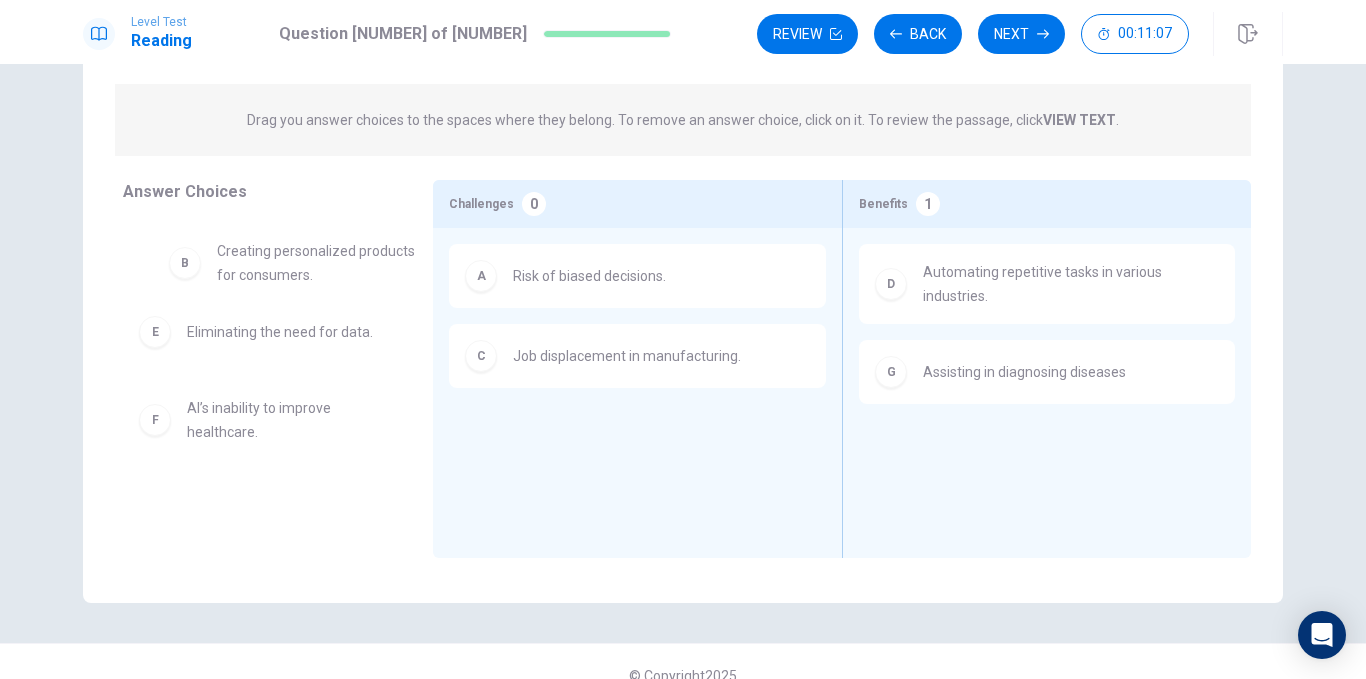drag, startPoint x: 265, startPoint y: 285, endPoint x: 304, endPoint y: 288, distance: 39.115215 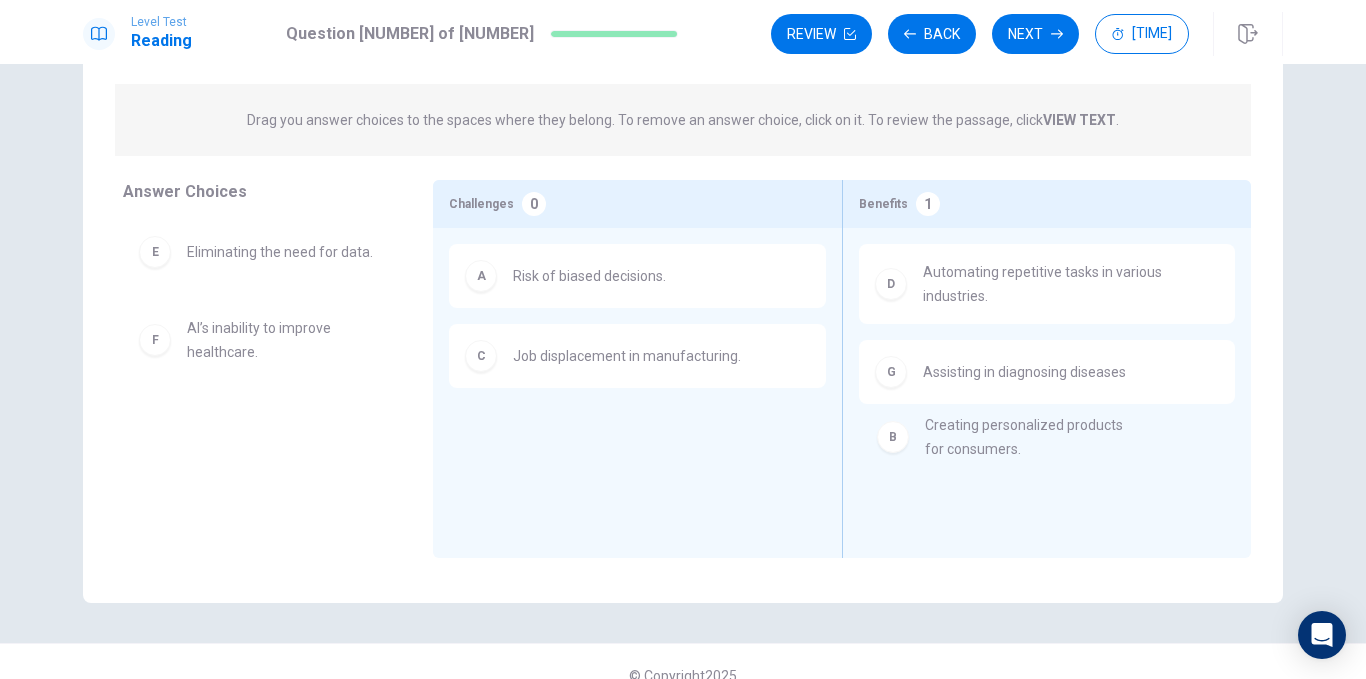 drag, startPoint x: 290, startPoint y: 276, endPoint x: 1038, endPoint y: 453, distance: 768.6566 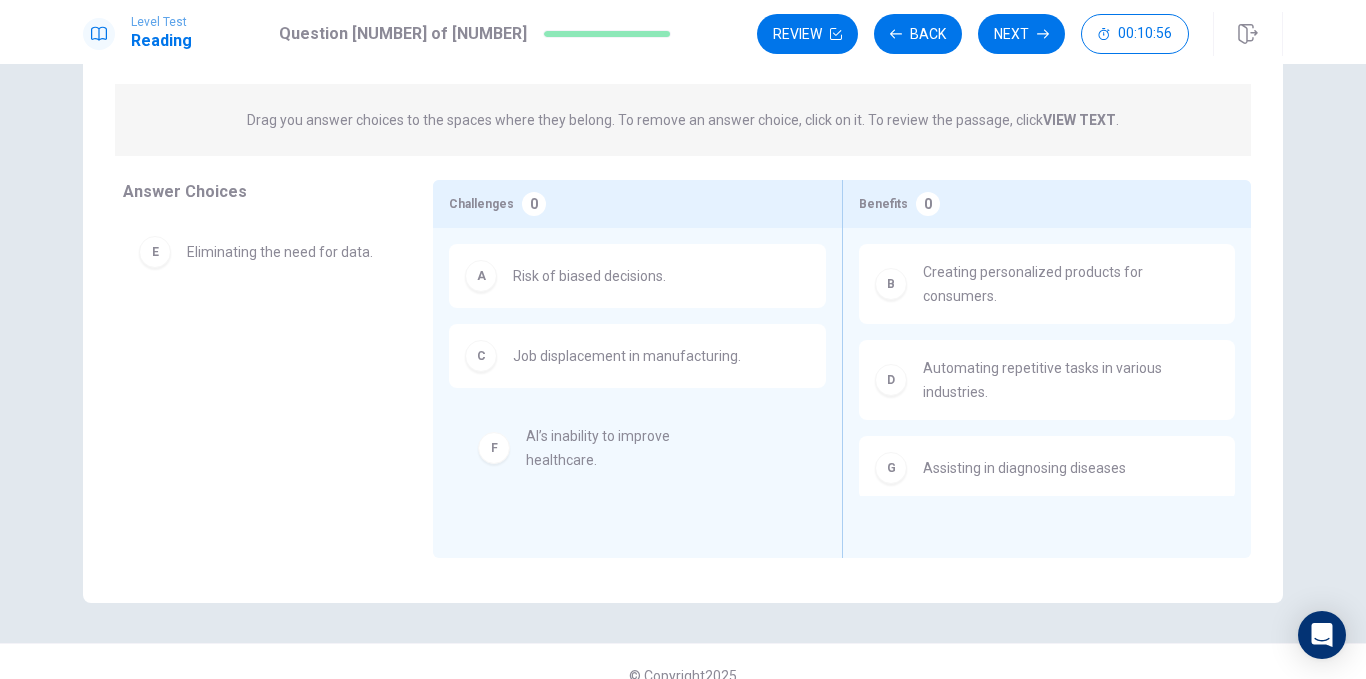 drag, startPoint x: 284, startPoint y: 323, endPoint x: 682, endPoint y: 451, distance: 418.07654 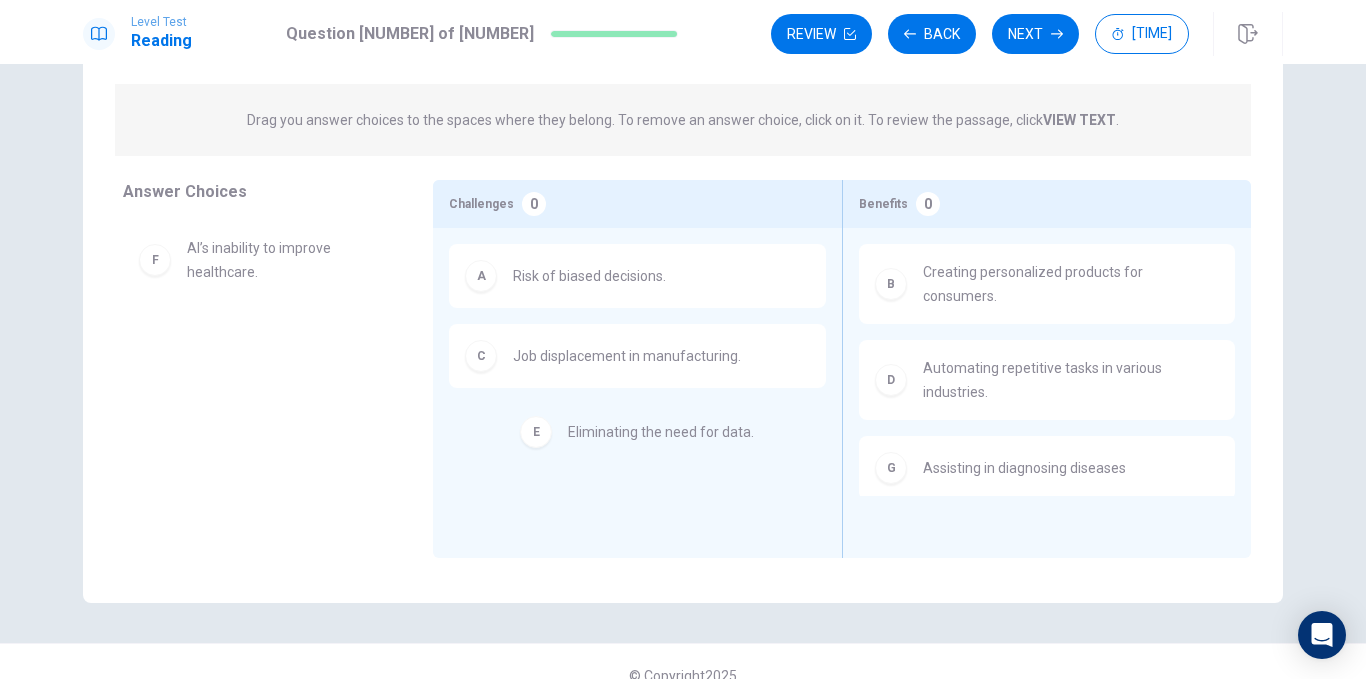drag, startPoint x: 369, startPoint y: 271, endPoint x: 773, endPoint y: 459, distance: 445.6007 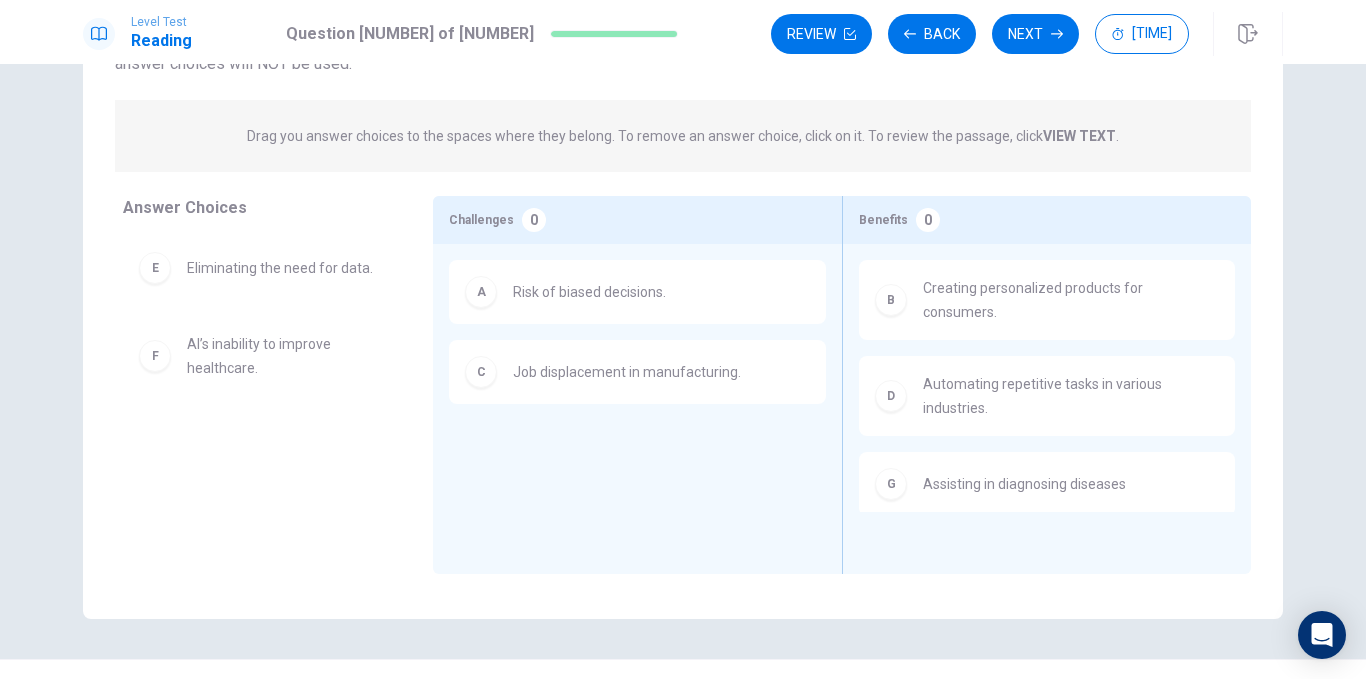 scroll, scrollTop: 179, scrollLeft: 0, axis: vertical 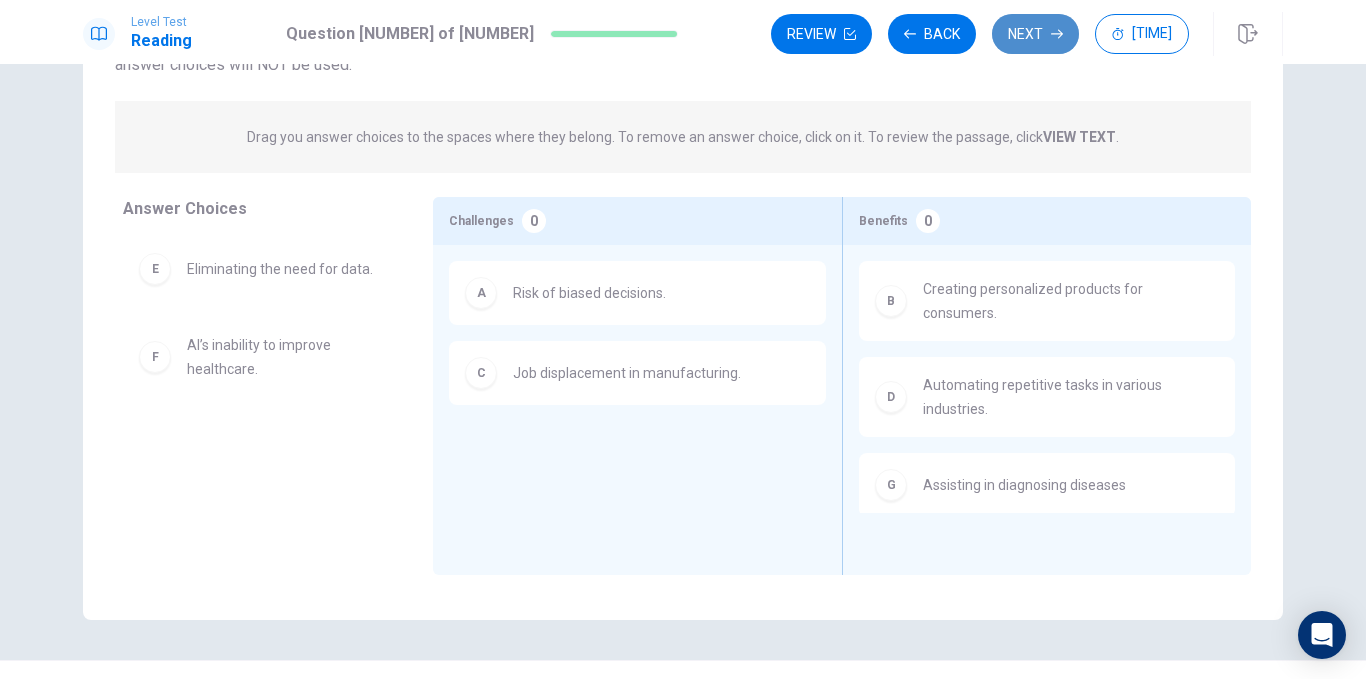 click on "Next" at bounding box center [1035, 34] 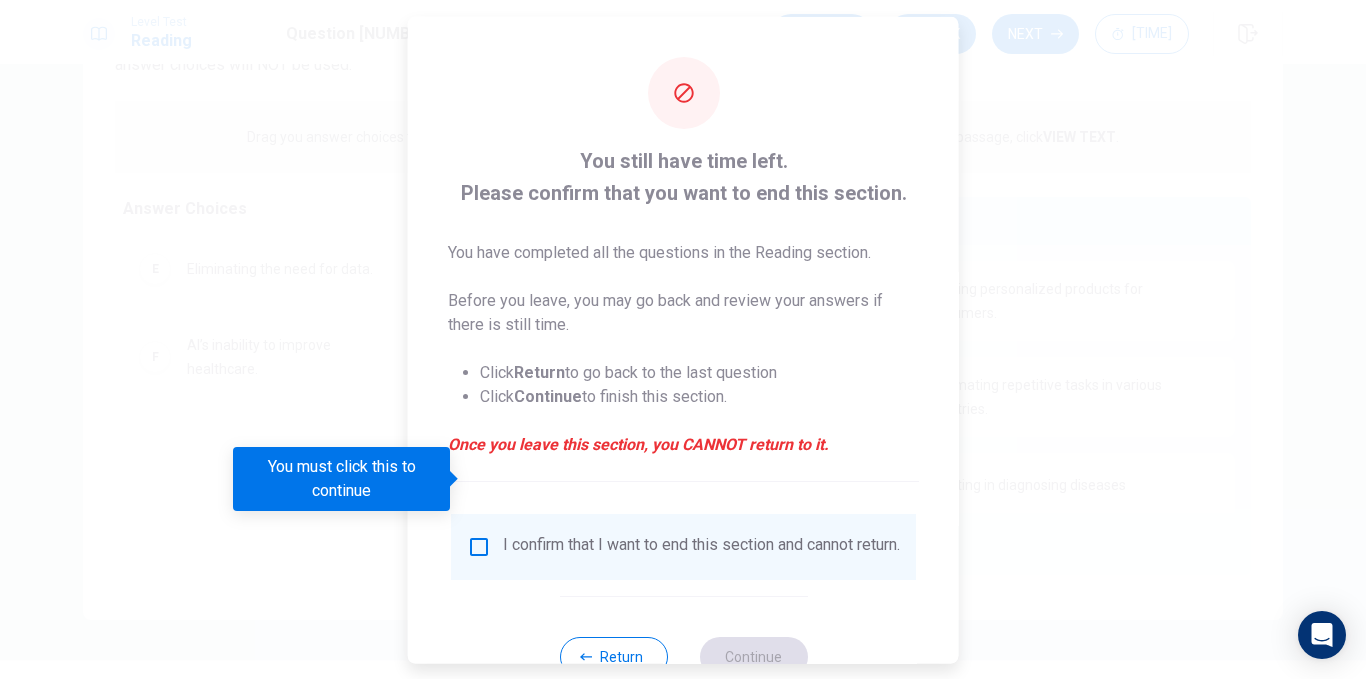 scroll, scrollTop: 67, scrollLeft: 0, axis: vertical 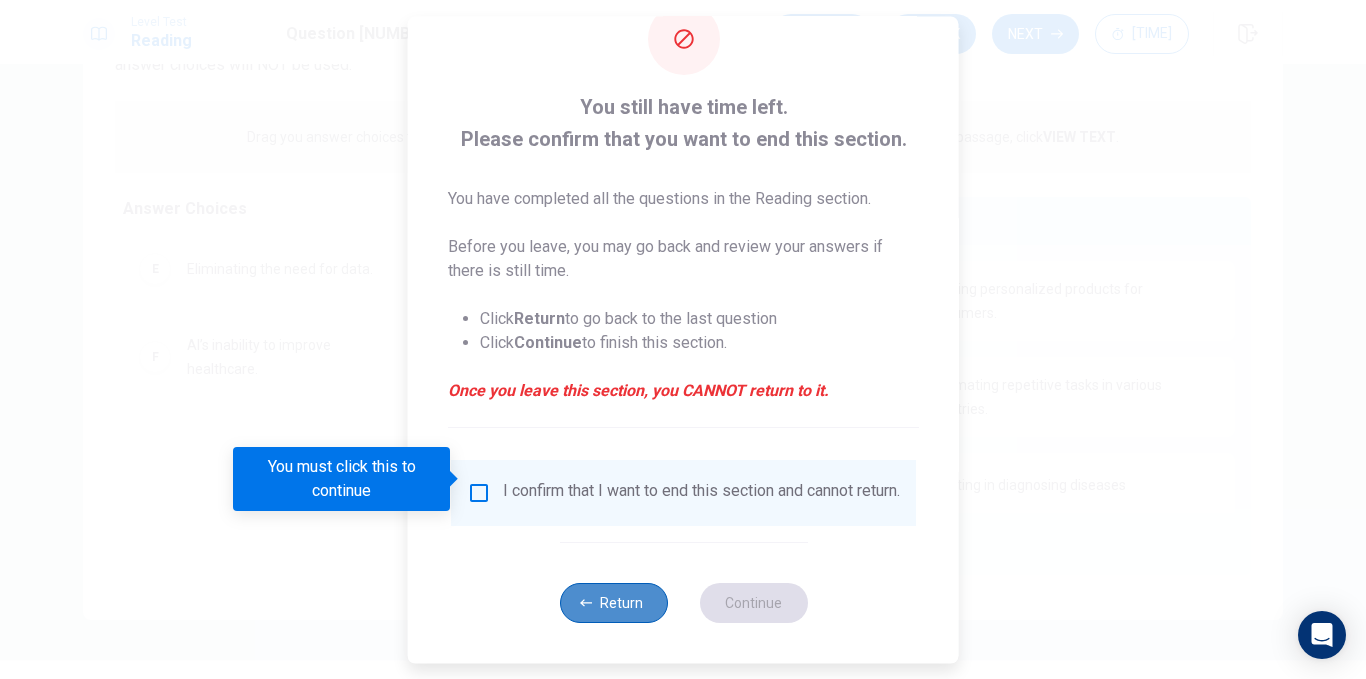 click on "Return" at bounding box center [613, 603] 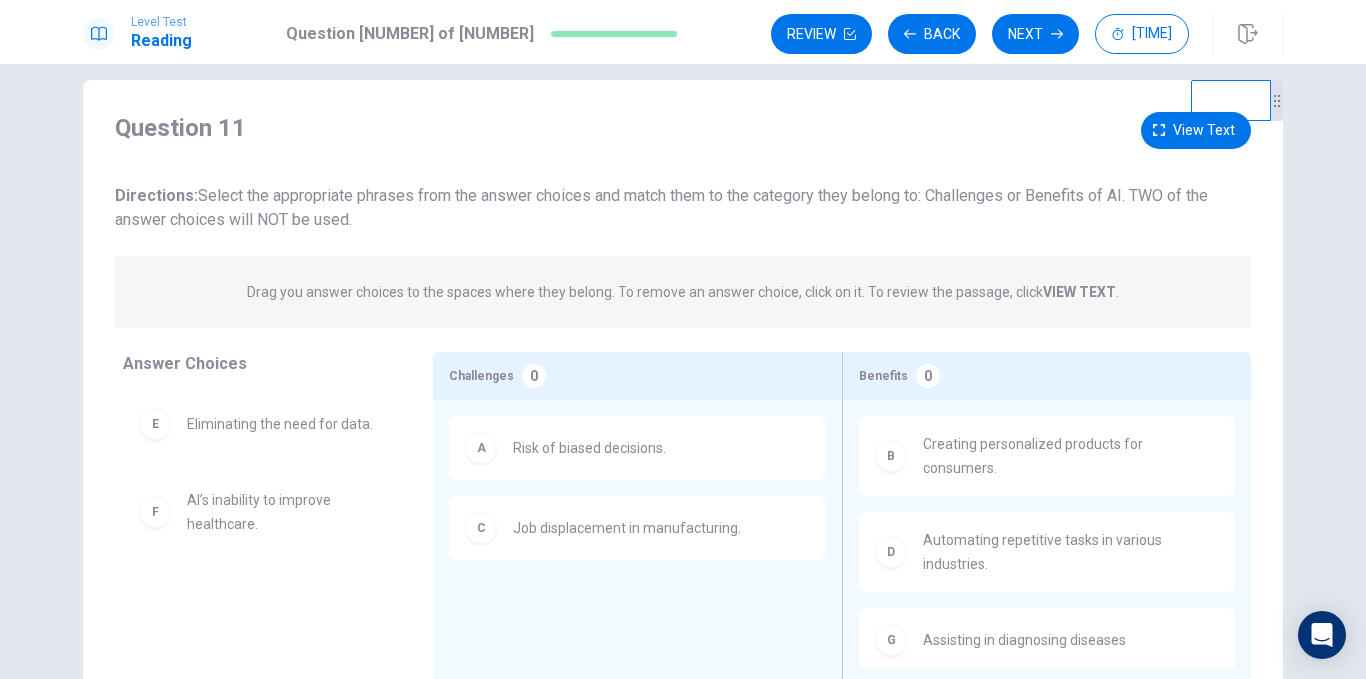 scroll, scrollTop: 0, scrollLeft: 0, axis: both 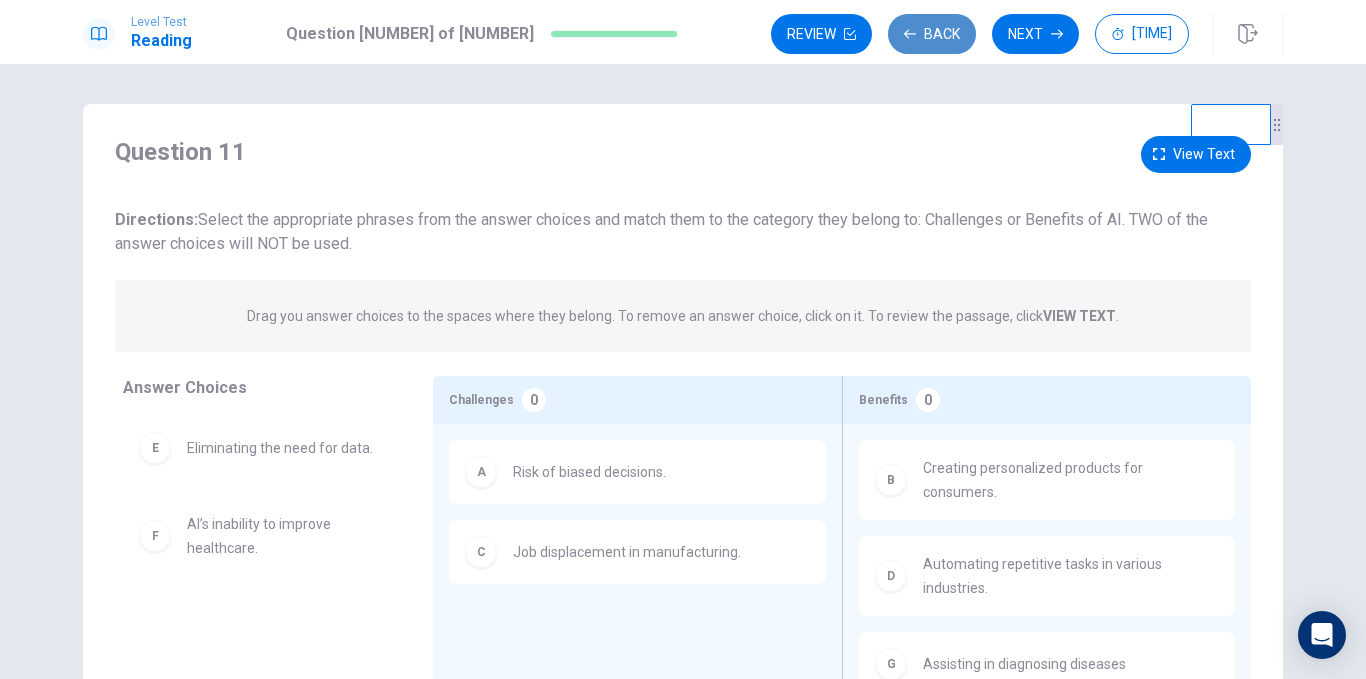 click on "Back" at bounding box center [932, 34] 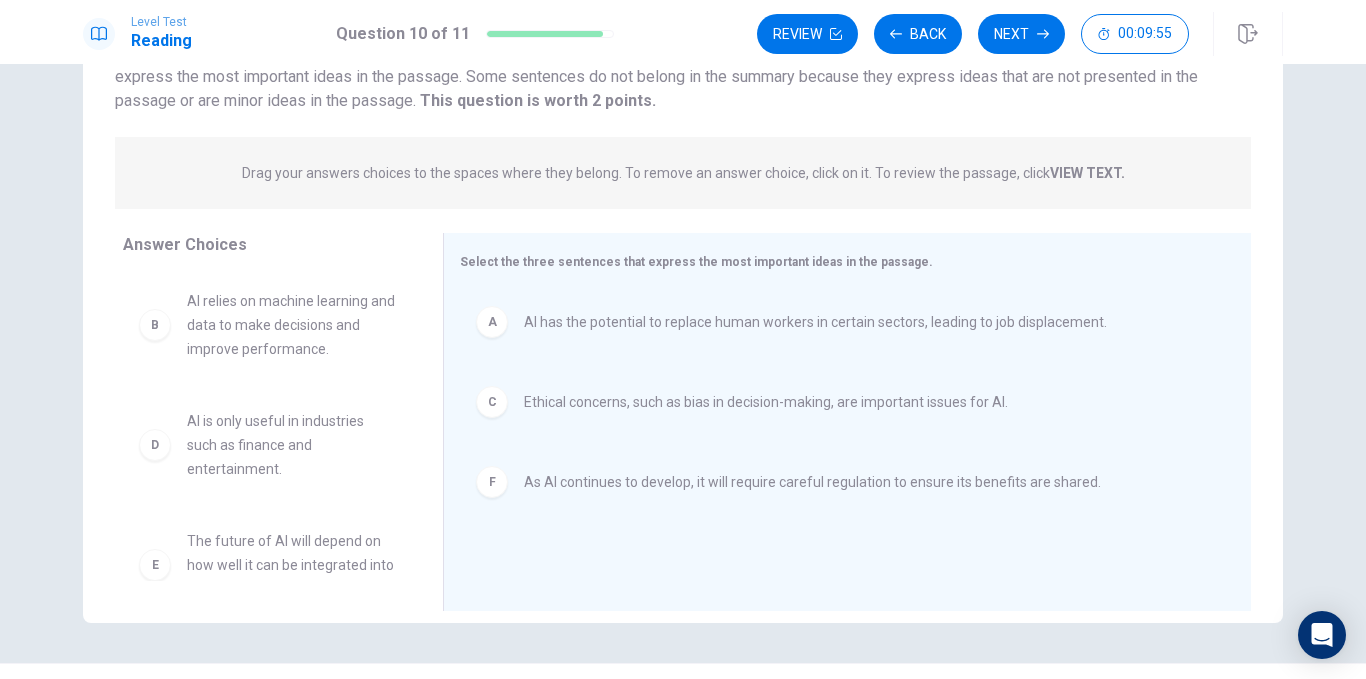 scroll, scrollTop: 178, scrollLeft: 0, axis: vertical 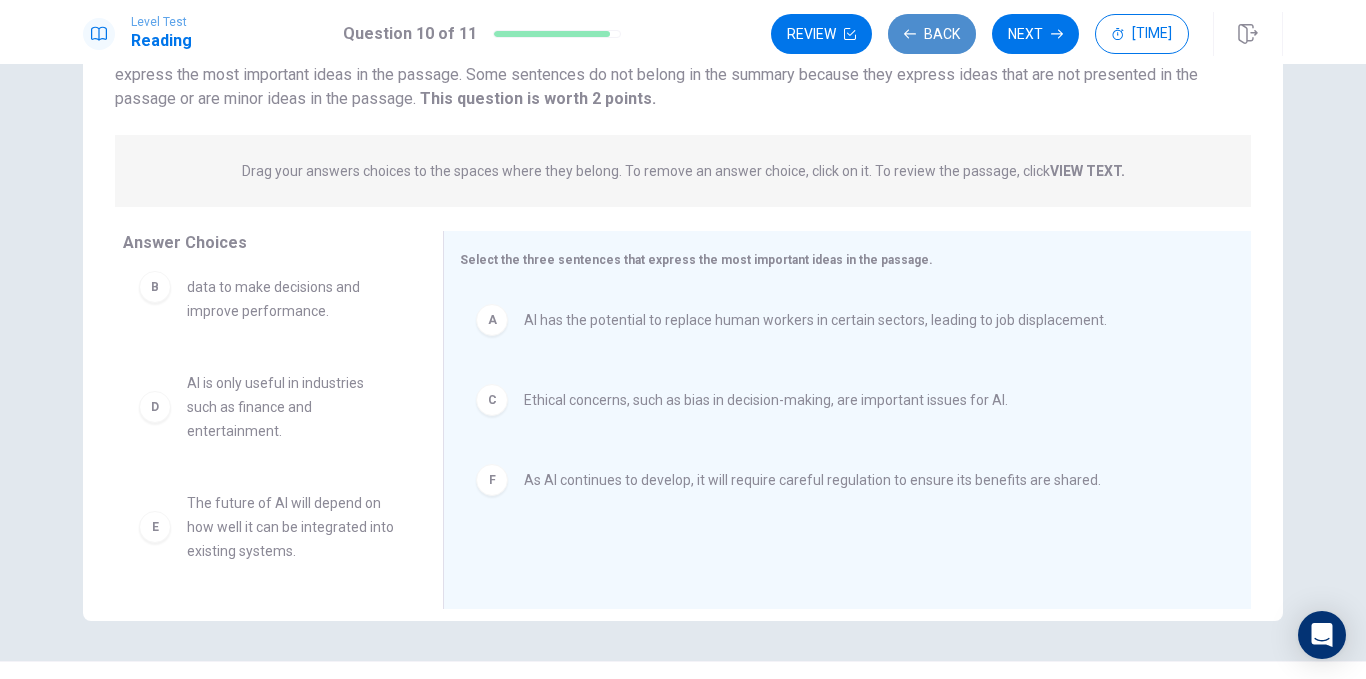 click on "Back" at bounding box center (932, 34) 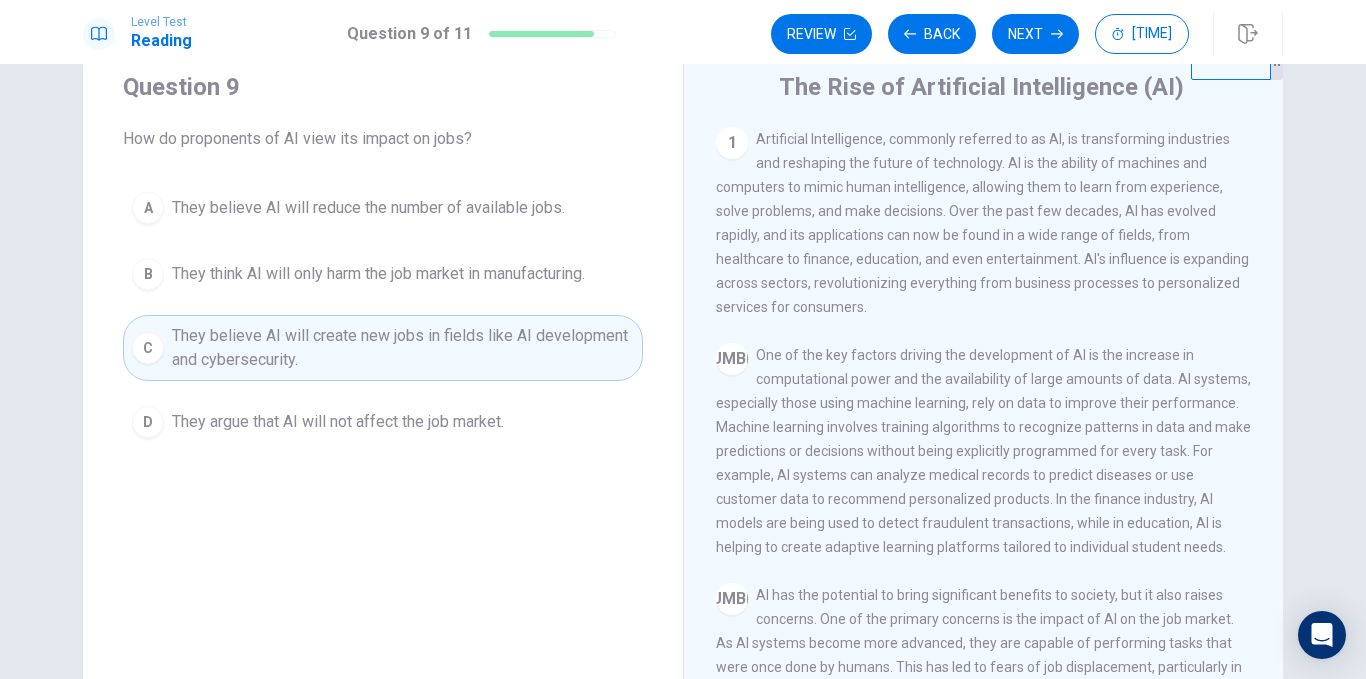 scroll, scrollTop: 65, scrollLeft: 0, axis: vertical 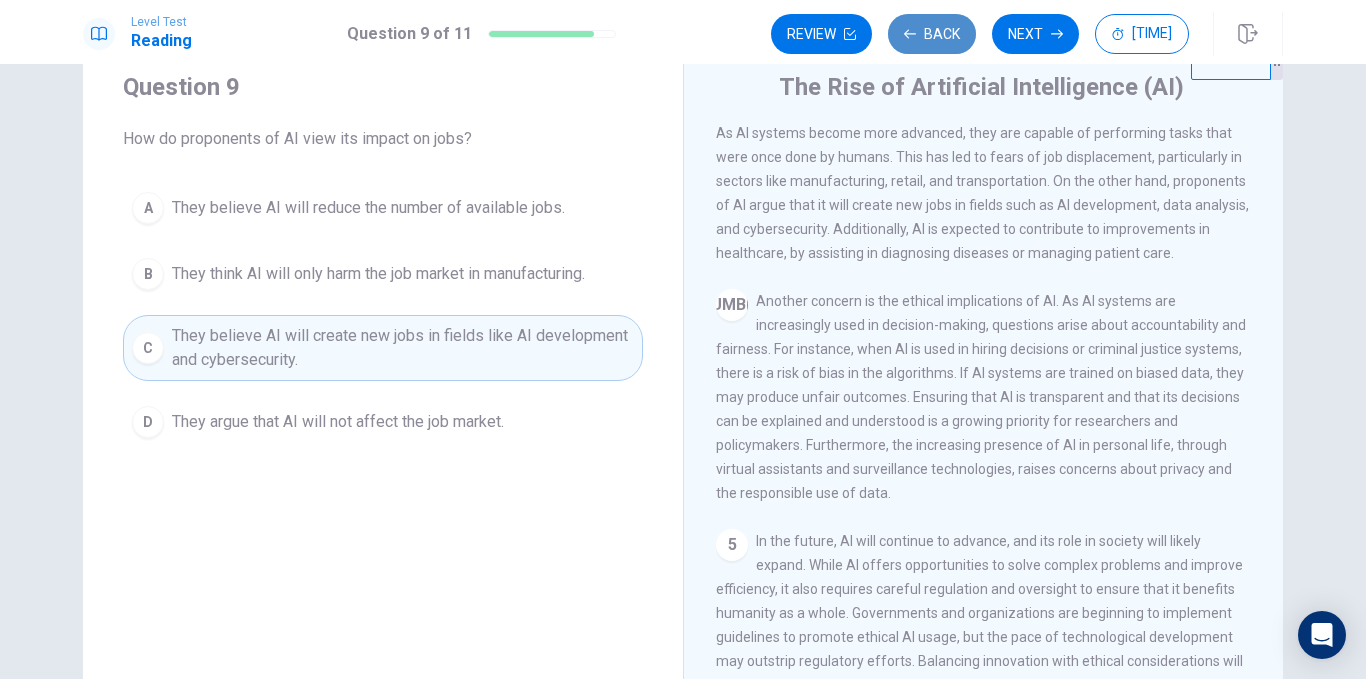 click on "Back" at bounding box center (932, 34) 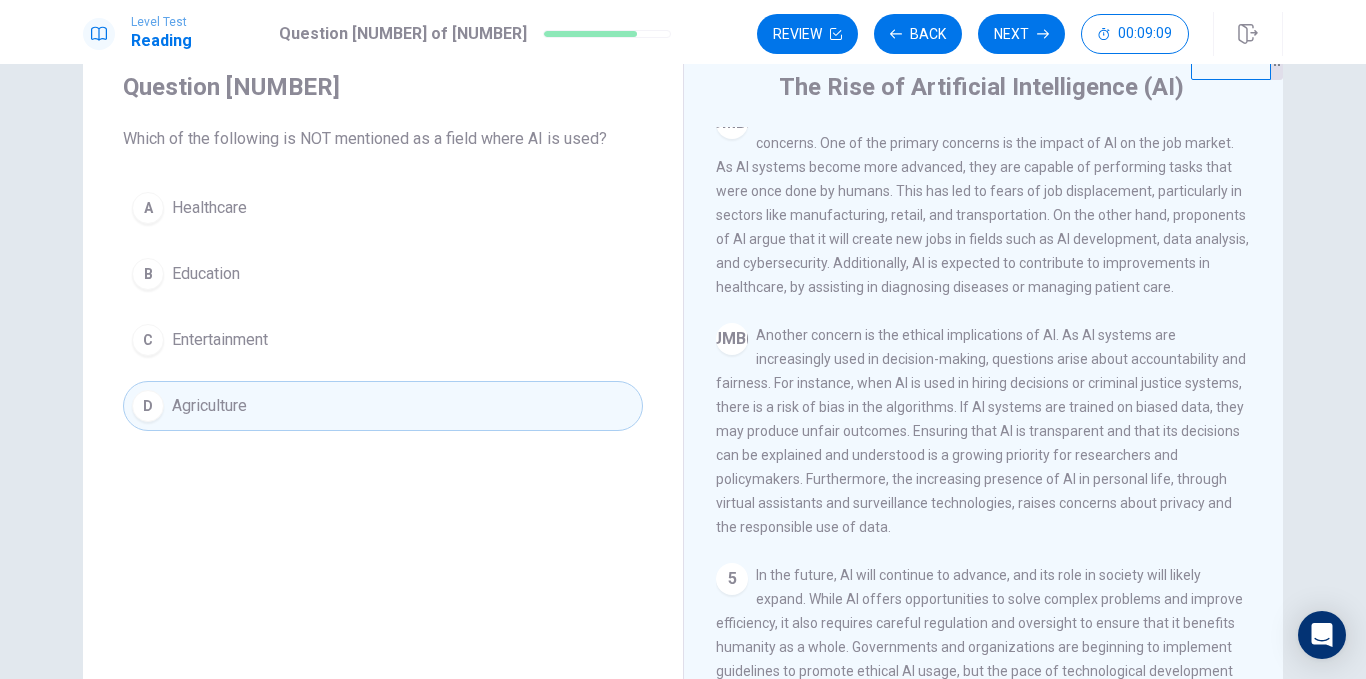 scroll, scrollTop: 477, scrollLeft: 0, axis: vertical 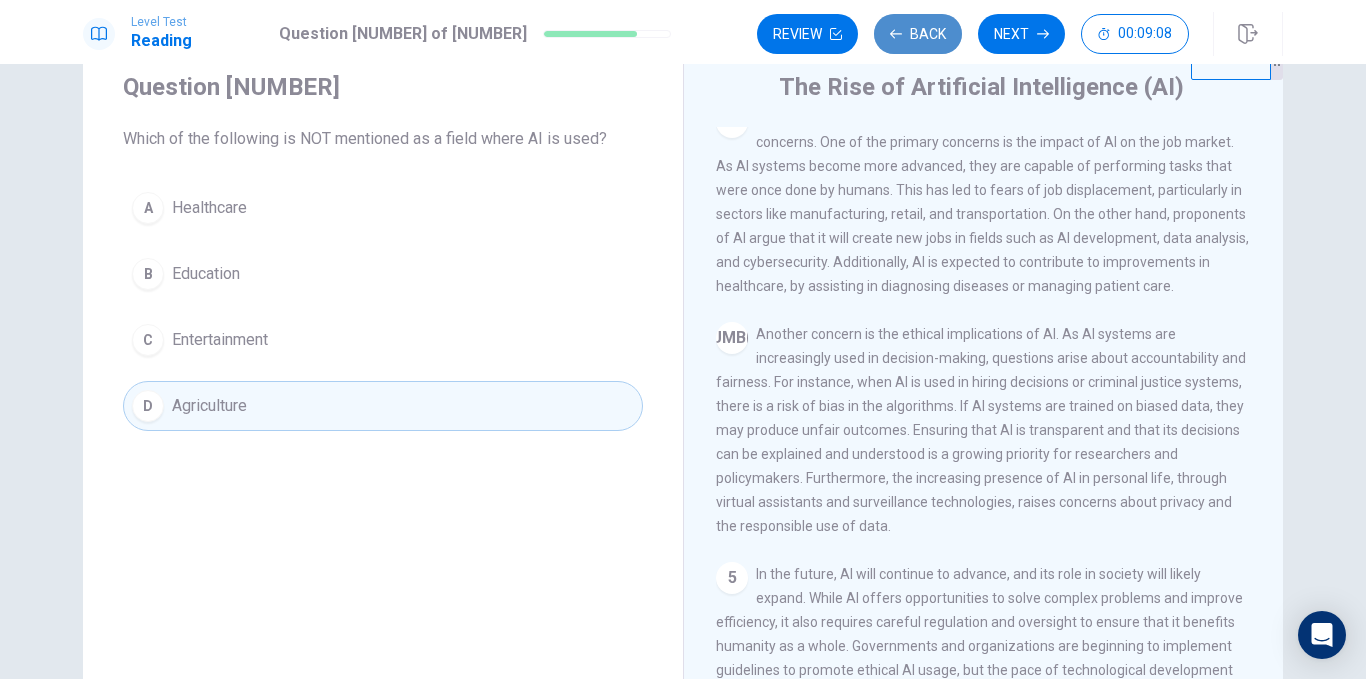 click on "Back" at bounding box center [918, 34] 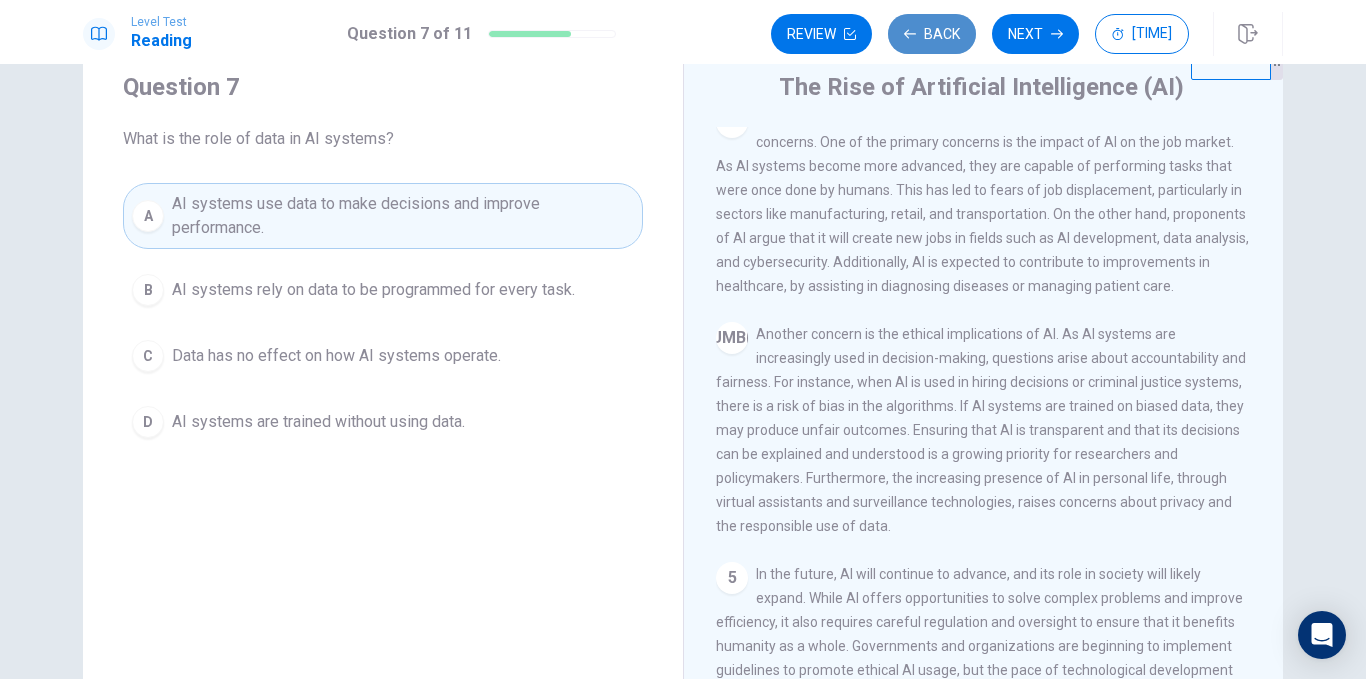 click on "Back" at bounding box center [932, 34] 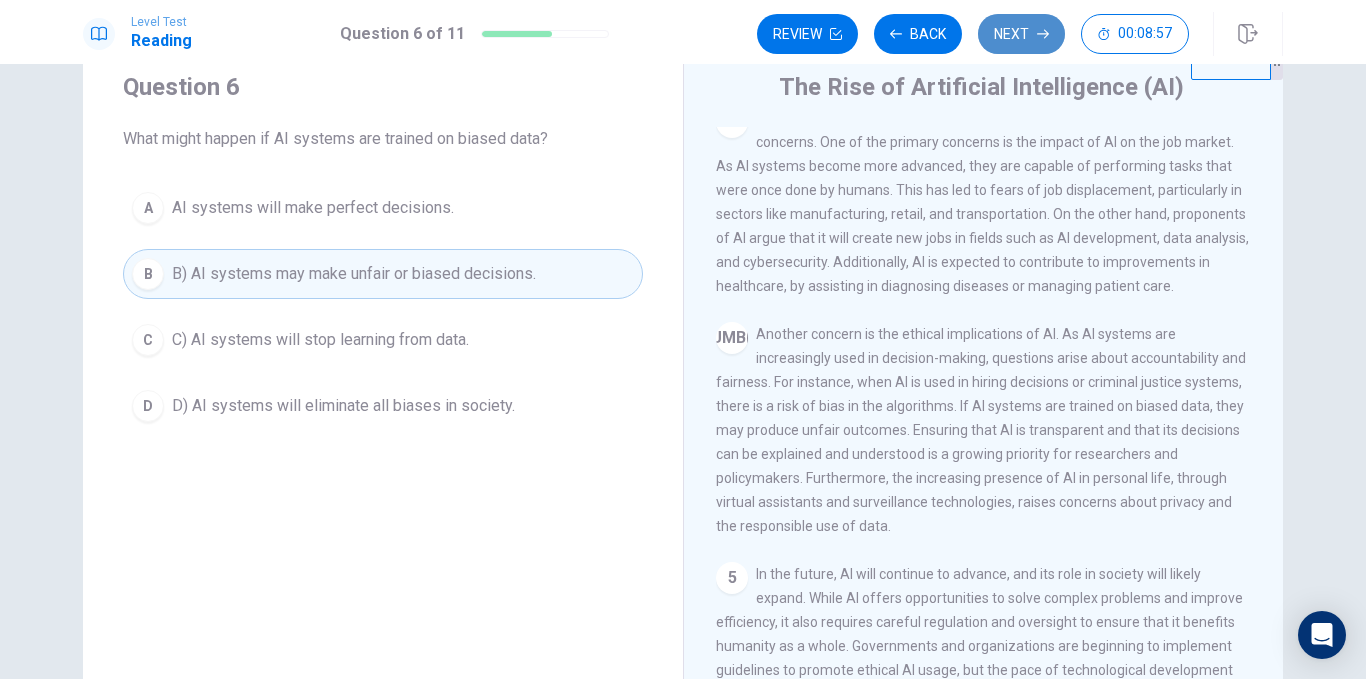 click on "Next" at bounding box center (1021, 34) 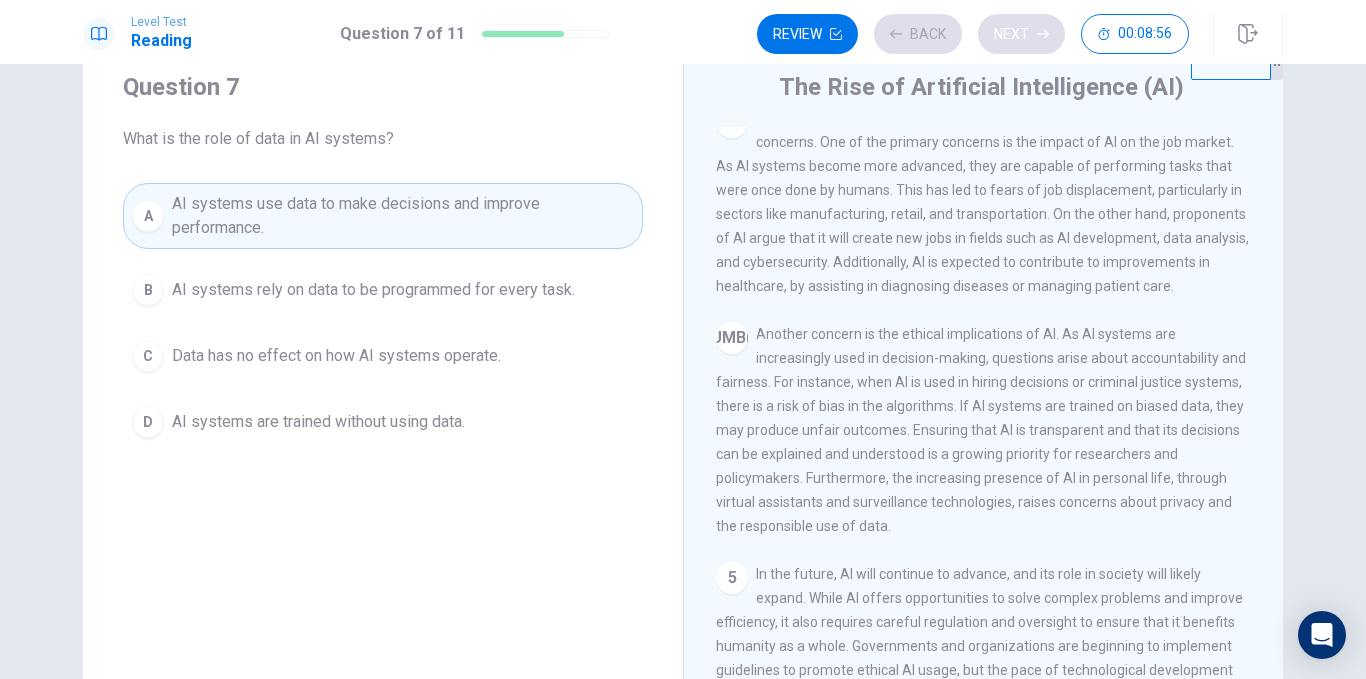 click on "Review Back Next 00:08:56" at bounding box center (973, 34) 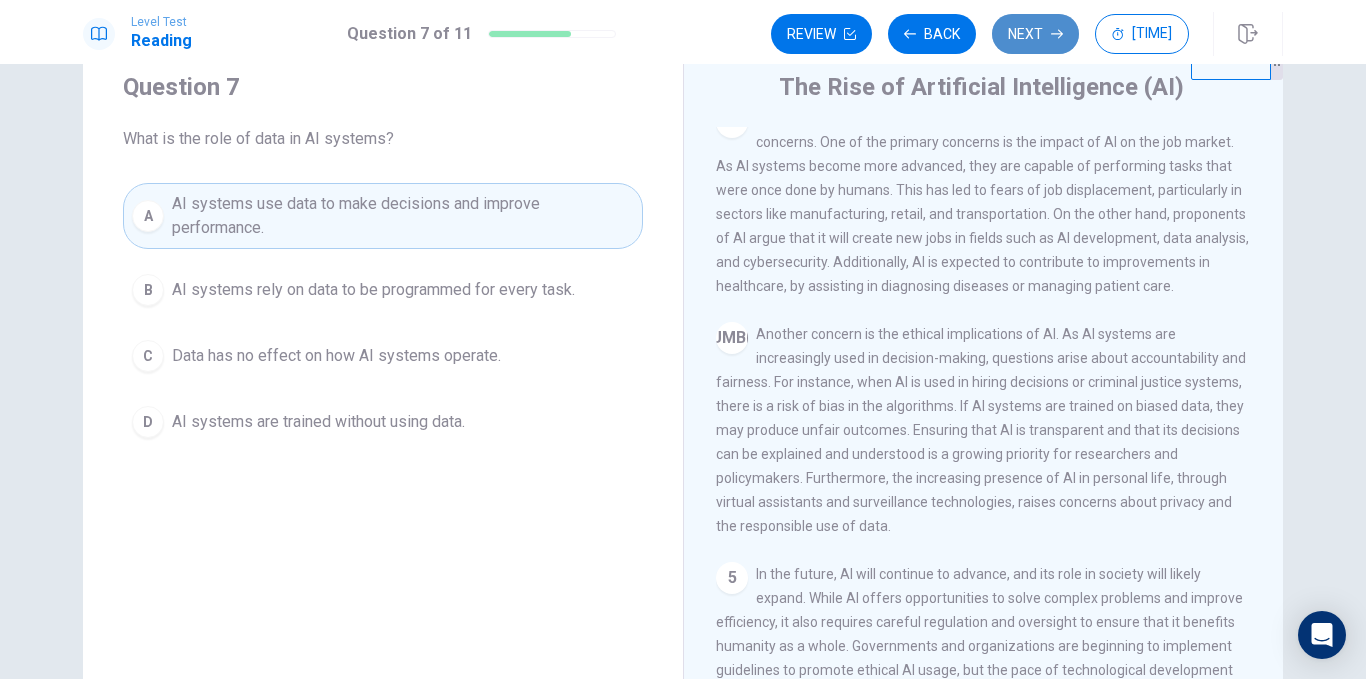 click on "Next" at bounding box center (1035, 34) 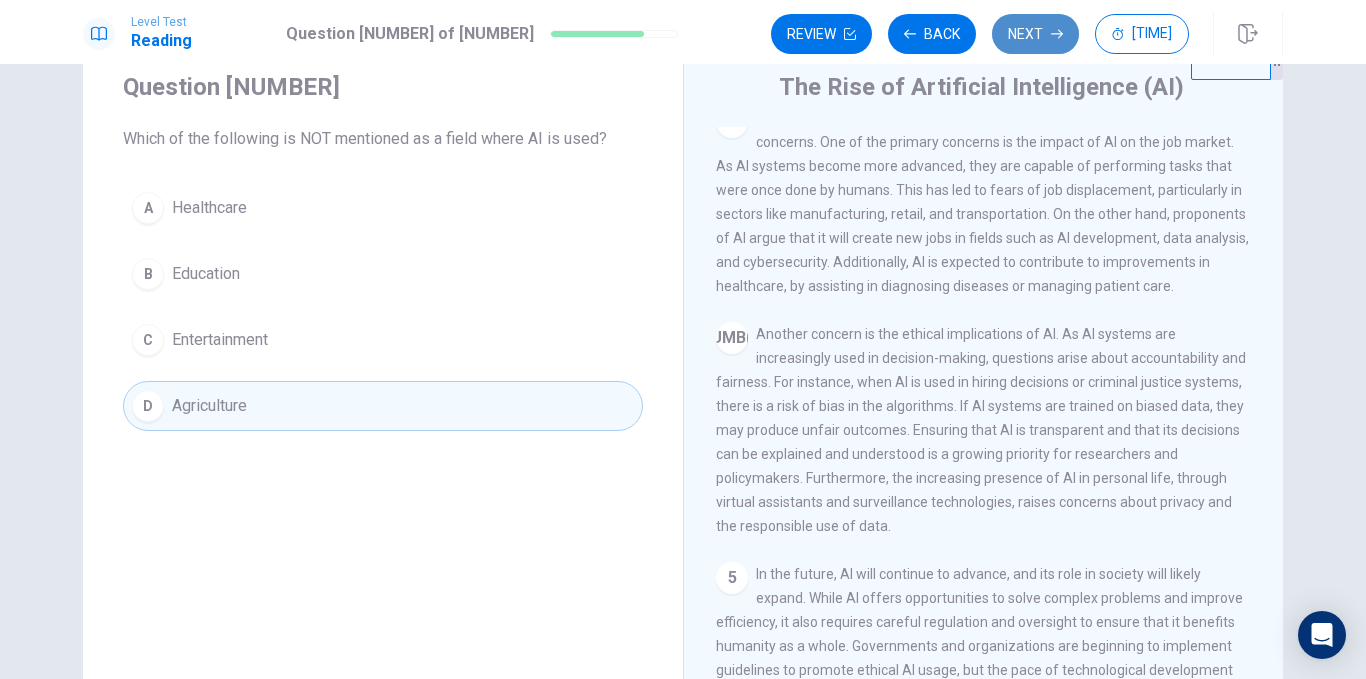 click on "Next" at bounding box center (1035, 34) 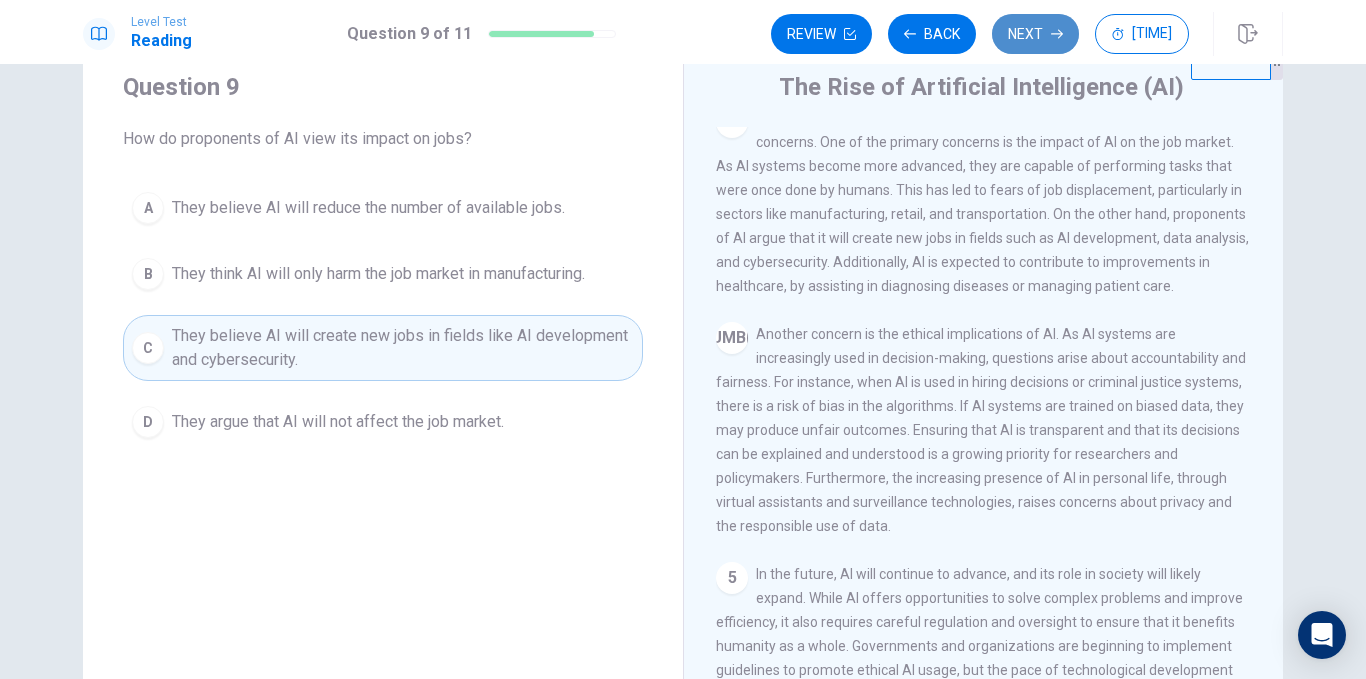 click on "Next" at bounding box center (1035, 34) 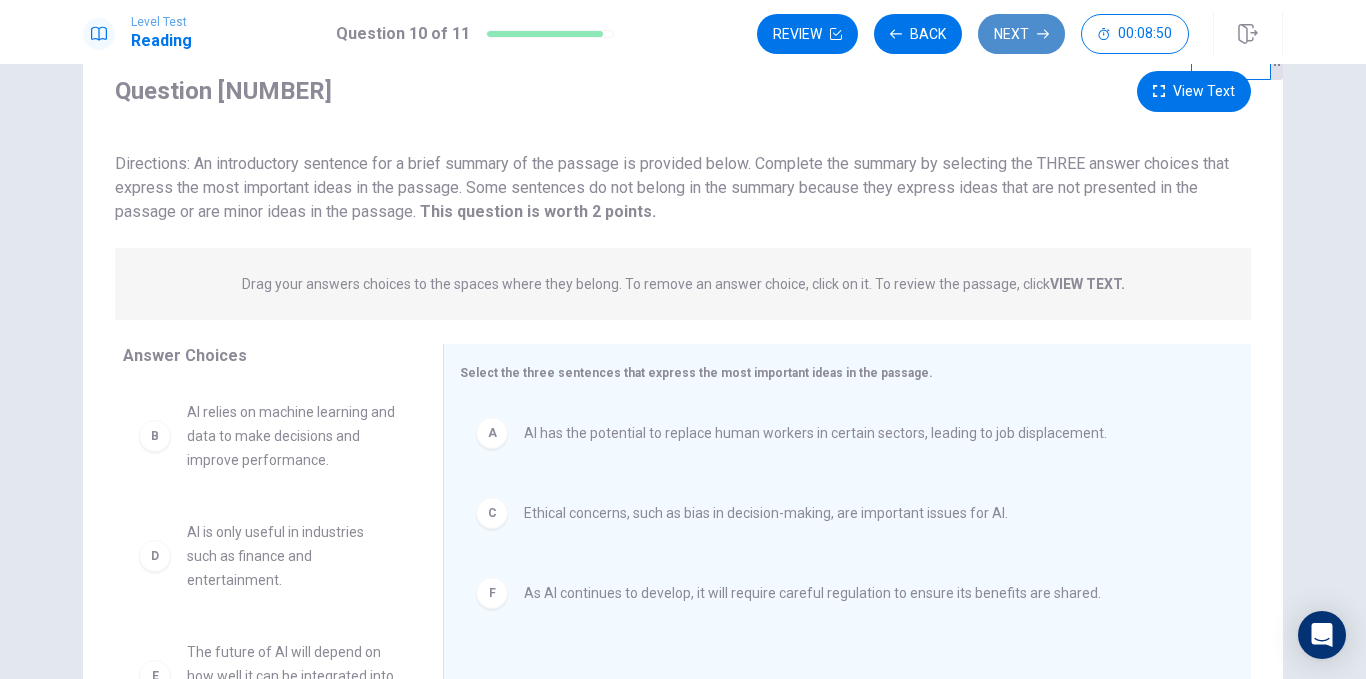 click on "Next" at bounding box center (1021, 34) 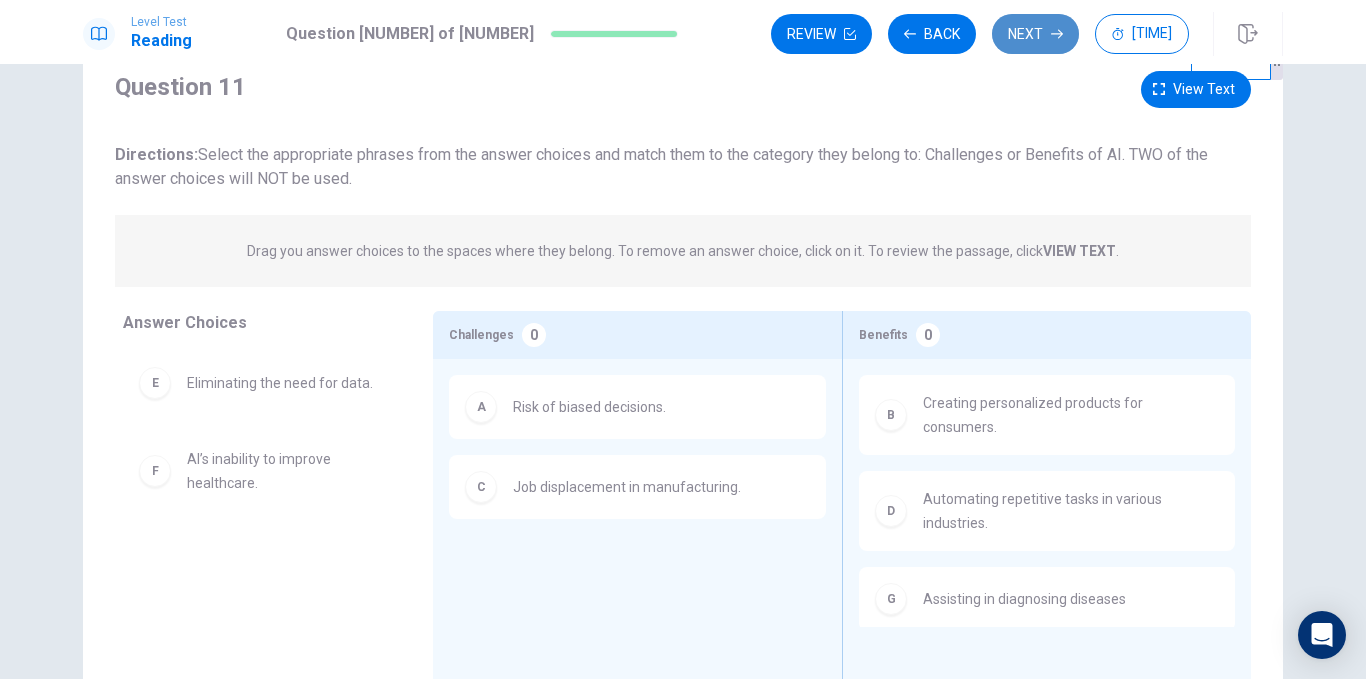 click on "Next" at bounding box center (1035, 34) 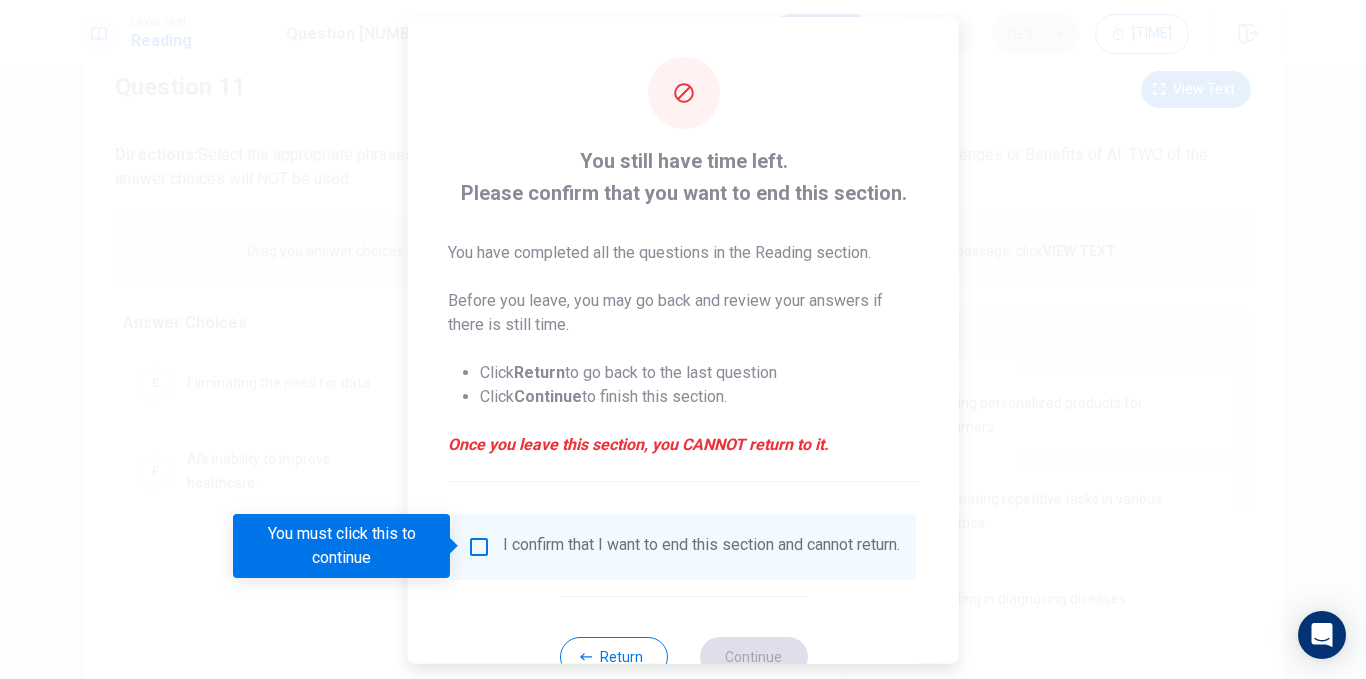 scroll, scrollTop: 67, scrollLeft: 0, axis: vertical 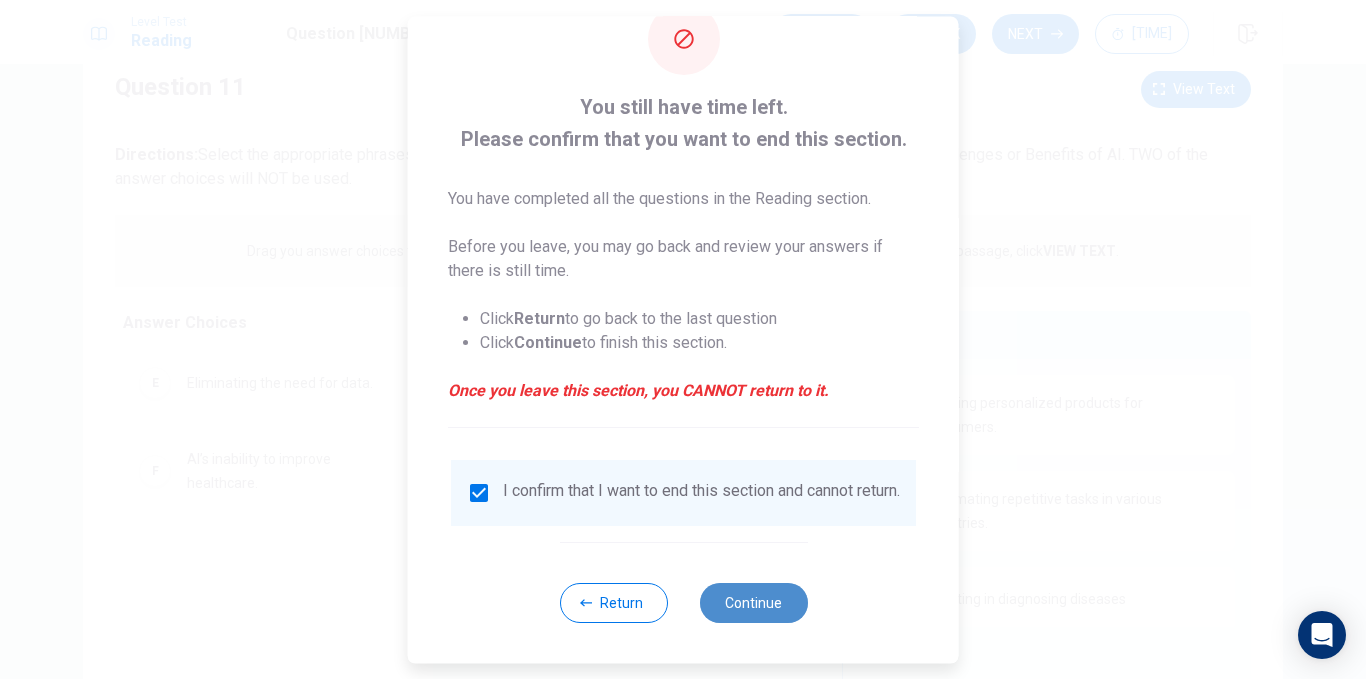click on "Continue" at bounding box center [753, 603] 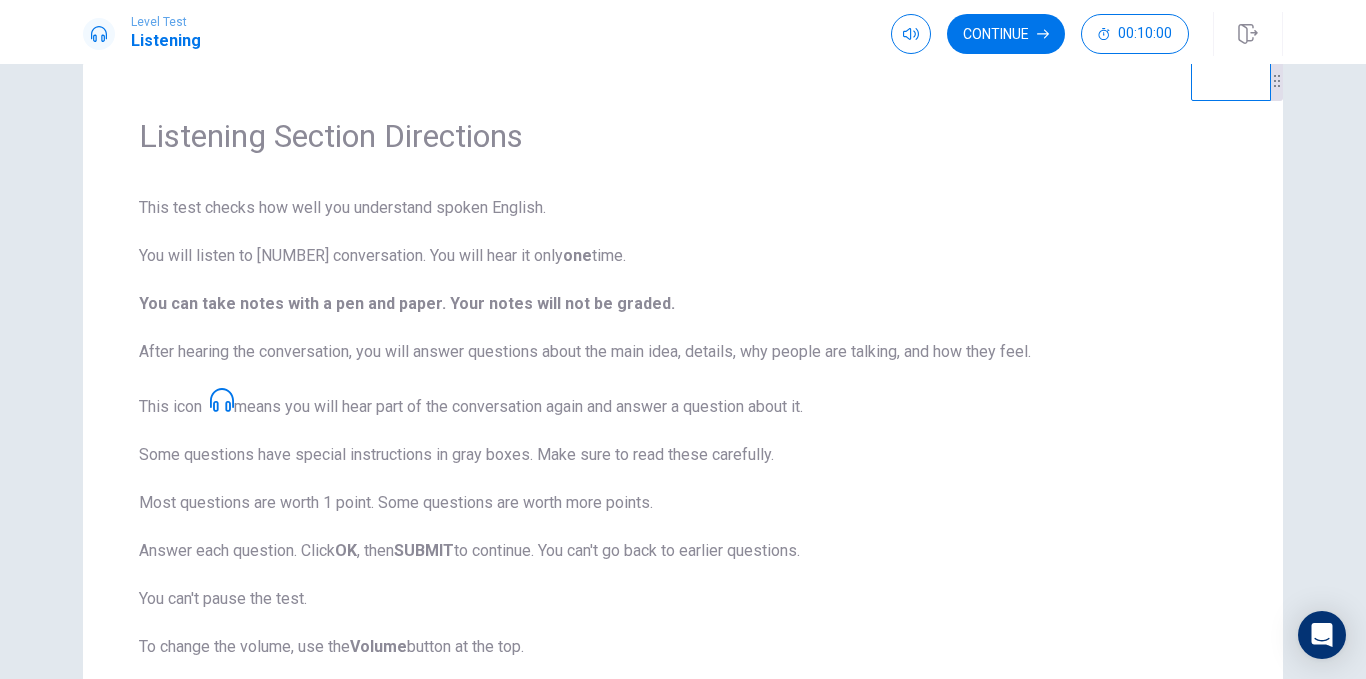 scroll, scrollTop: 0, scrollLeft: 0, axis: both 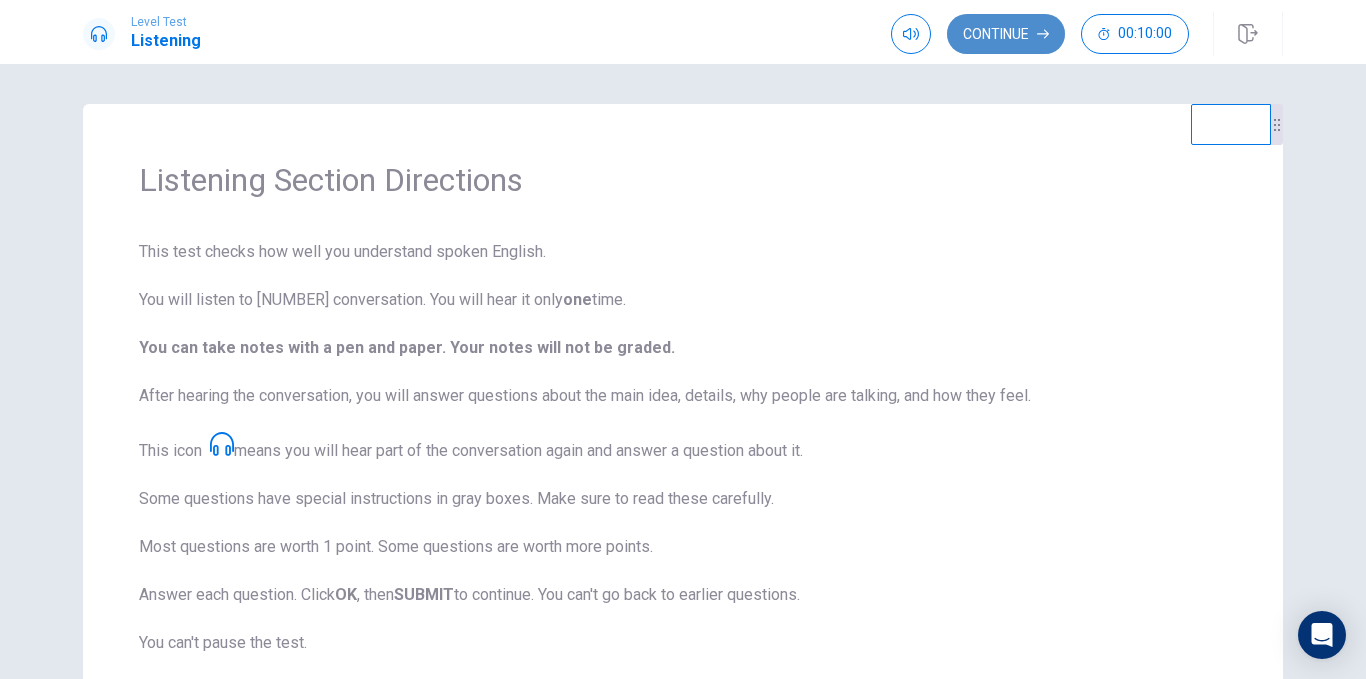 click on "Continue" at bounding box center (1006, 34) 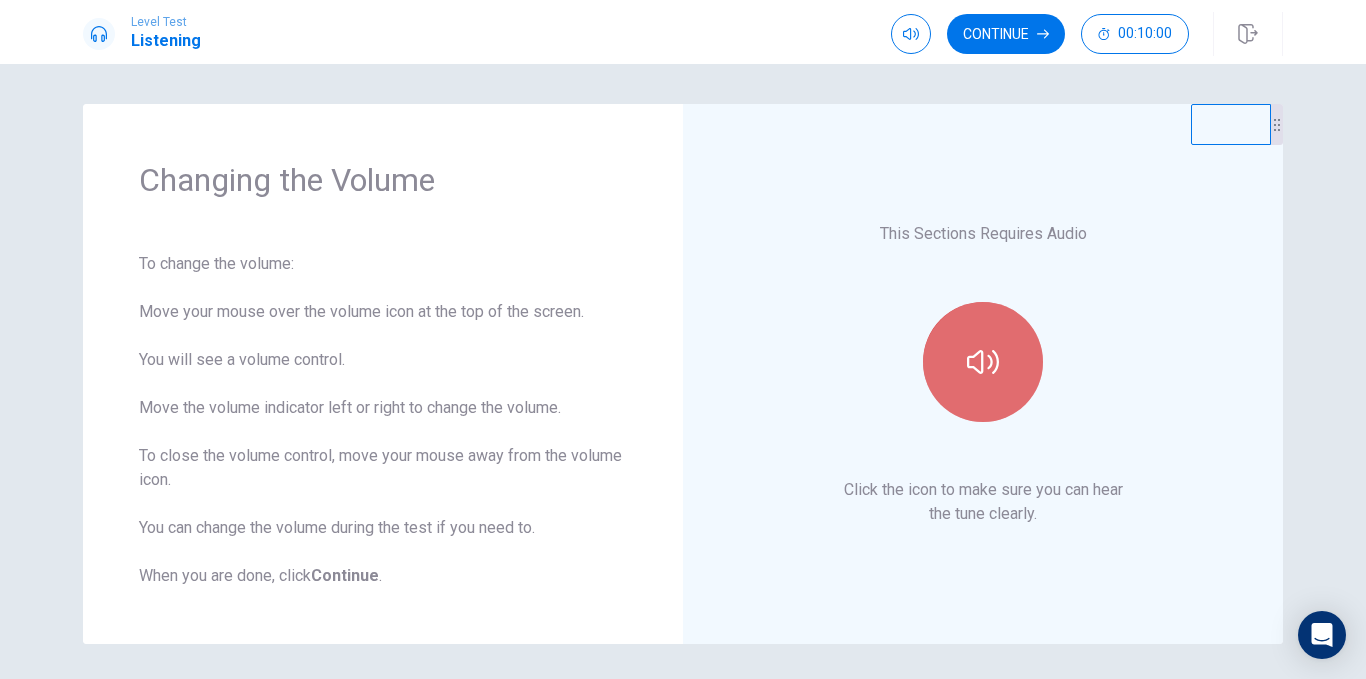 click at bounding box center [983, 362] 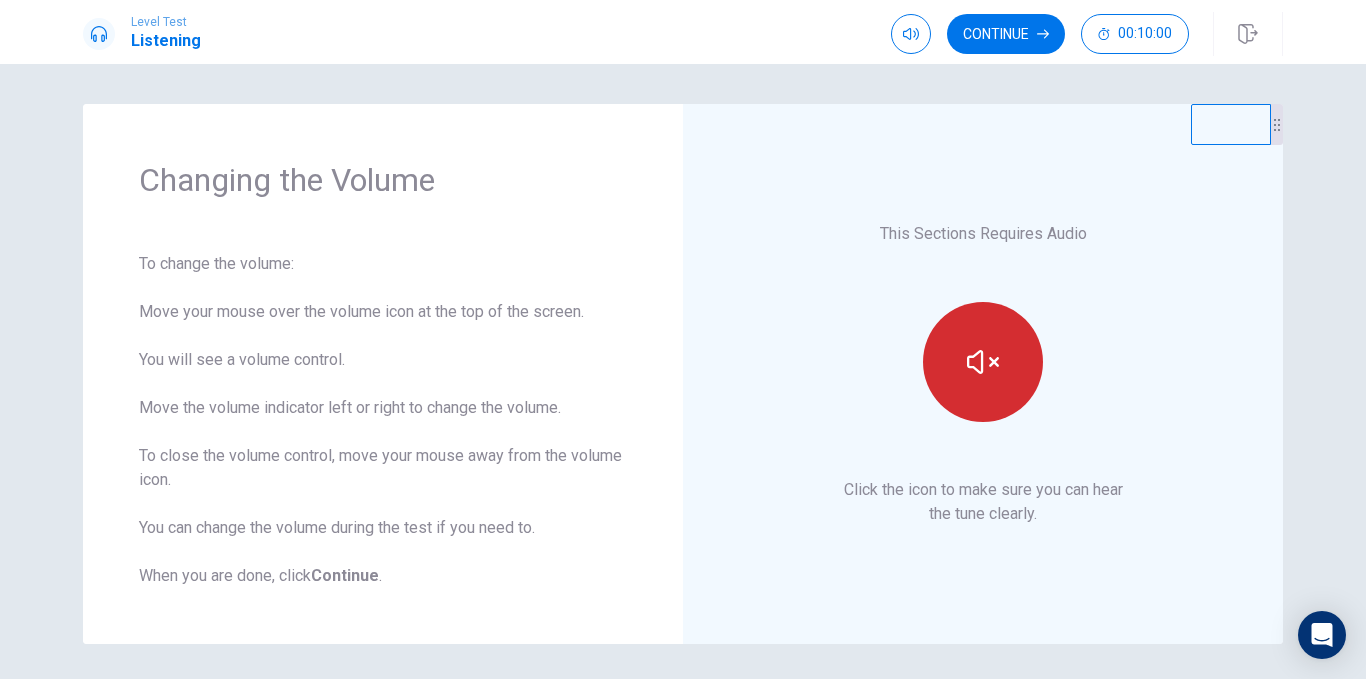 scroll, scrollTop: 69, scrollLeft: 0, axis: vertical 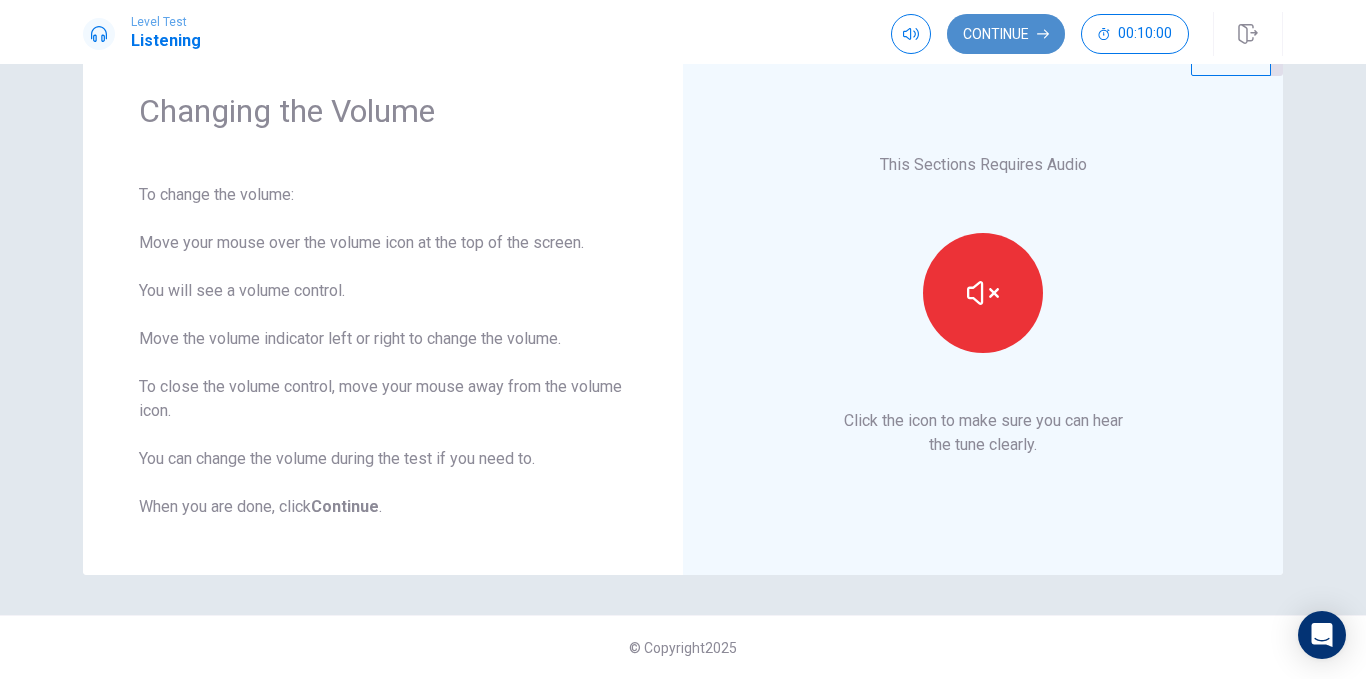 click on "Continue" at bounding box center [1006, 34] 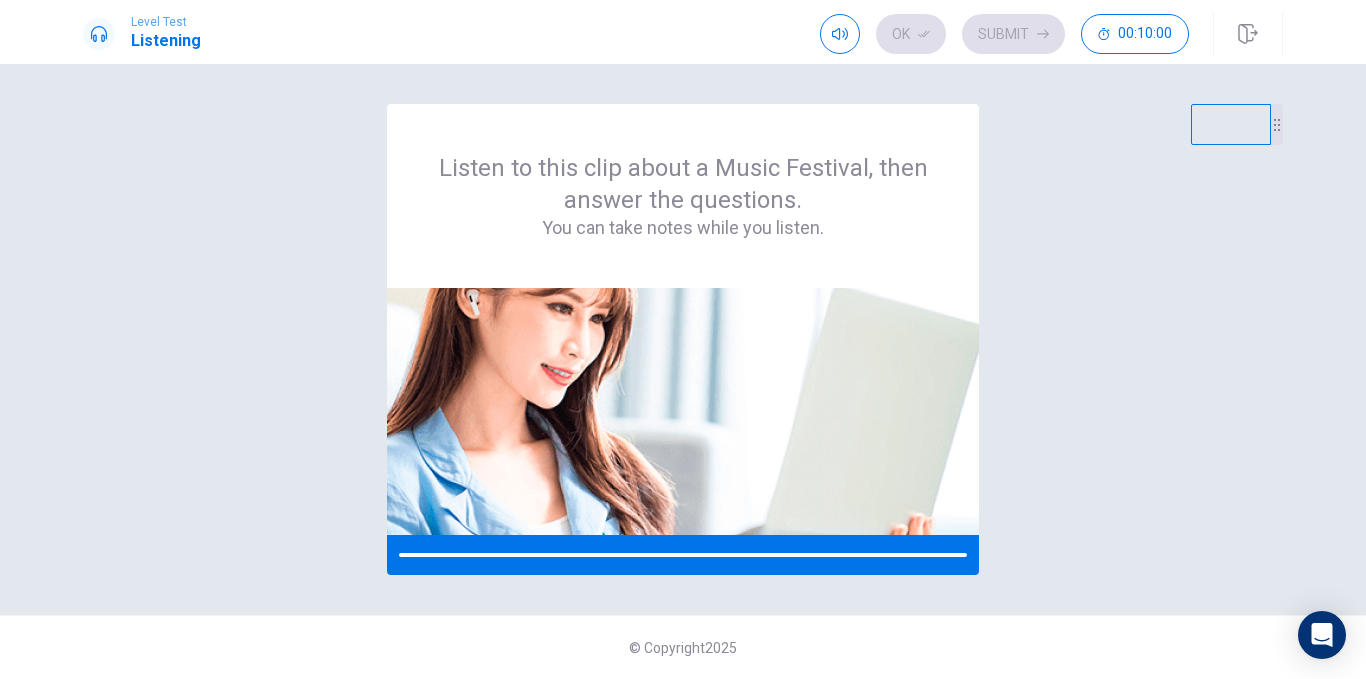scroll, scrollTop: 0, scrollLeft: 0, axis: both 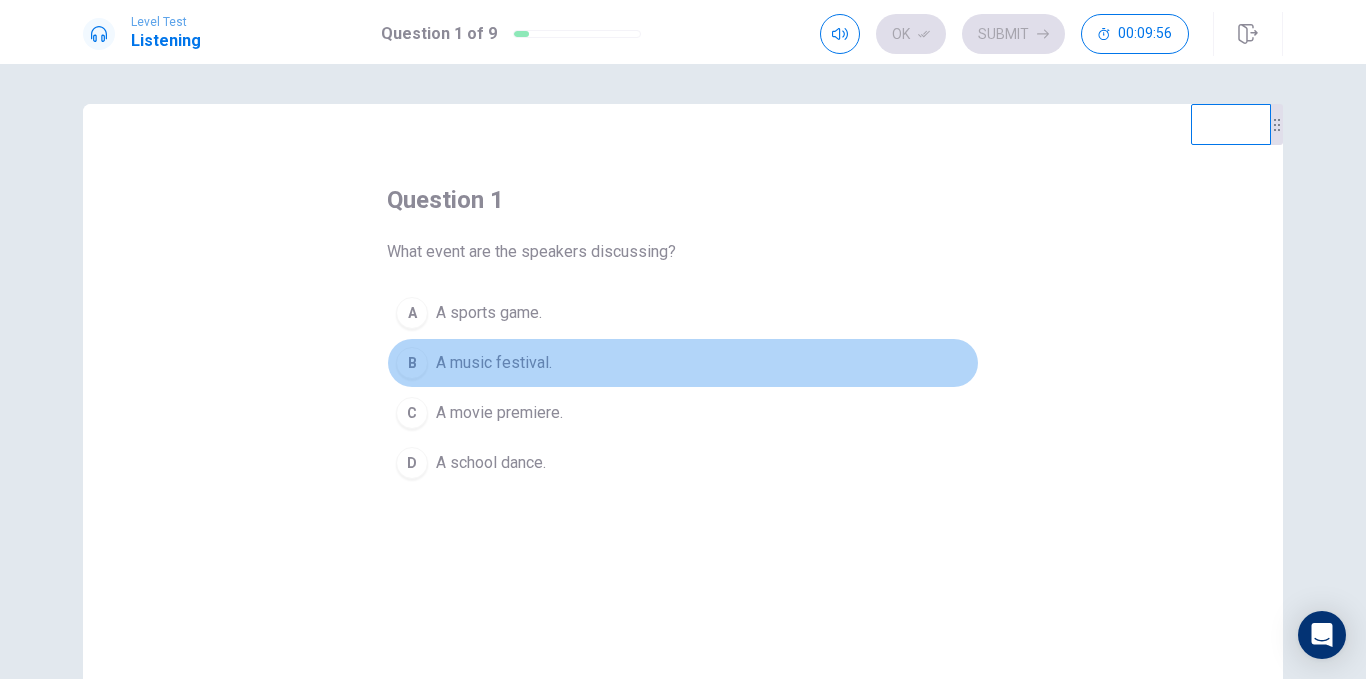 click on "B" at bounding box center (412, 313) 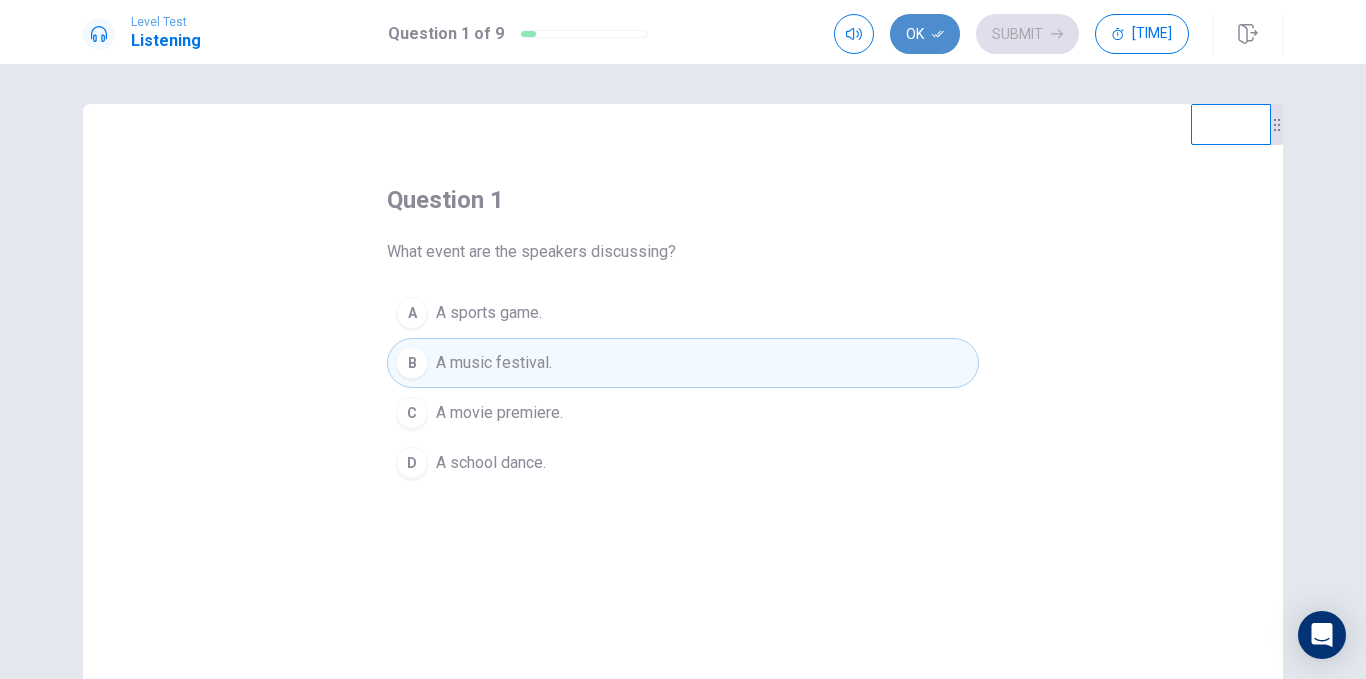 click on "Ok" at bounding box center (925, 34) 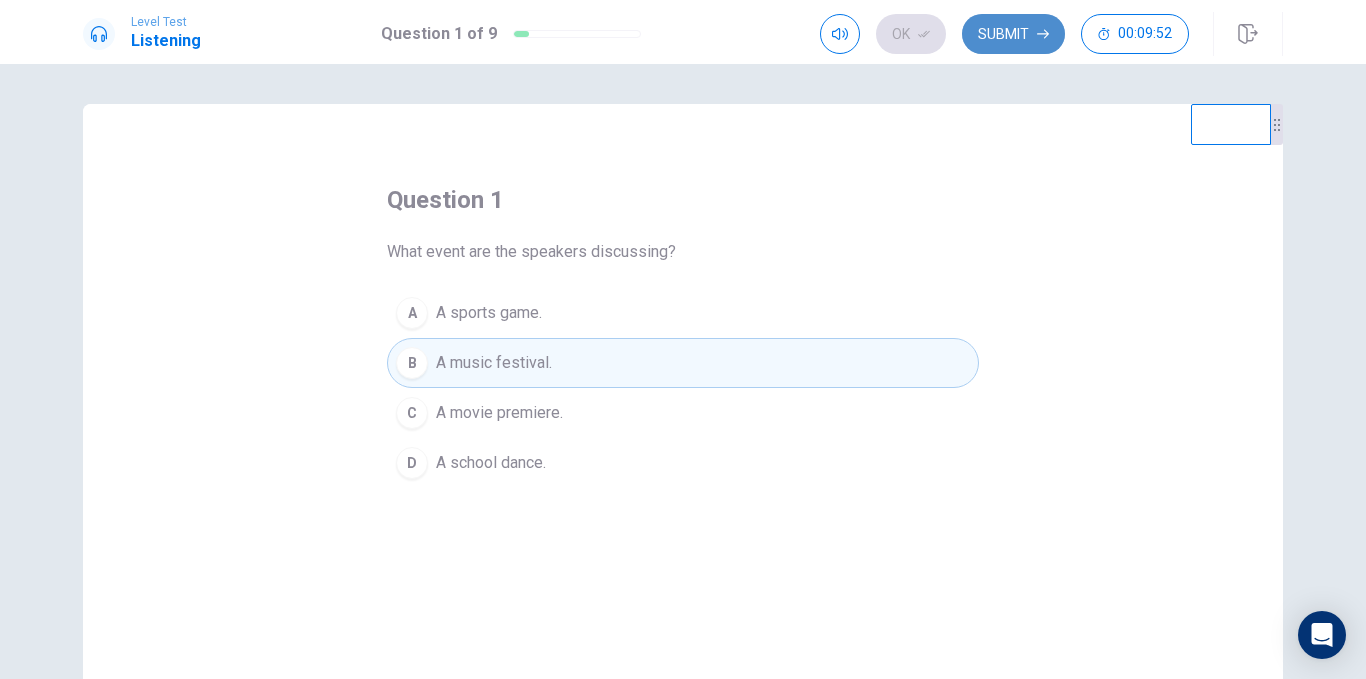 click on "Submit" at bounding box center (1013, 34) 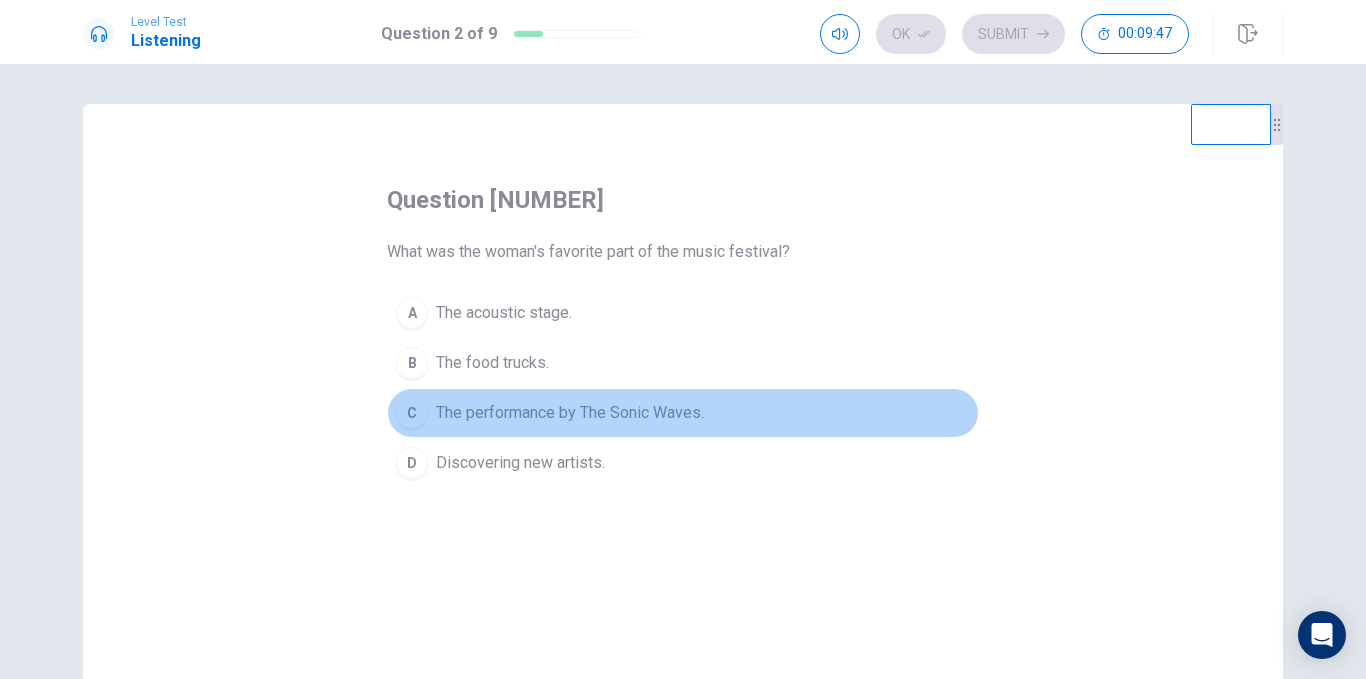 click on "C" at bounding box center [412, 313] 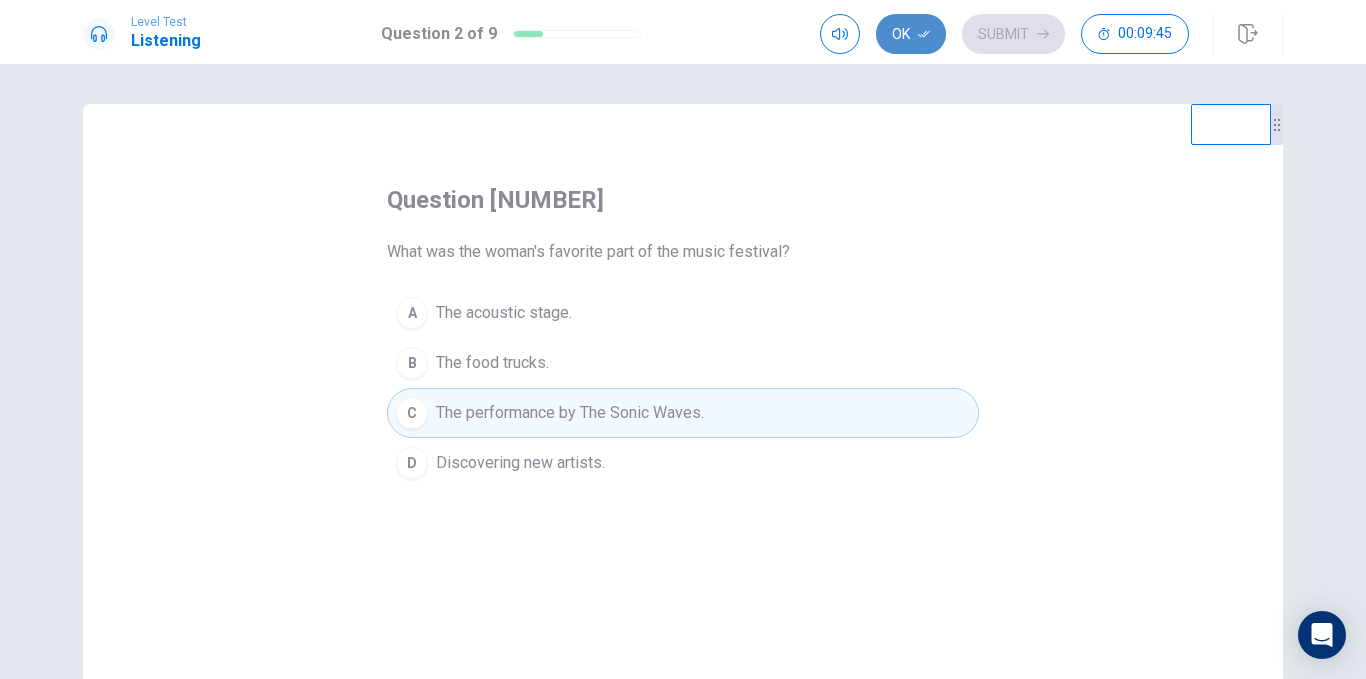 click on "Ok" at bounding box center (911, 34) 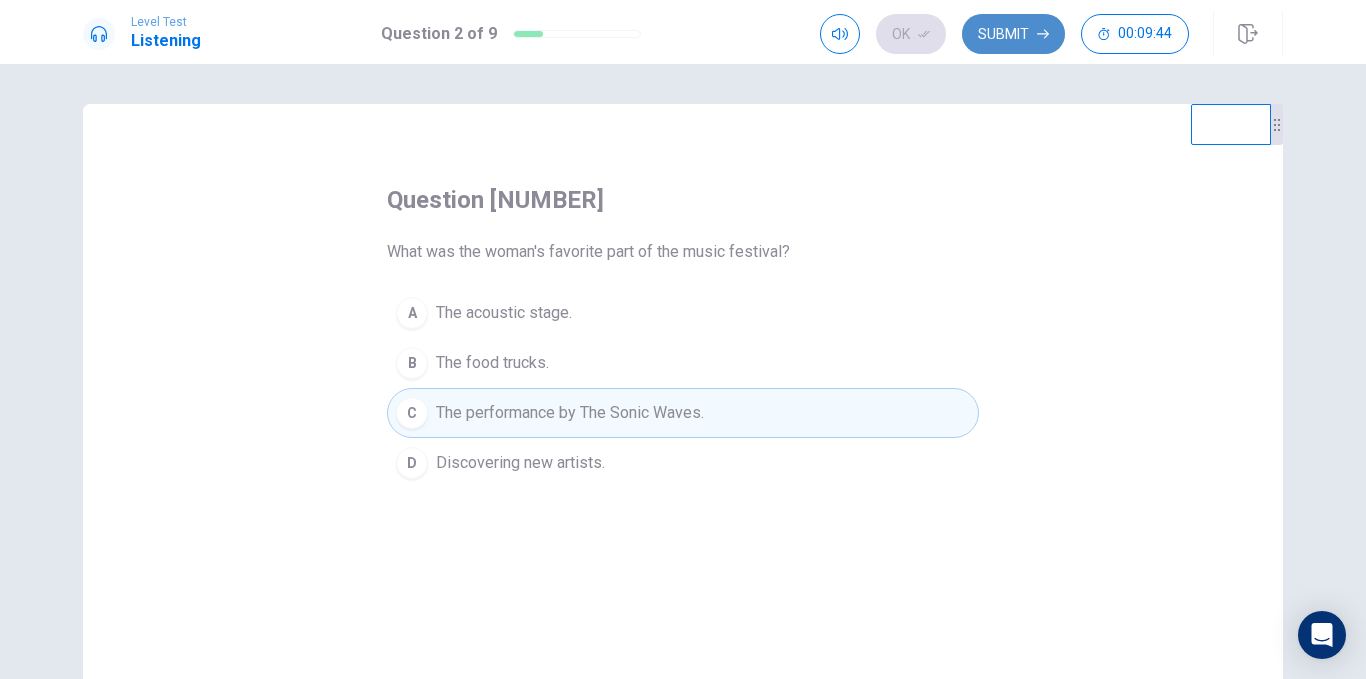 click on "Submit" at bounding box center (1013, 34) 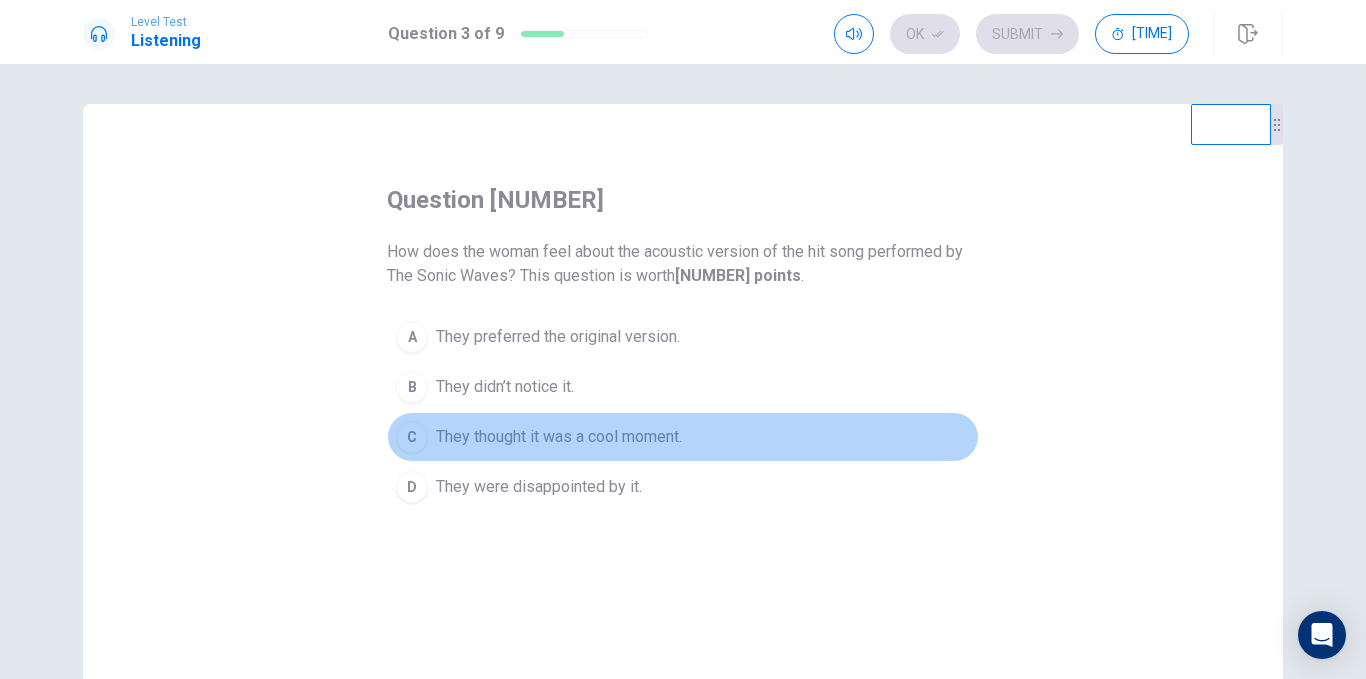click on "C" at bounding box center [412, 337] 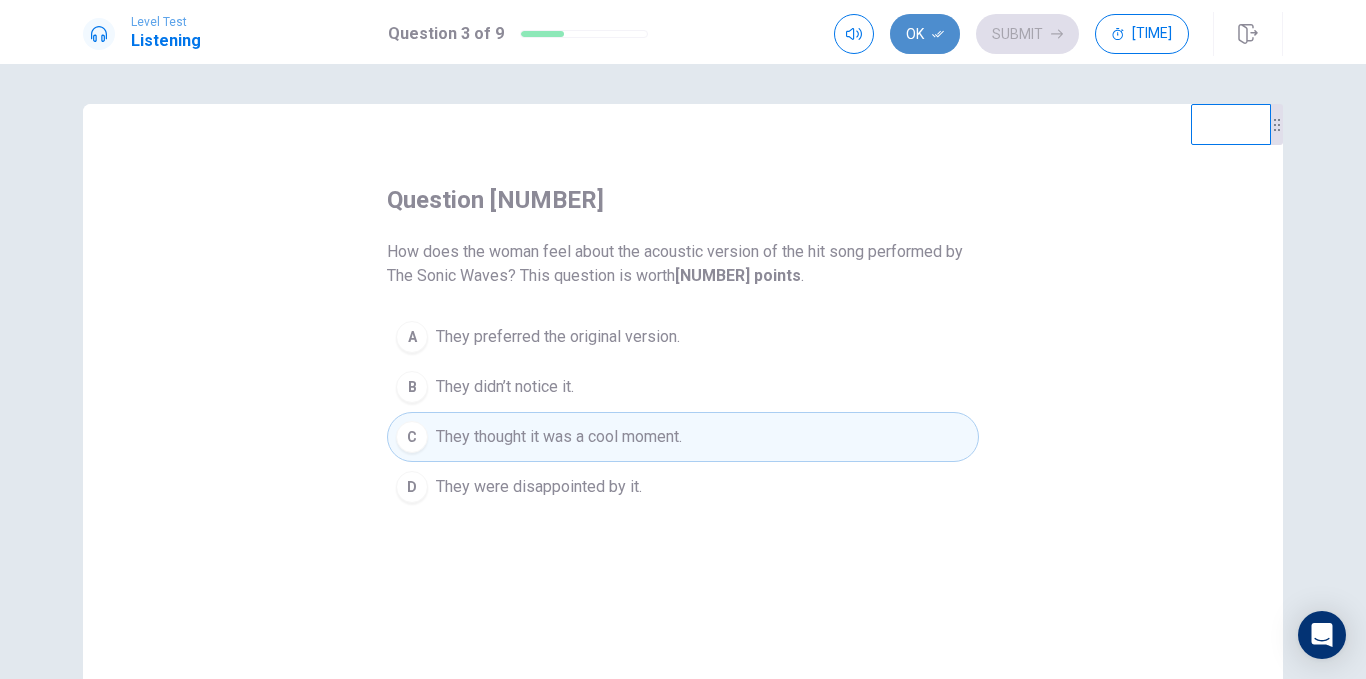 click on "Ok" at bounding box center [925, 34] 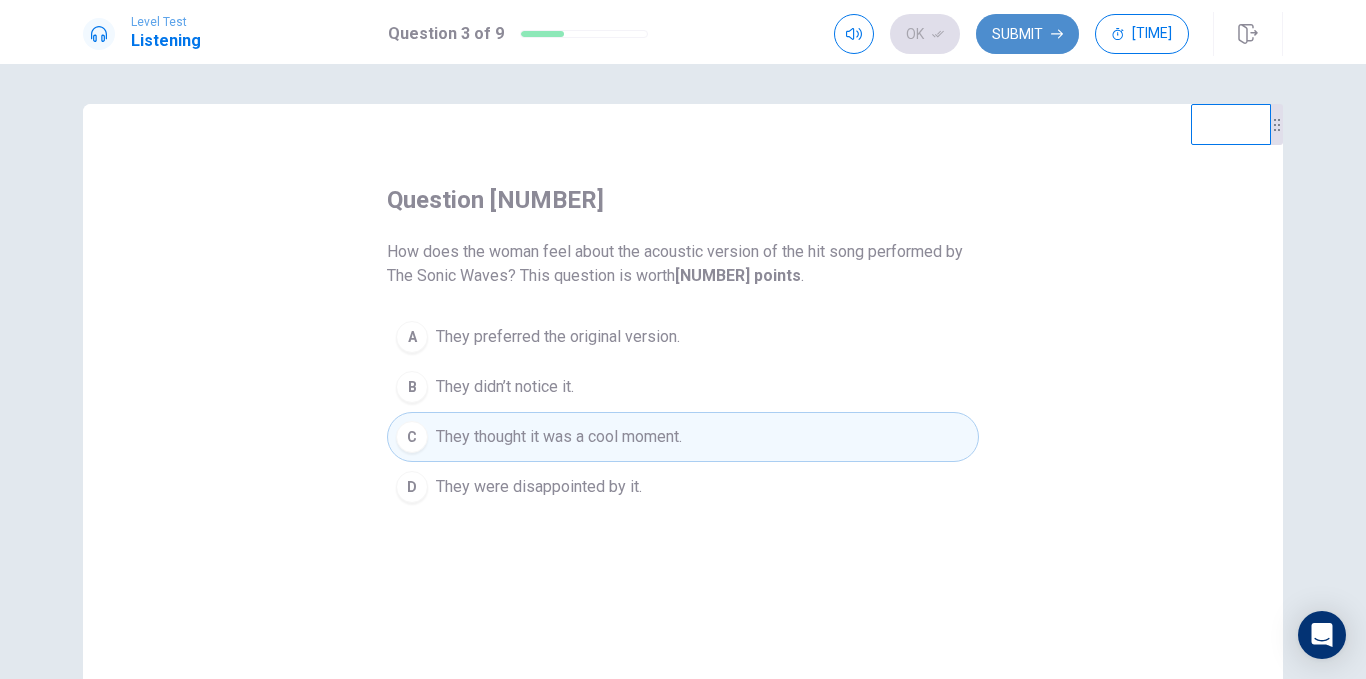 click on "Submit" at bounding box center (1027, 34) 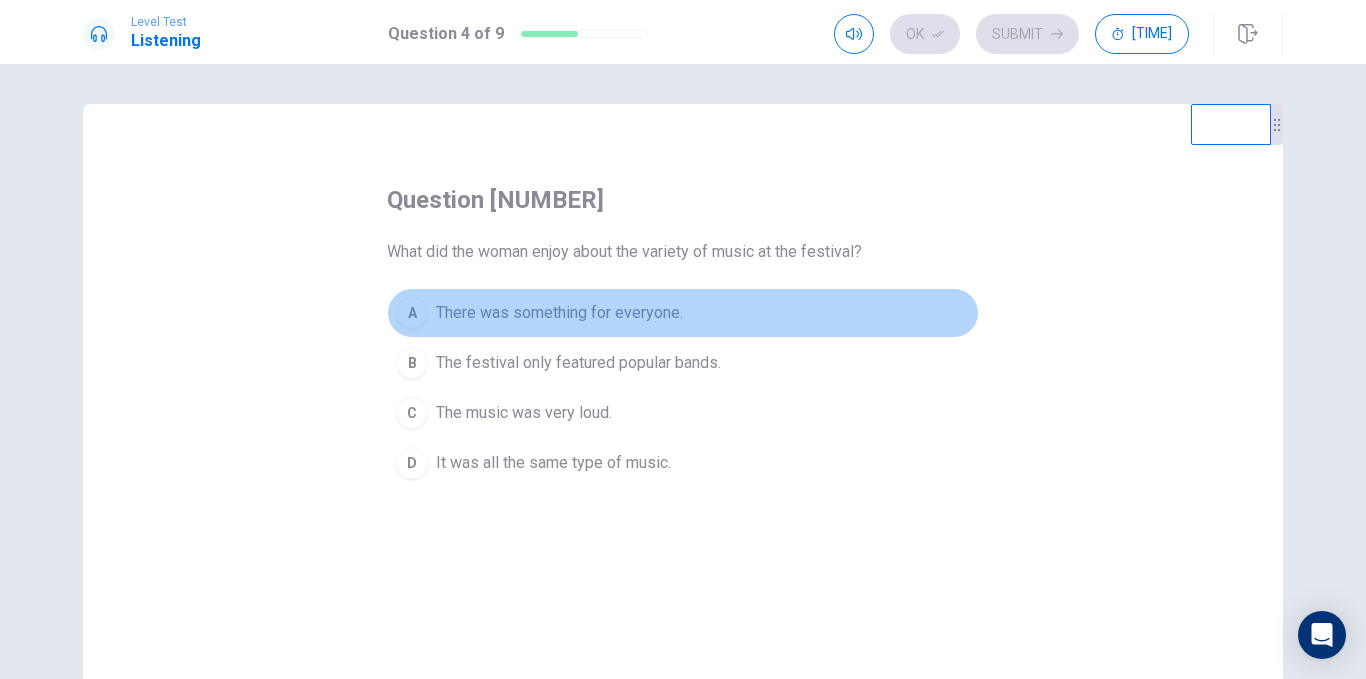 click on "A" at bounding box center (412, 313) 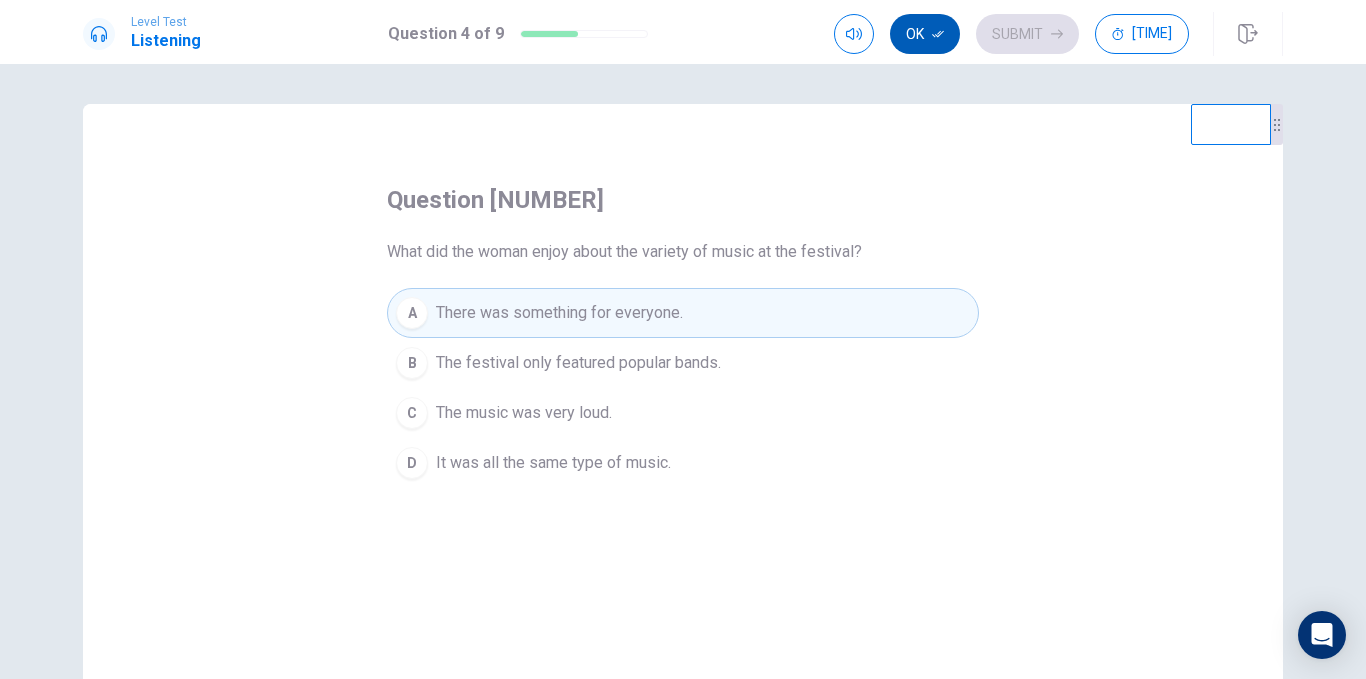 click on "Ok" at bounding box center (925, 34) 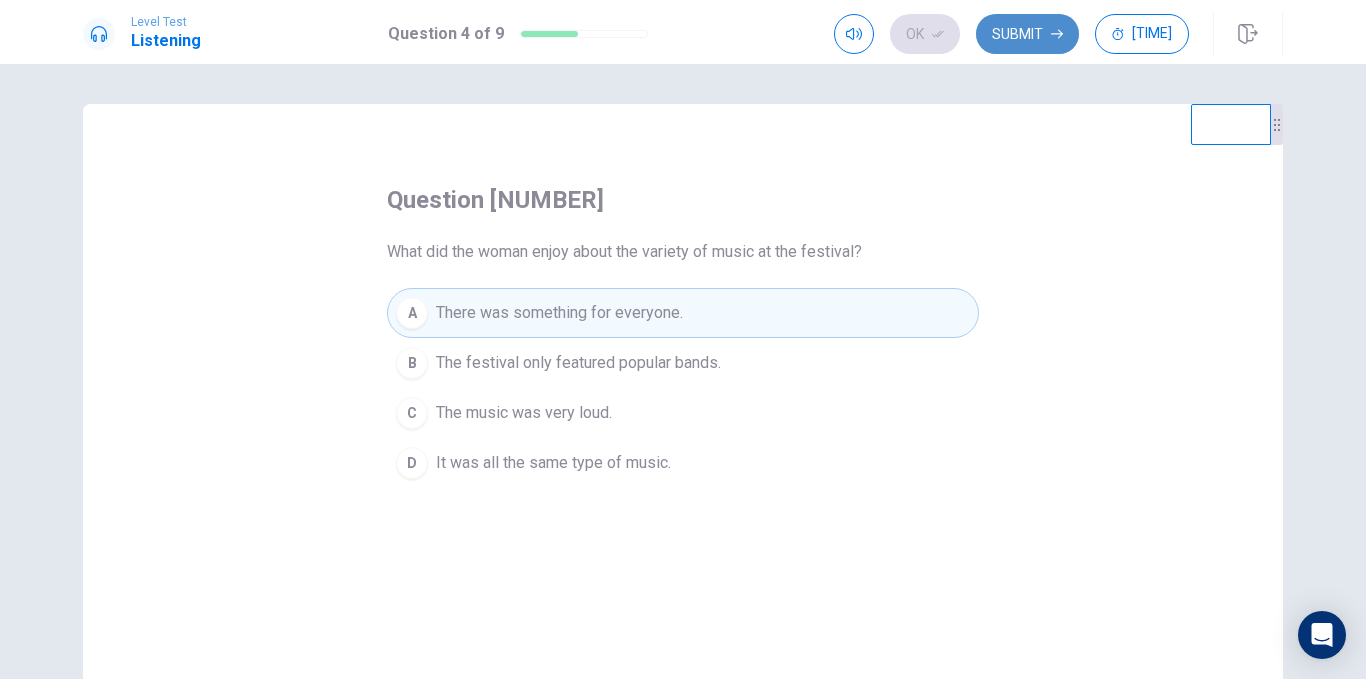 click on "Submit" at bounding box center (1027, 34) 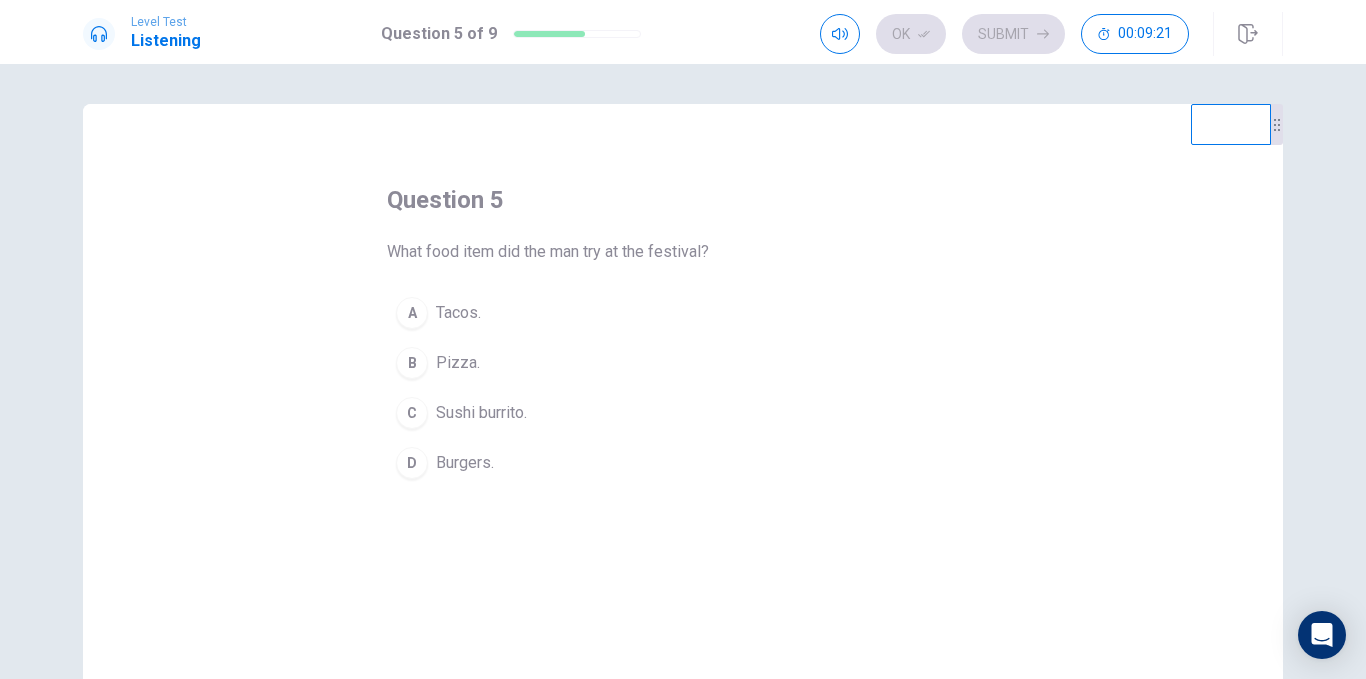 click on "C" at bounding box center [412, 313] 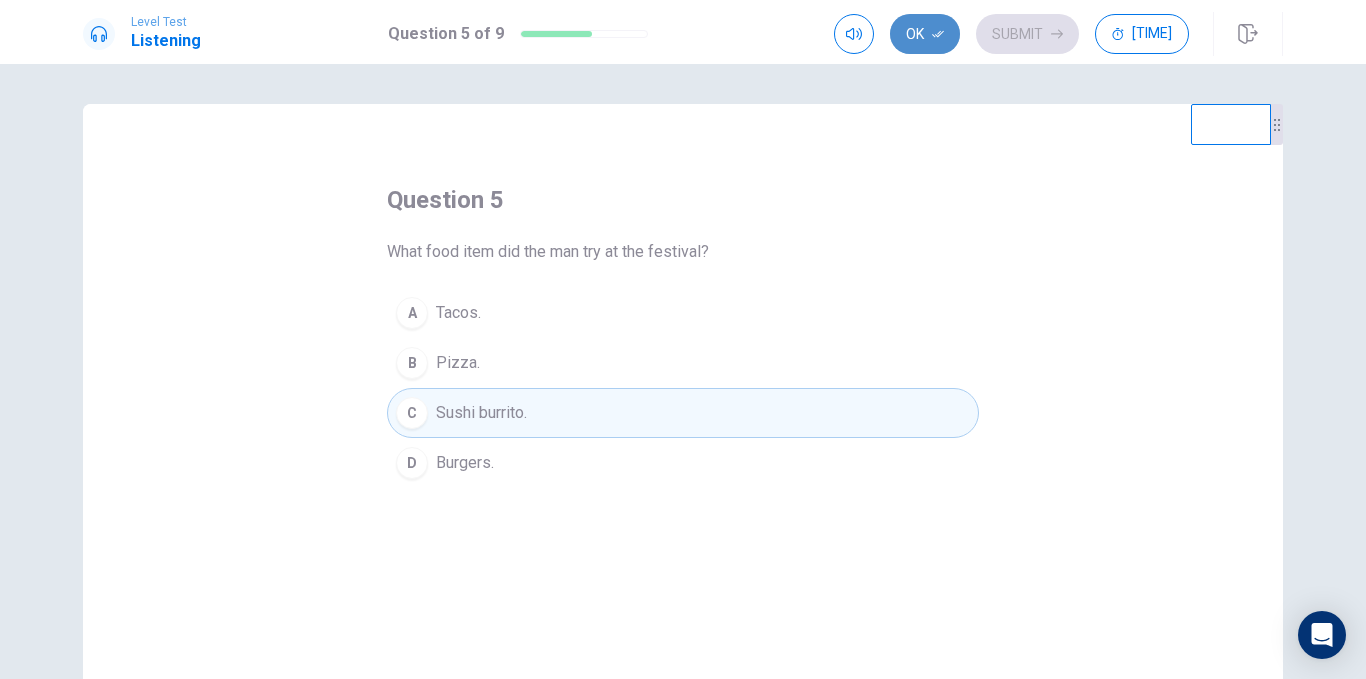 click on "Ok" at bounding box center [925, 34] 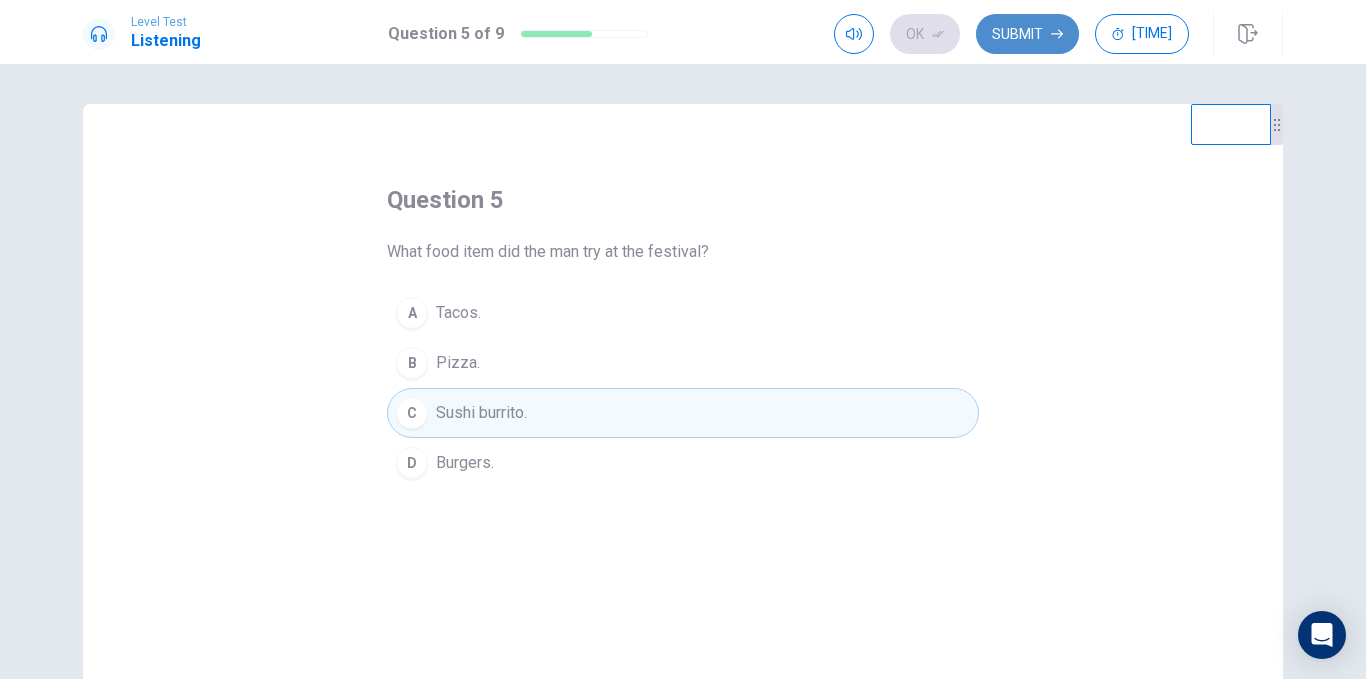 click on "Submit" at bounding box center (1027, 34) 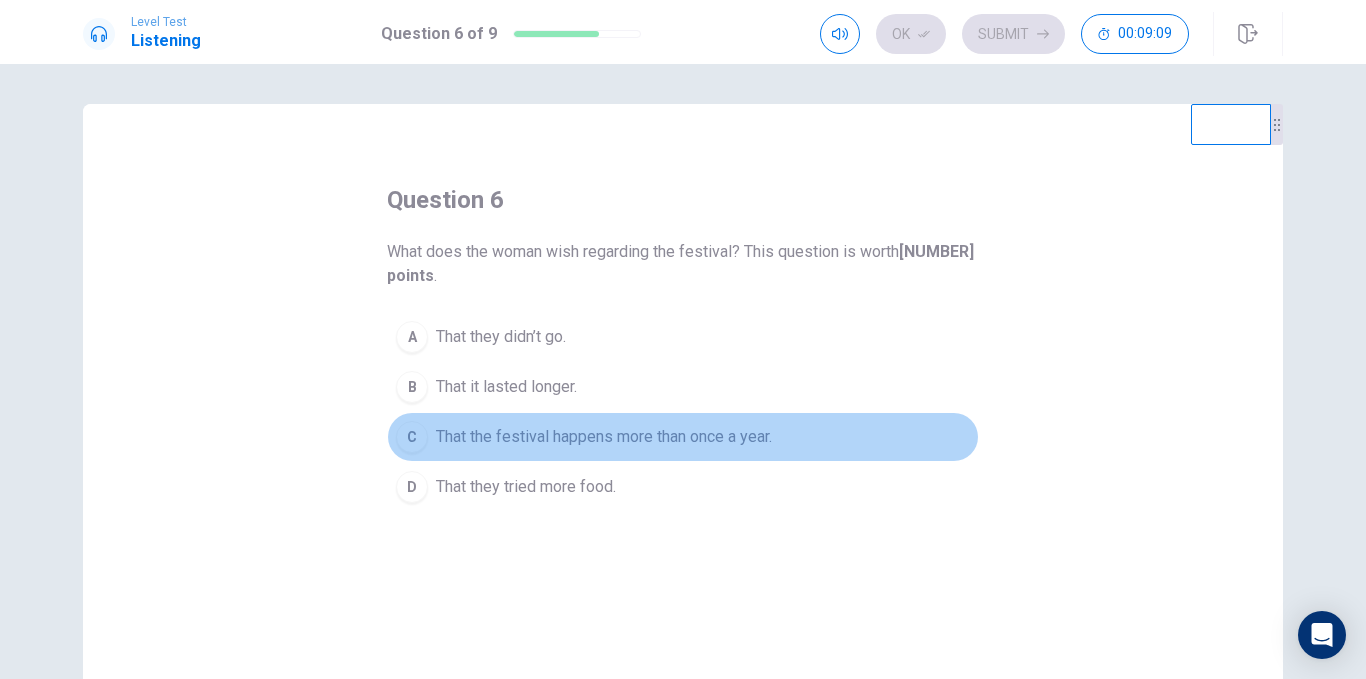 click on "C" at bounding box center [412, 337] 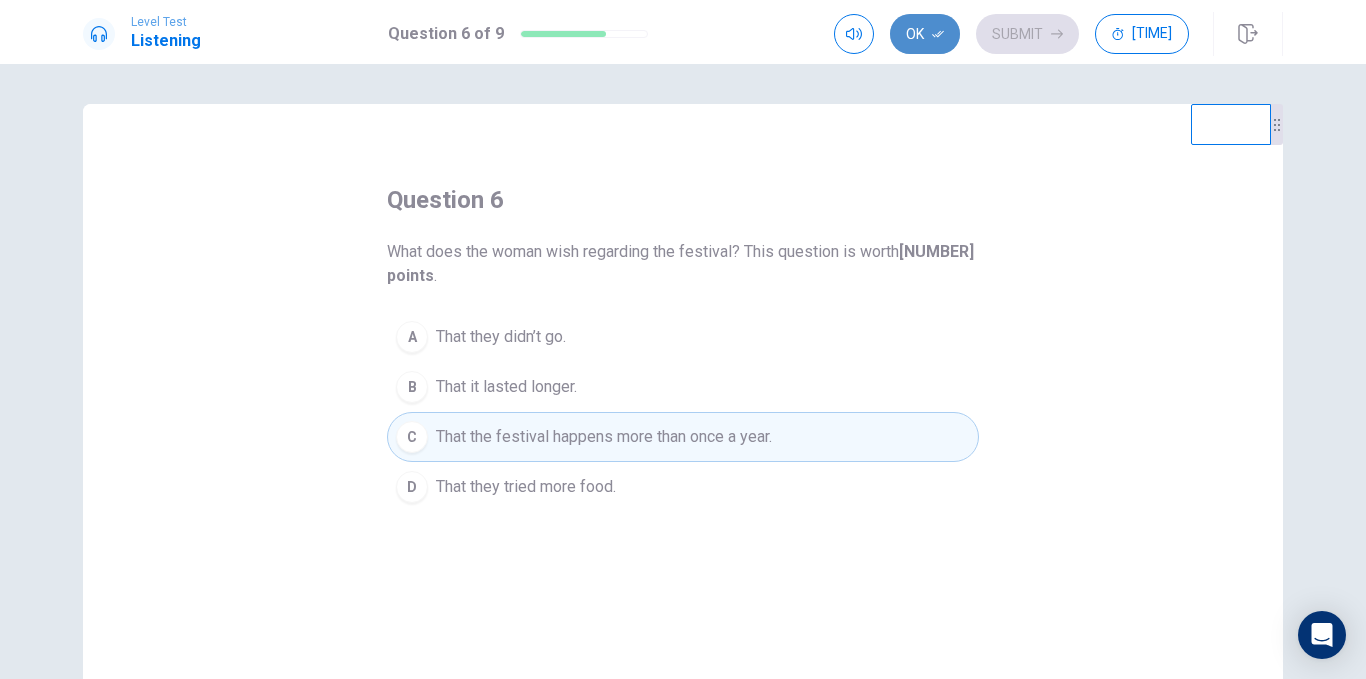 click on "Ok" at bounding box center (925, 34) 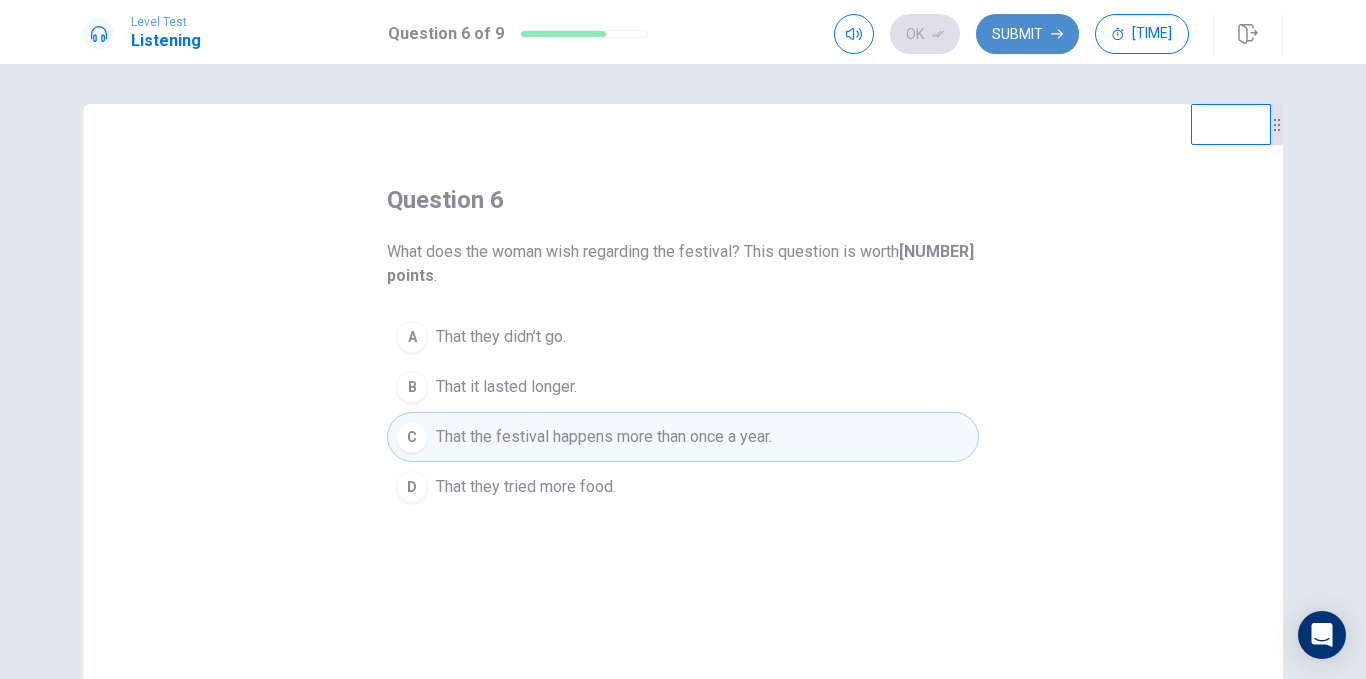 click on "Submit" at bounding box center [1027, 34] 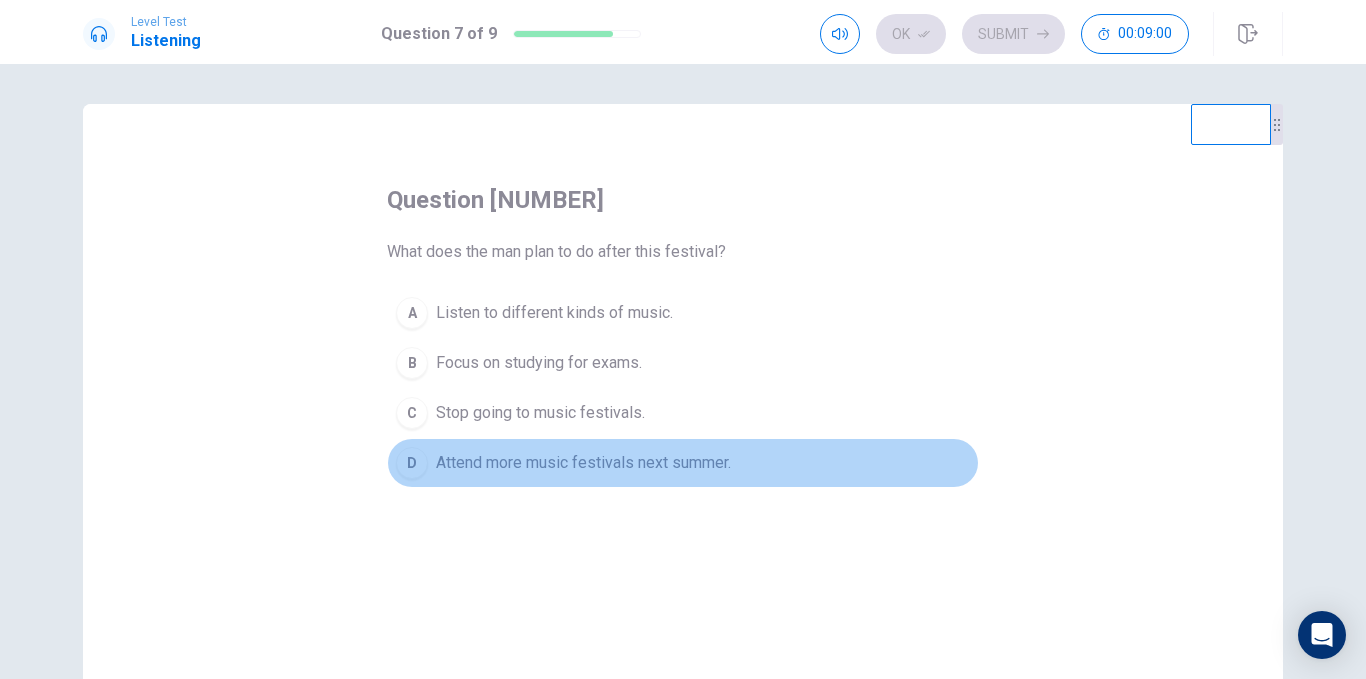 click on "D" at bounding box center (412, 313) 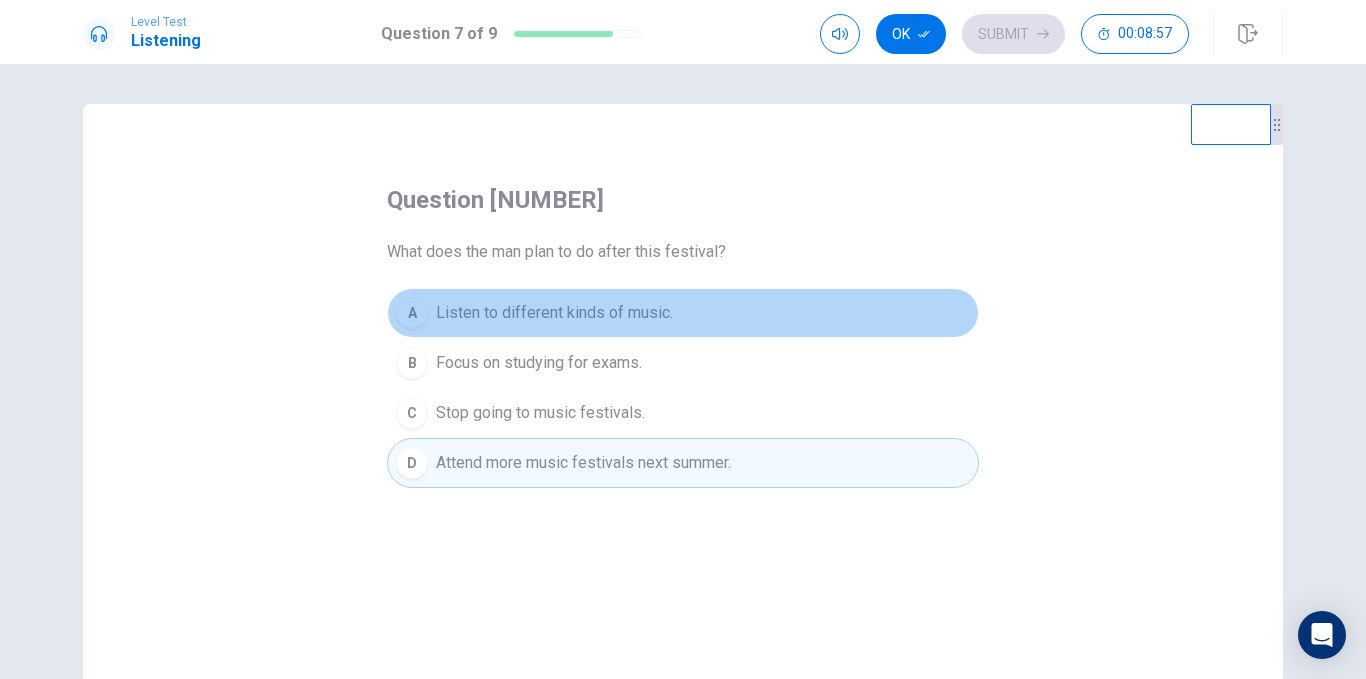 click on "A" at bounding box center [412, 313] 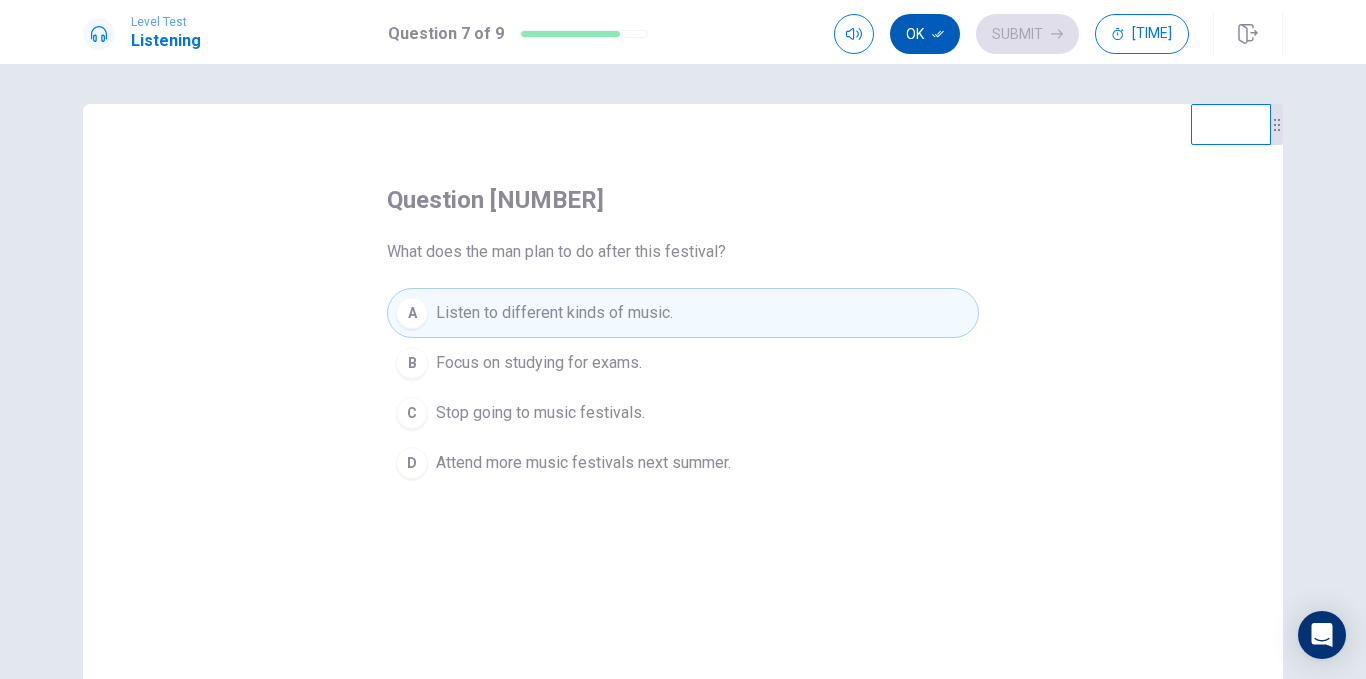 click at bounding box center [938, 34] 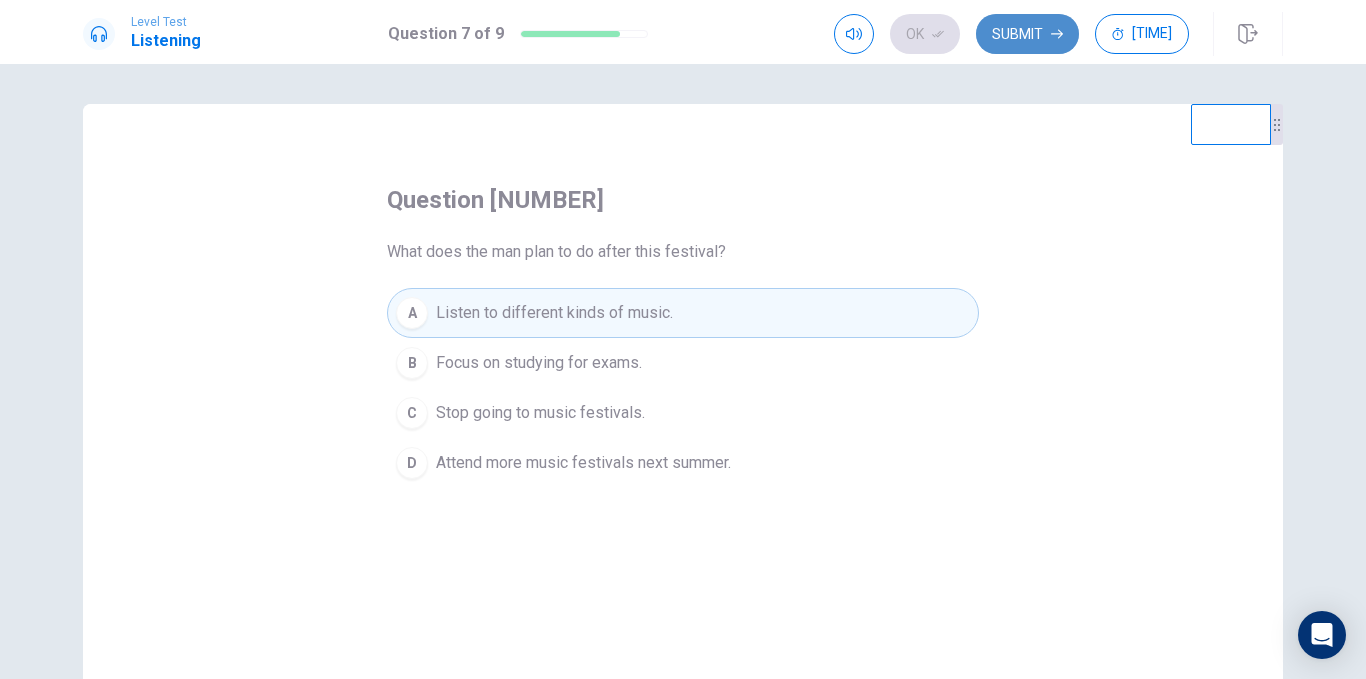 click on "Submit" at bounding box center [1027, 34] 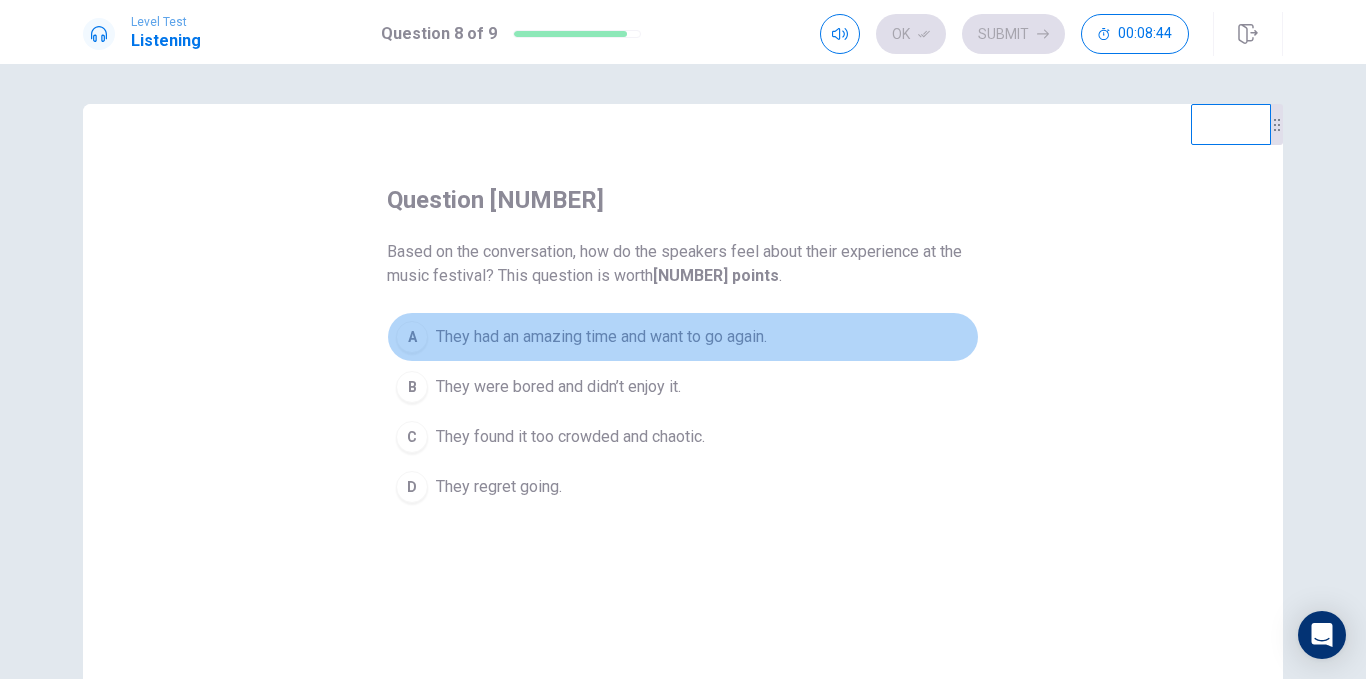 click on "A" at bounding box center [412, 337] 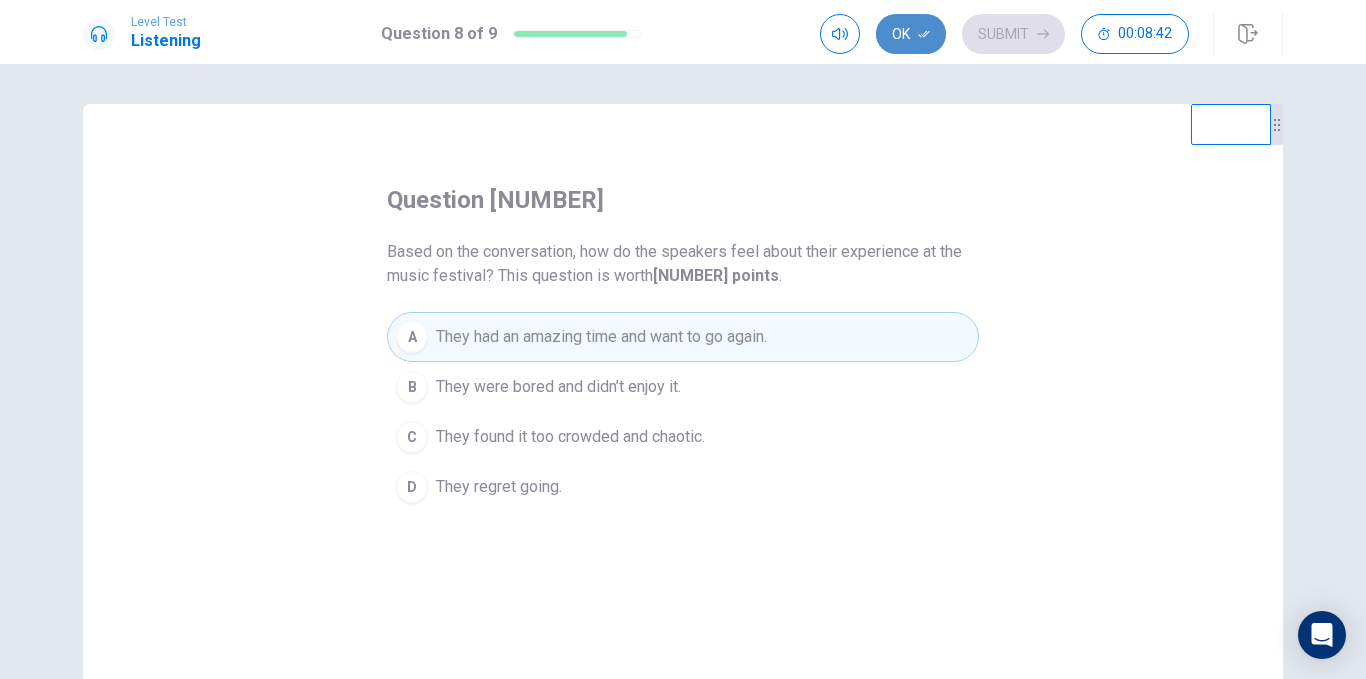 click at bounding box center (924, 34) 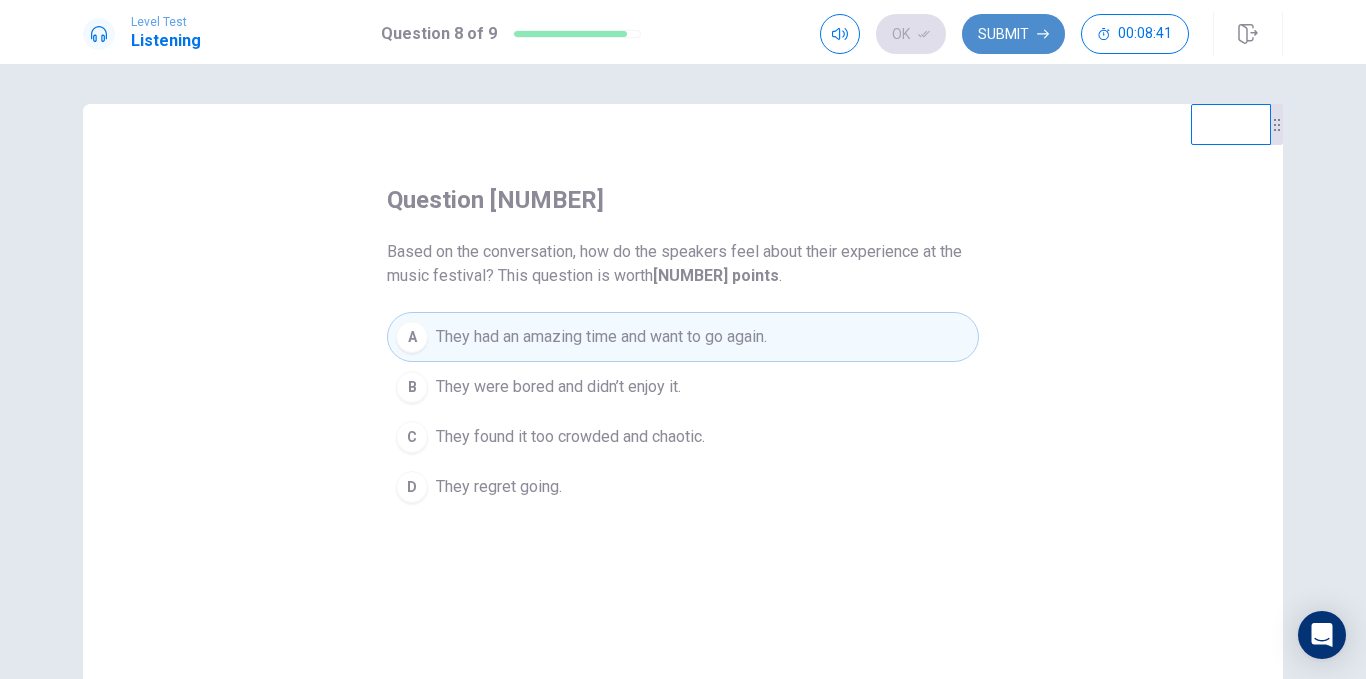 click on "Submit" at bounding box center [1013, 34] 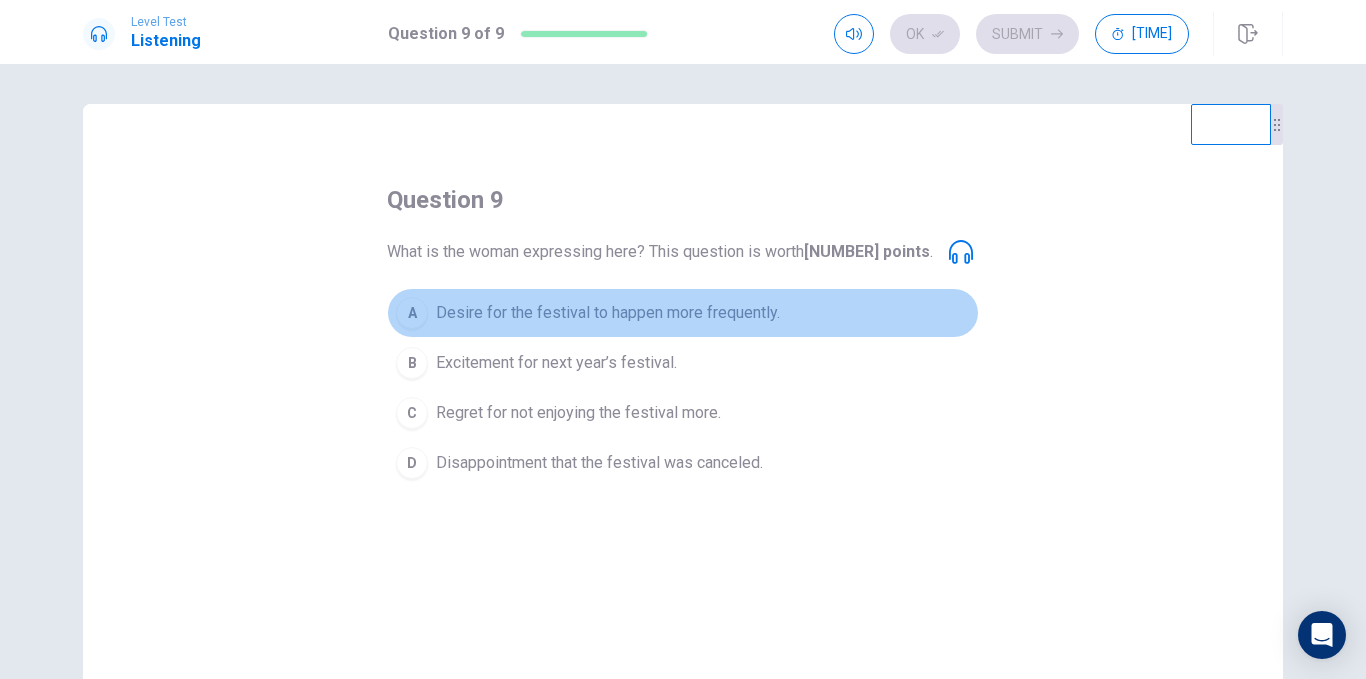 click on "A" at bounding box center (412, 313) 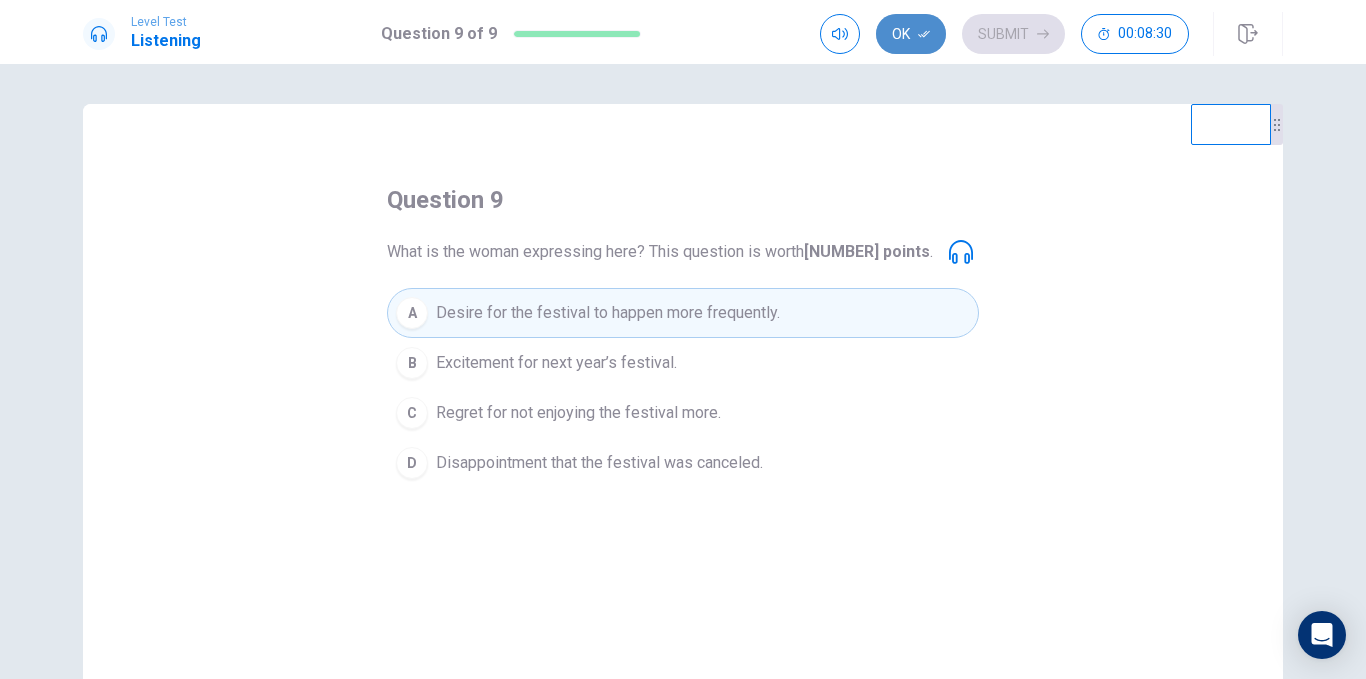 click on "Ok" at bounding box center (911, 34) 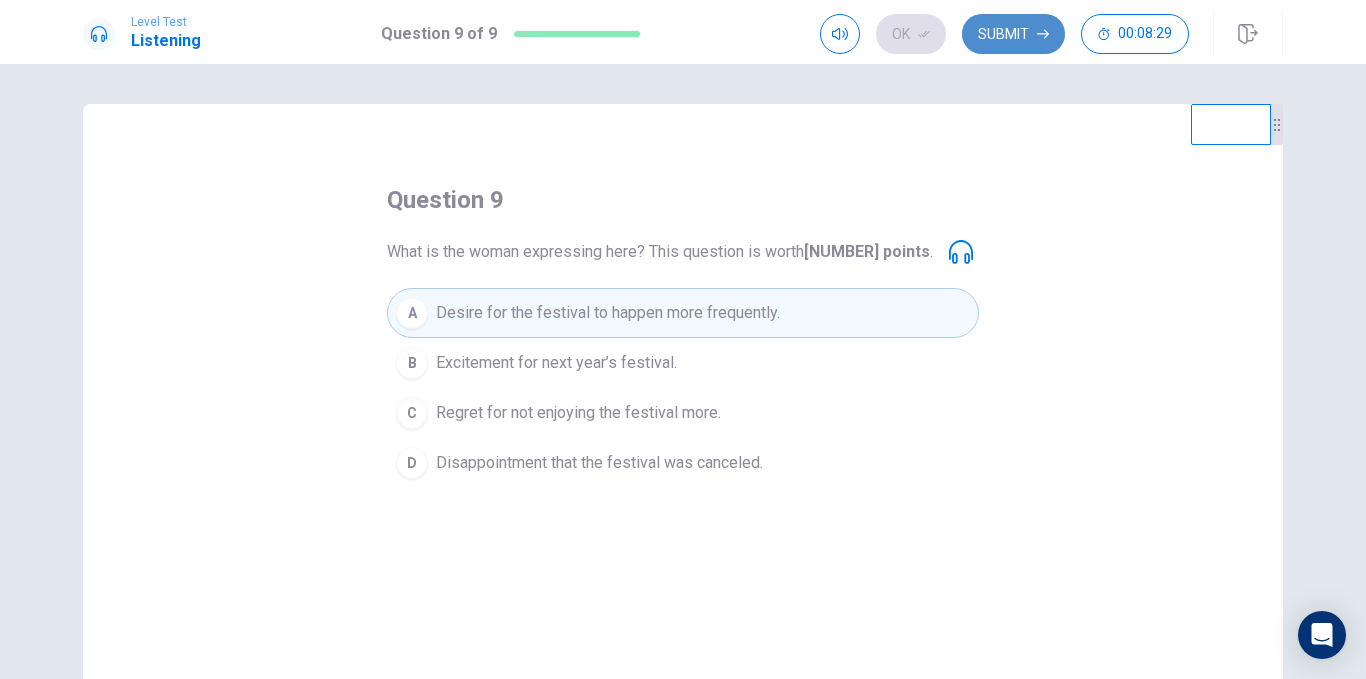 click on "Submit" at bounding box center [1013, 34] 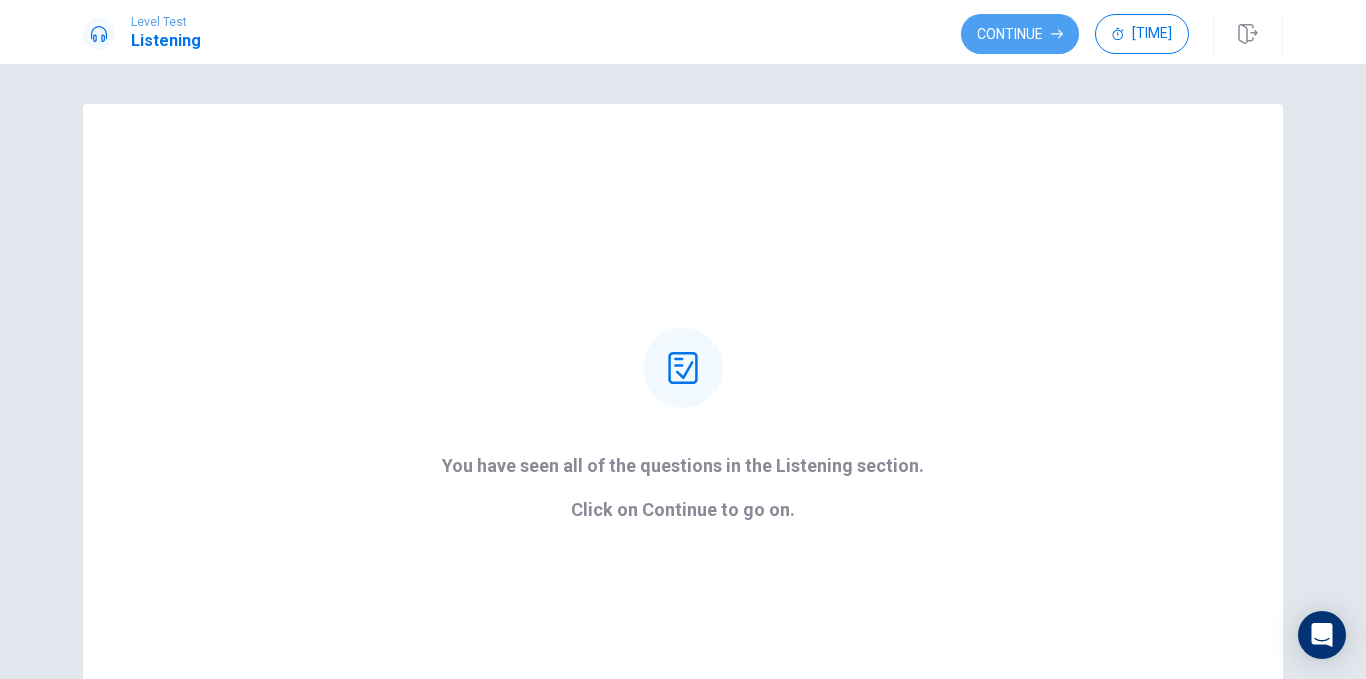 click on "Continue" at bounding box center (1020, 34) 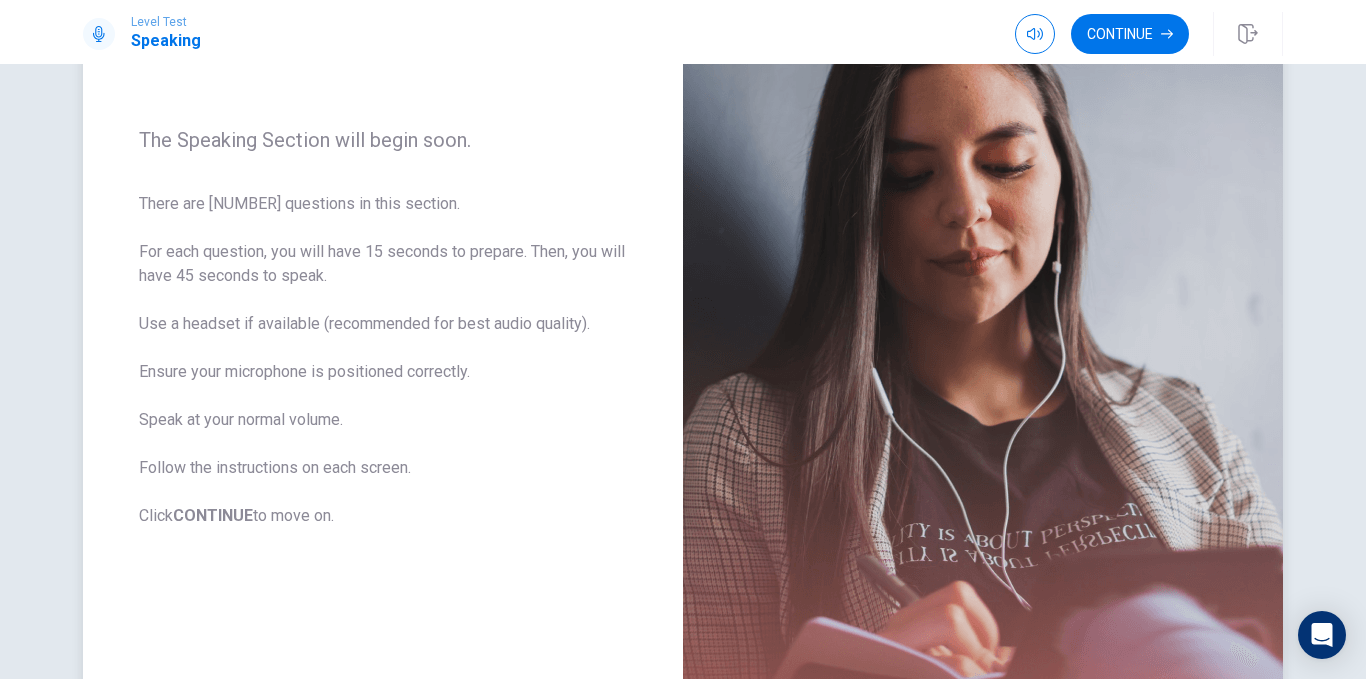 scroll, scrollTop: 213, scrollLeft: 0, axis: vertical 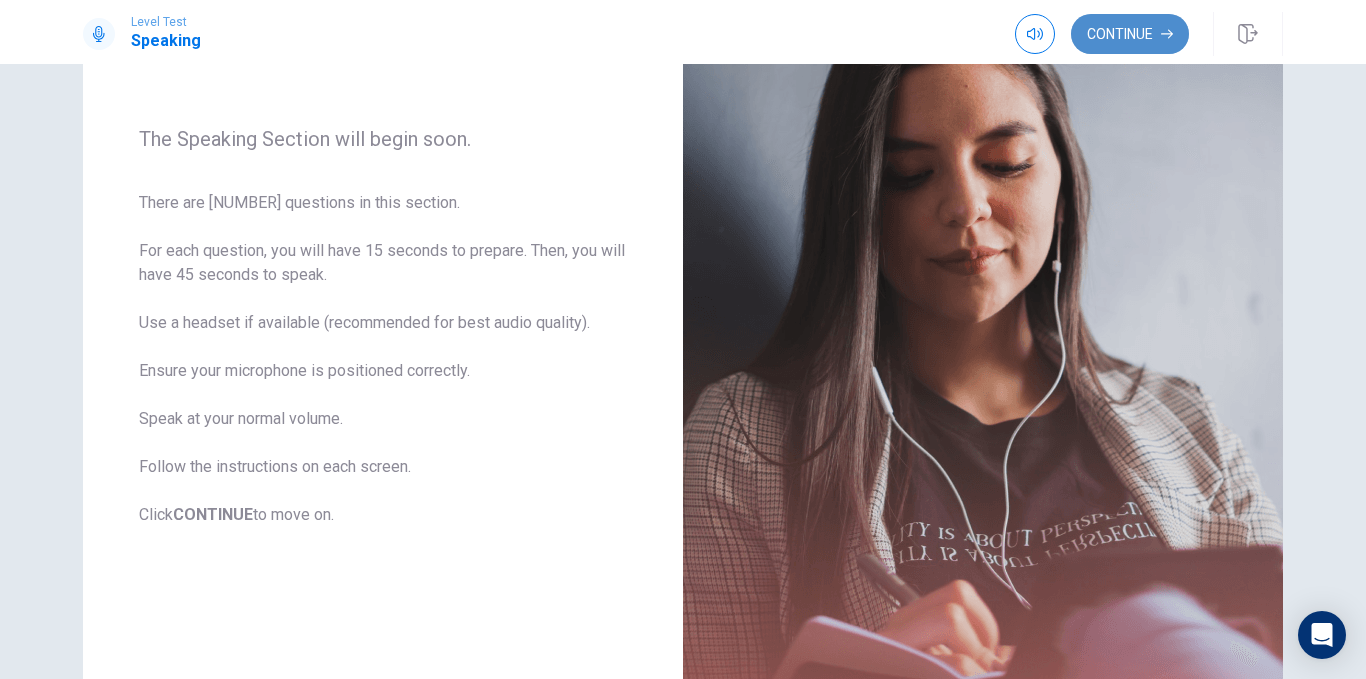 click on "Continue" at bounding box center (1130, 34) 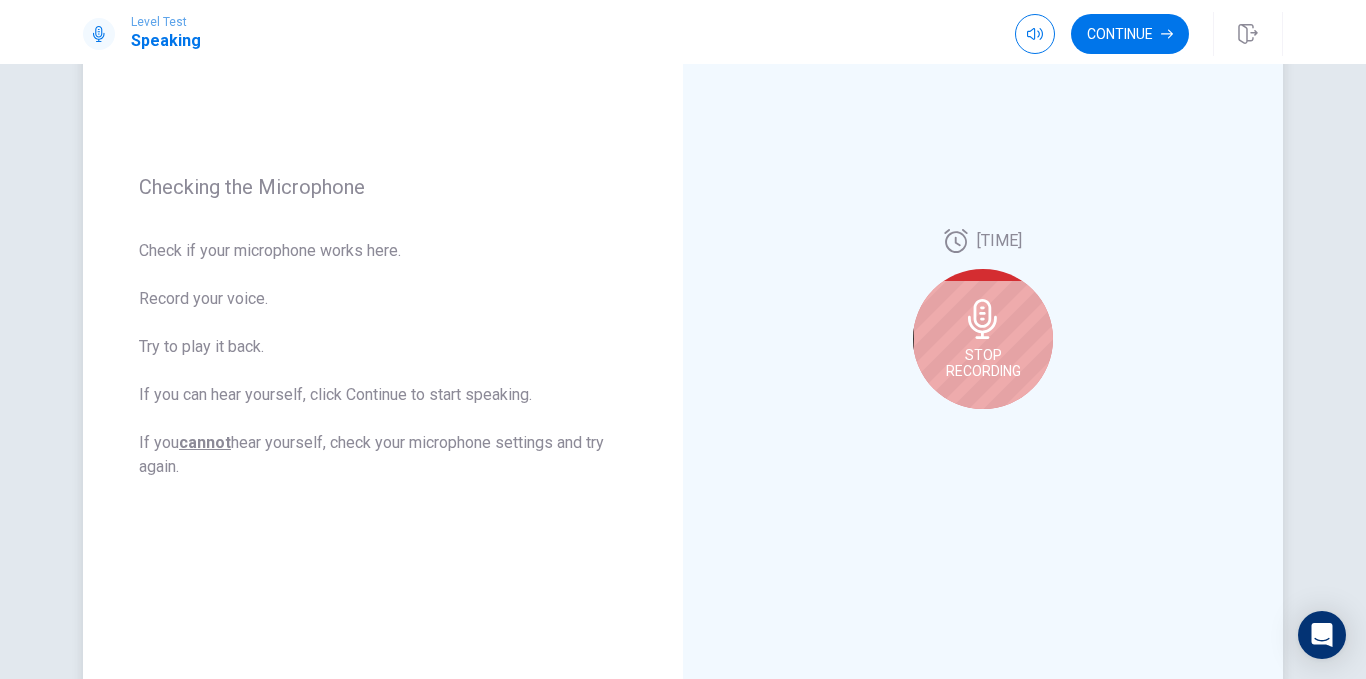 click on "Stop   Recording" at bounding box center (983, 339) 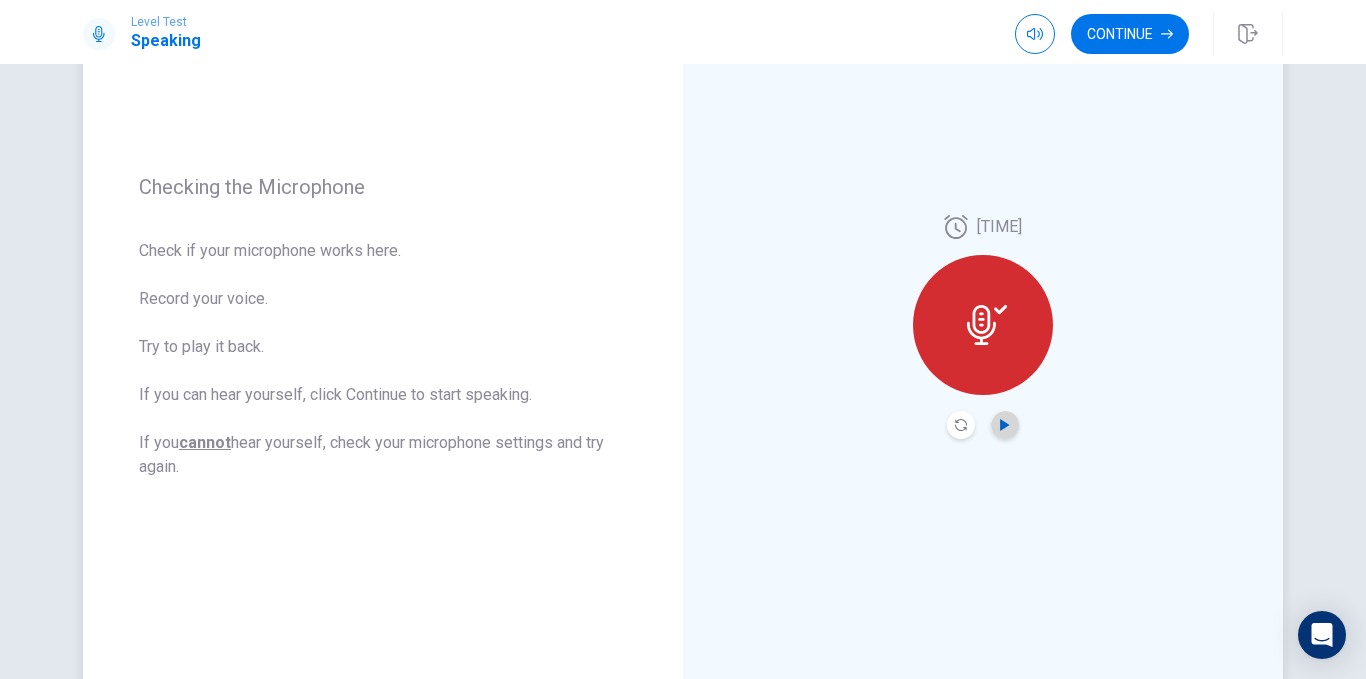 click at bounding box center [1004, 425] 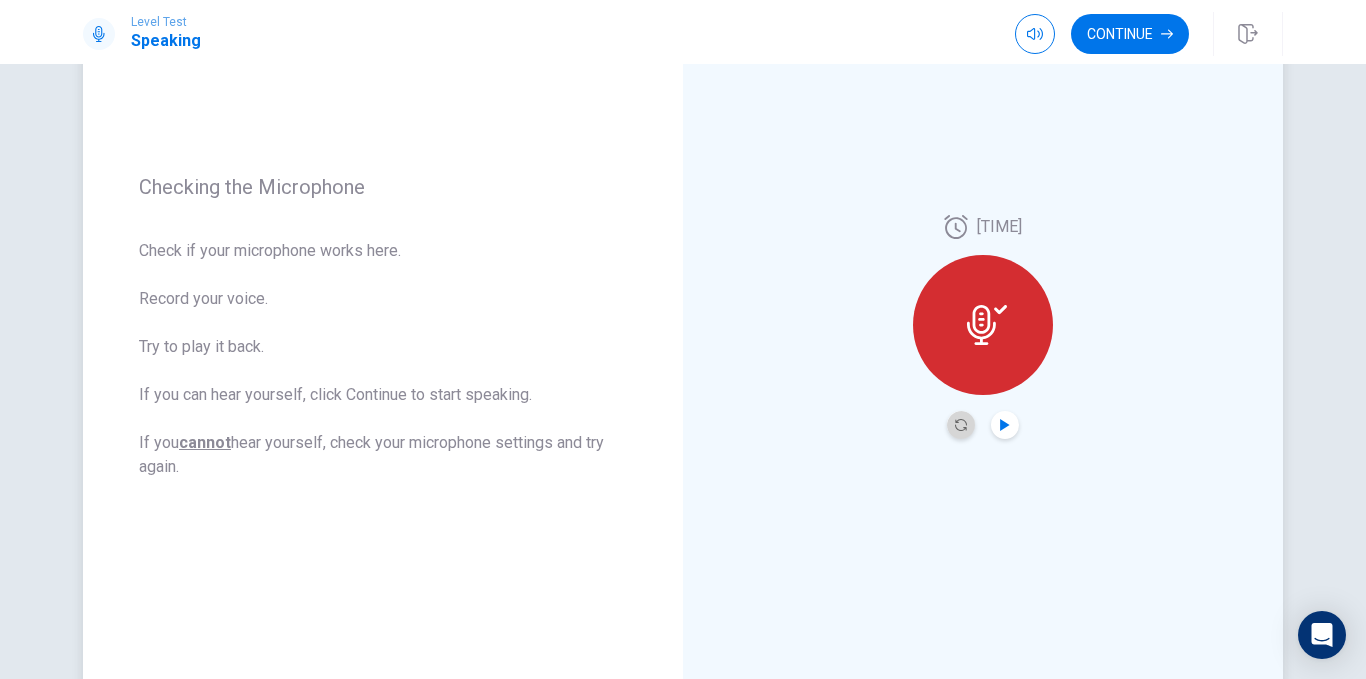 click at bounding box center [961, 425] 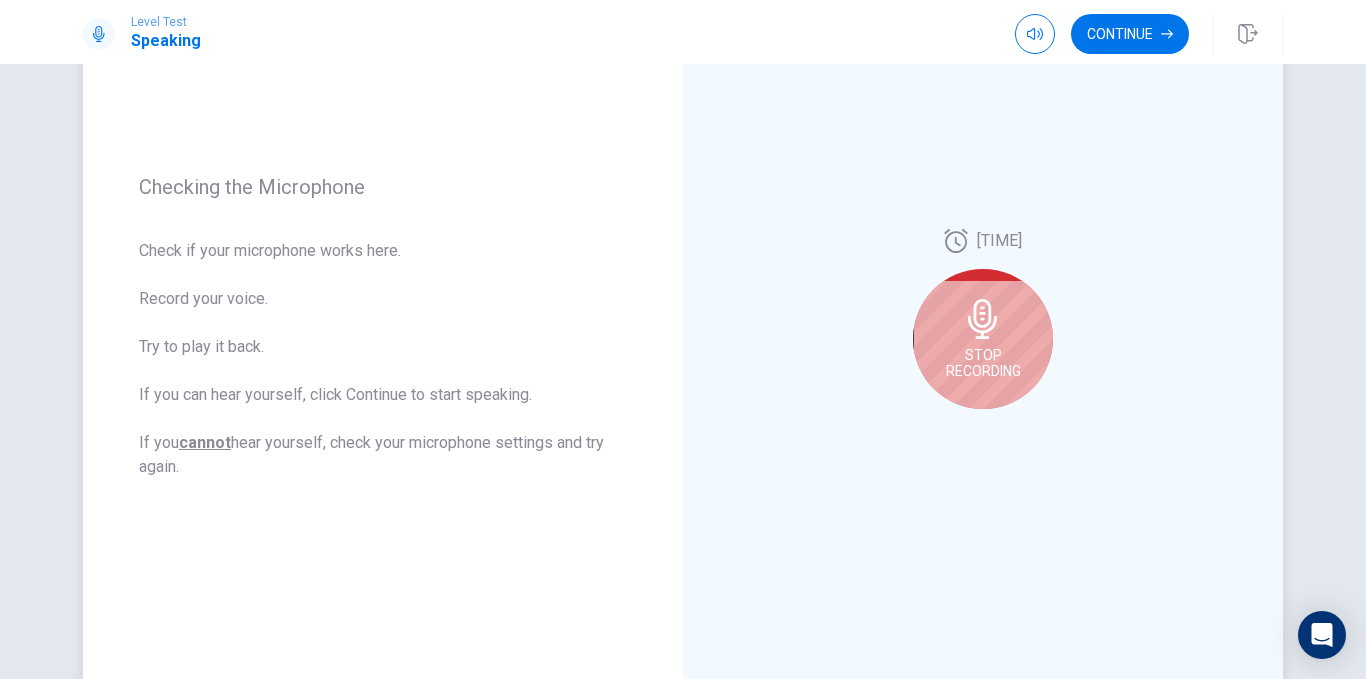 click on "Stop   Recording" at bounding box center [983, 339] 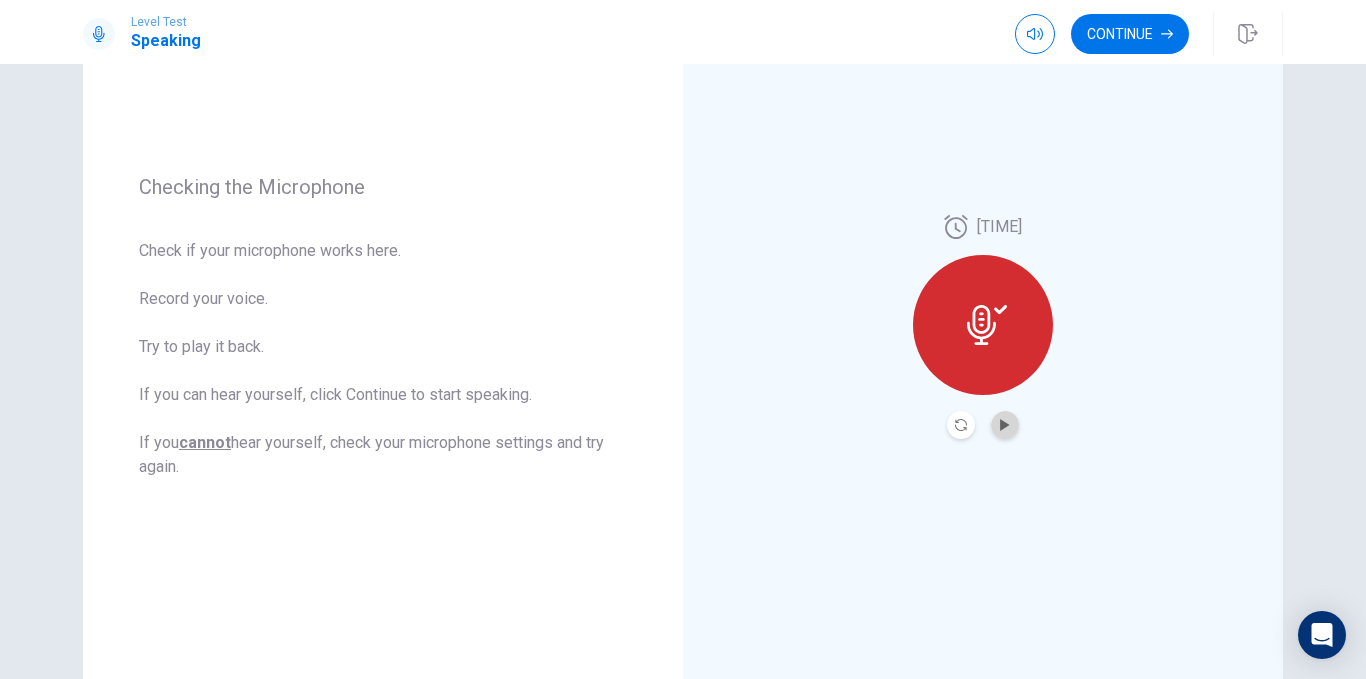 click at bounding box center [1005, 425] 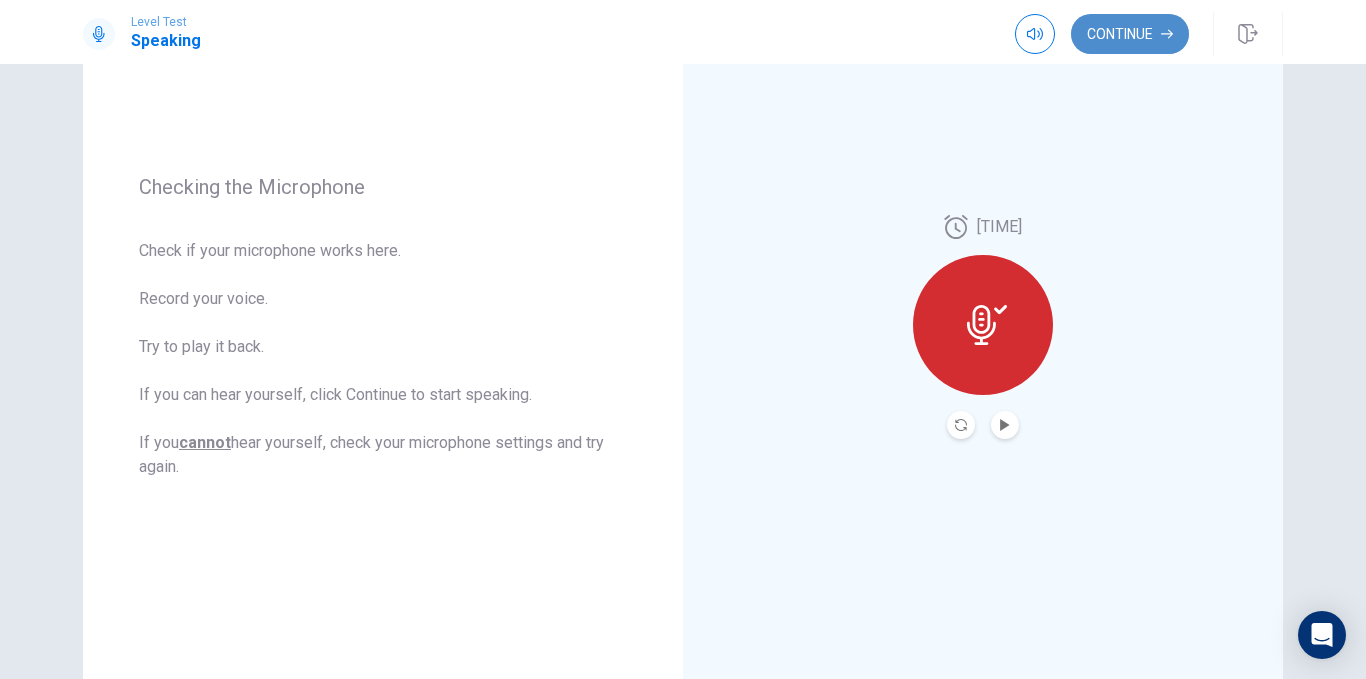 click on "Continue" at bounding box center [1130, 34] 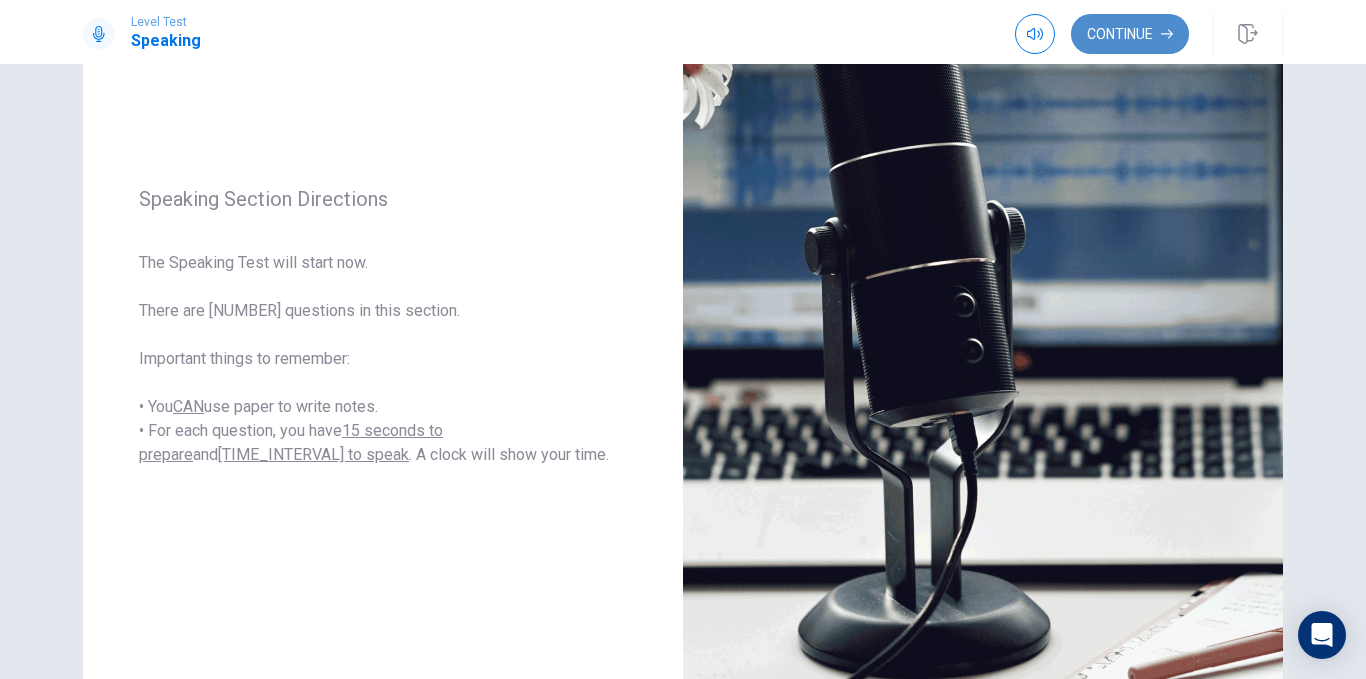 click on "Continue" at bounding box center [1130, 34] 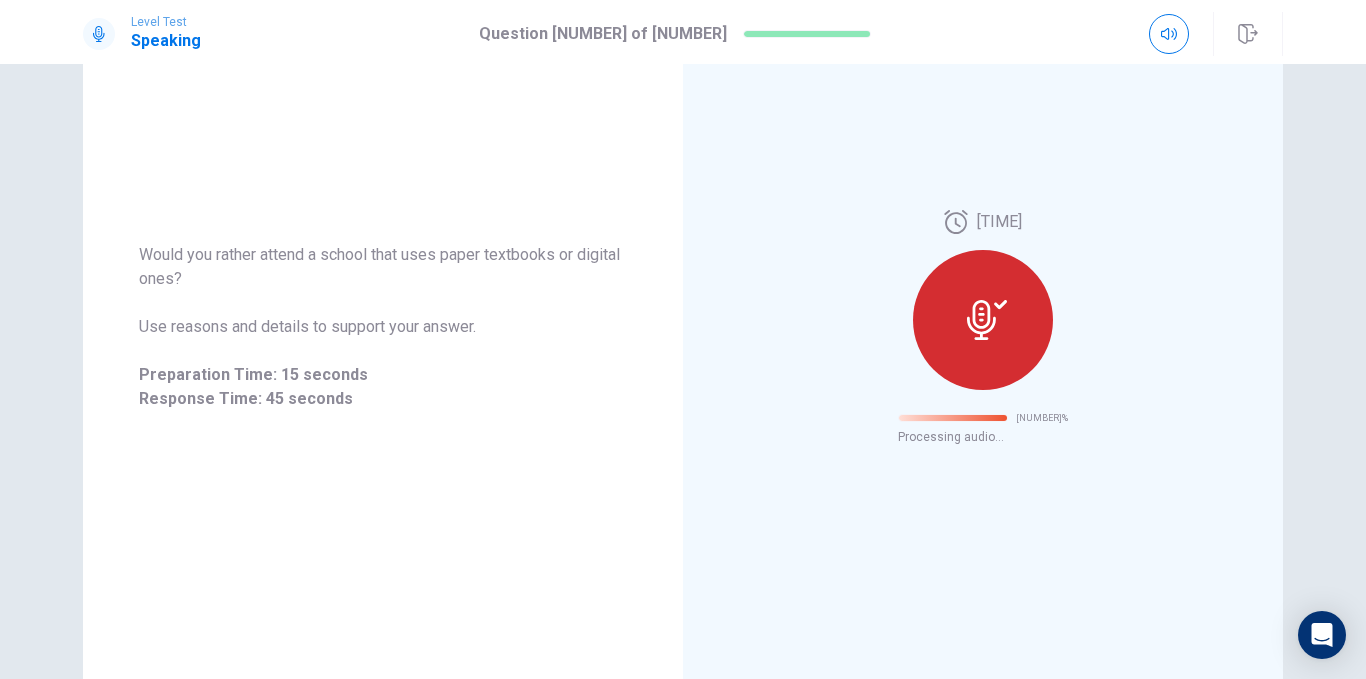 scroll, scrollTop: 49, scrollLeft: 0, axis: vertical 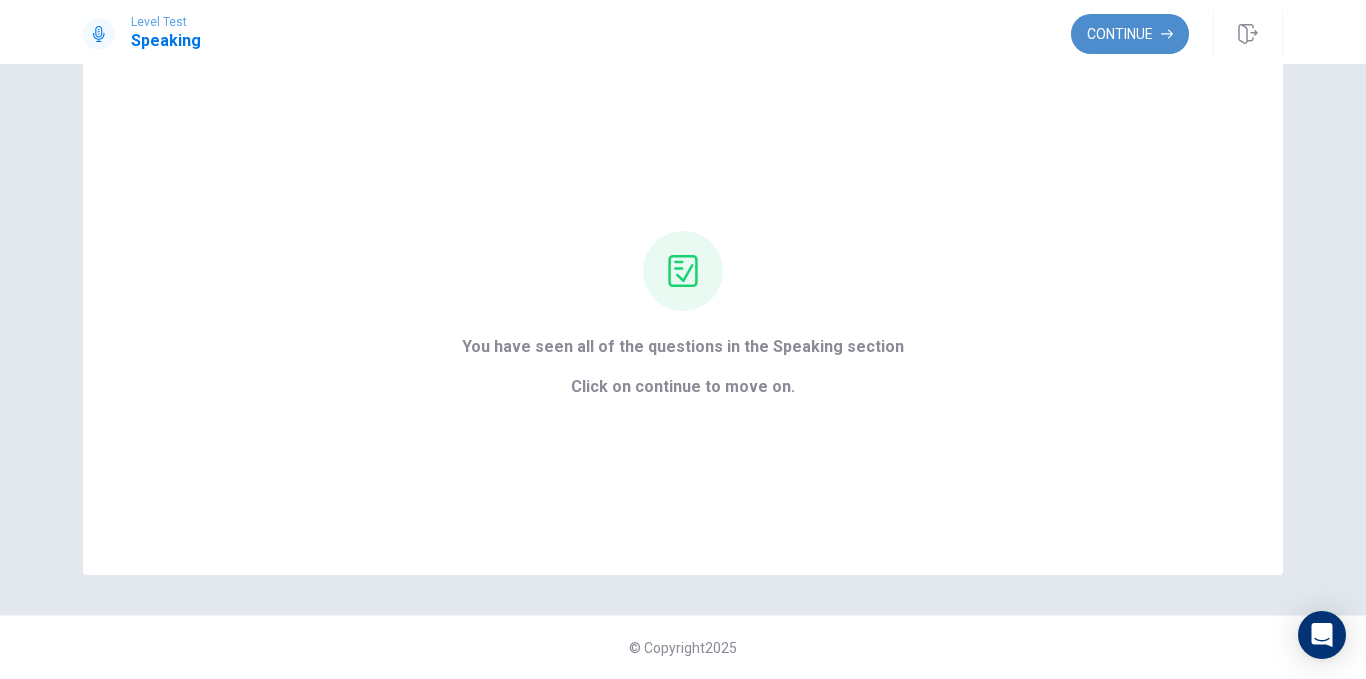 click on "Continue" at bounding box center [1130, 34] 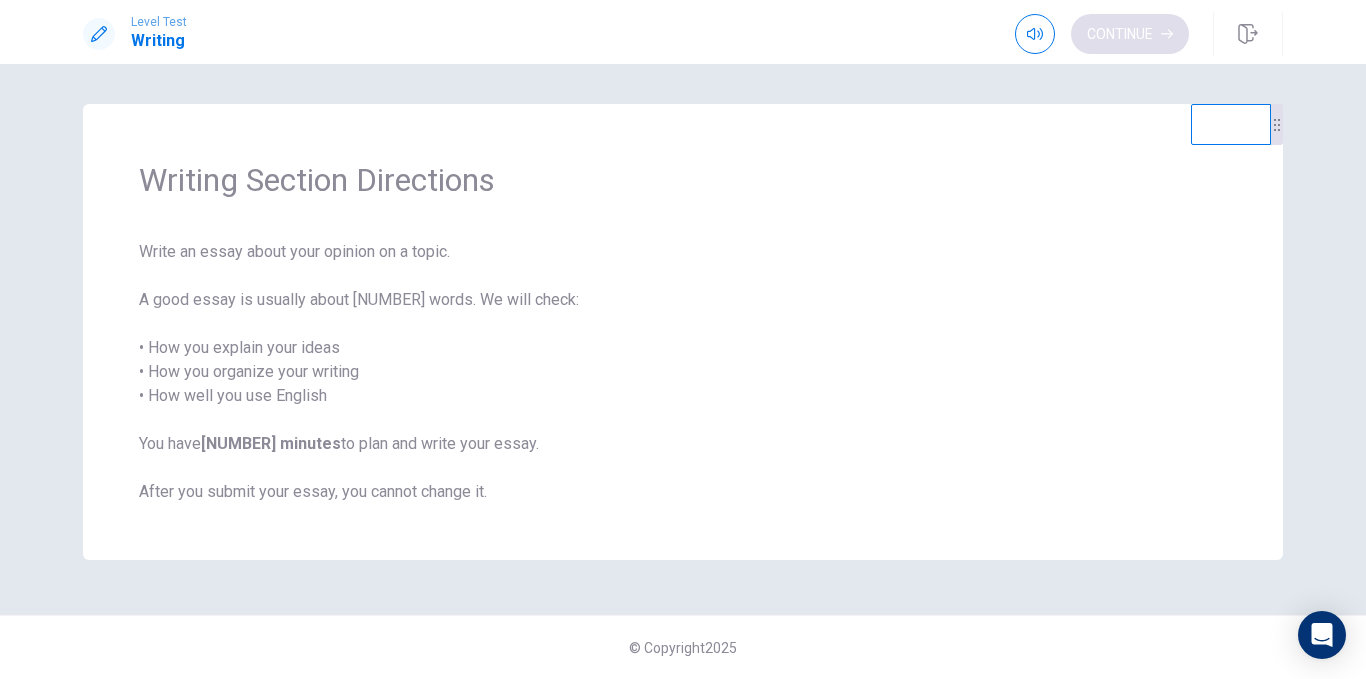 scroll, scrollTop: 0, scrollLeft: 0, axis: both 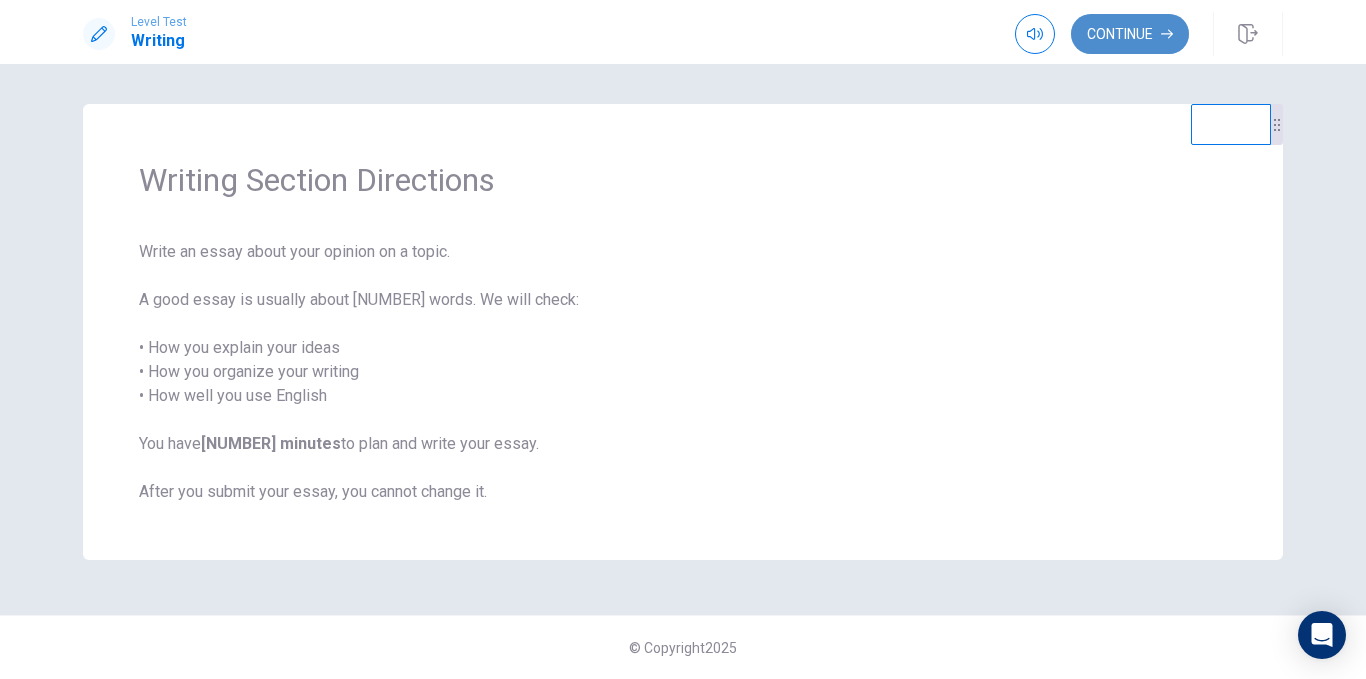 click on "Continue" at bounding box center [1130, 34] 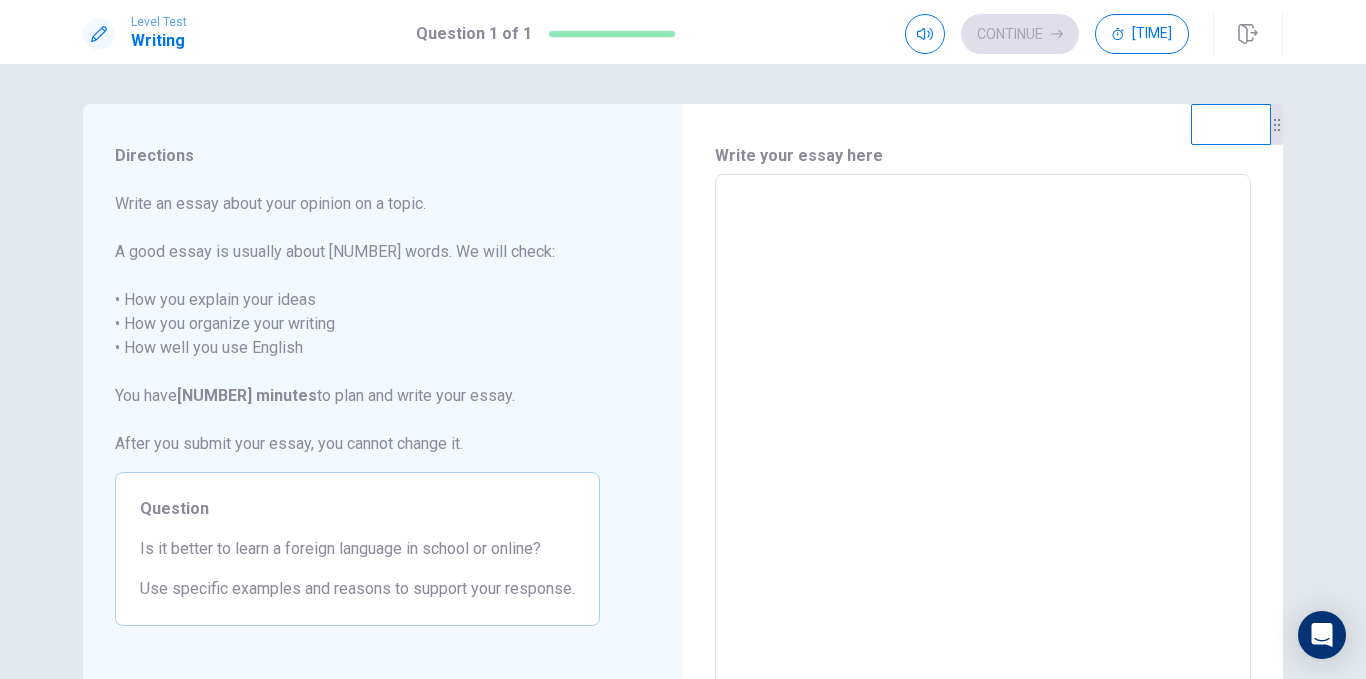 click at bounding box center [983, 451] 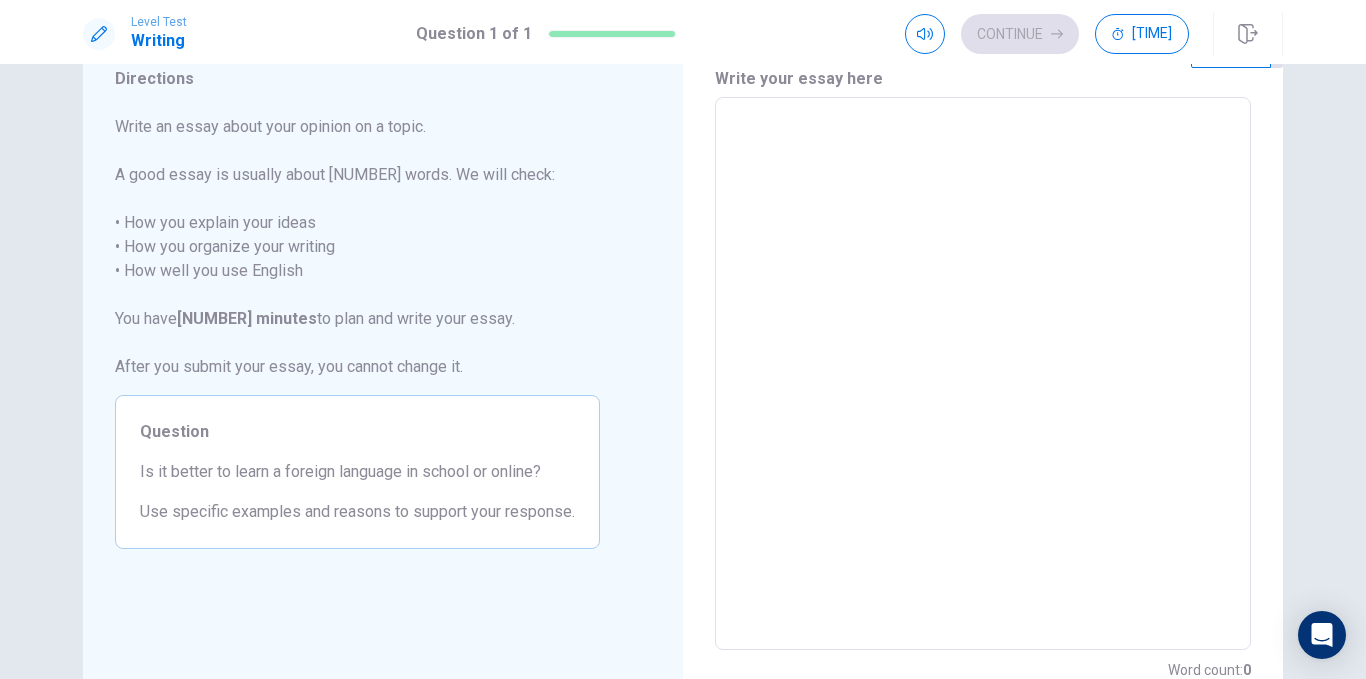 scroll, scrollTop: 75, scrollLeft: 0, axis: vertical 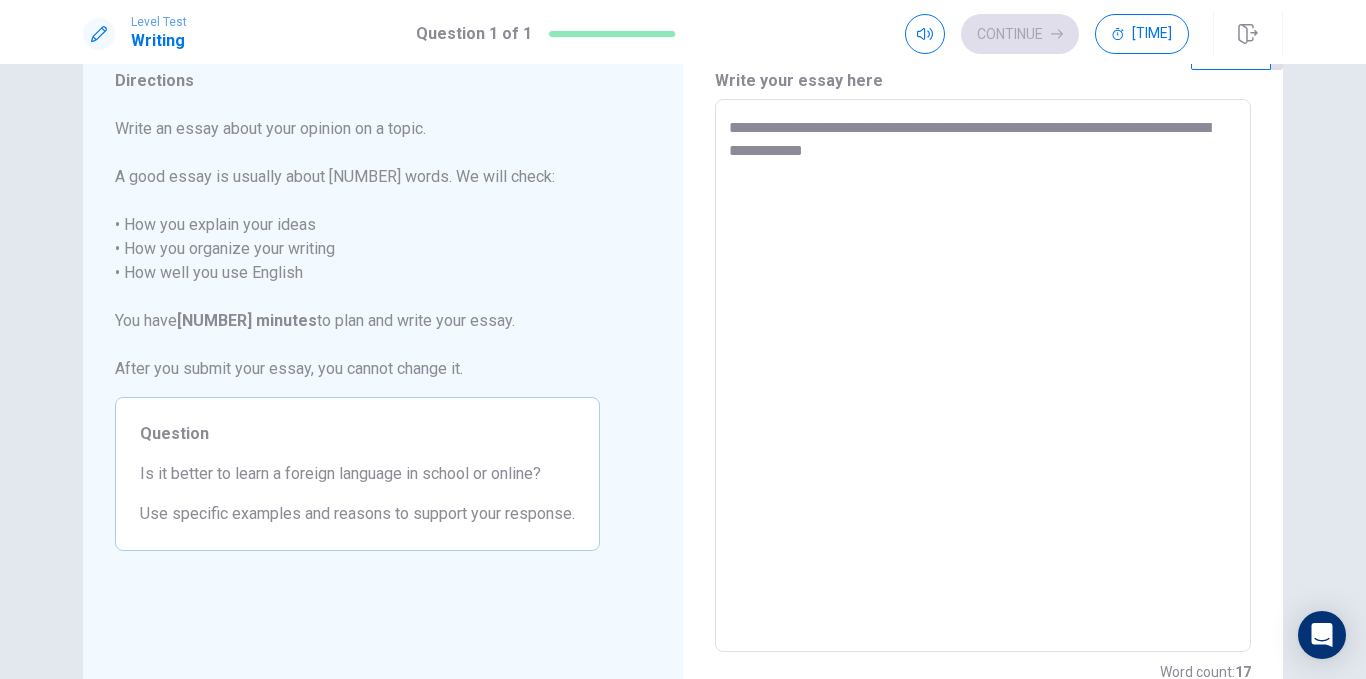 click on "**********" at bounding box center [983, 376] 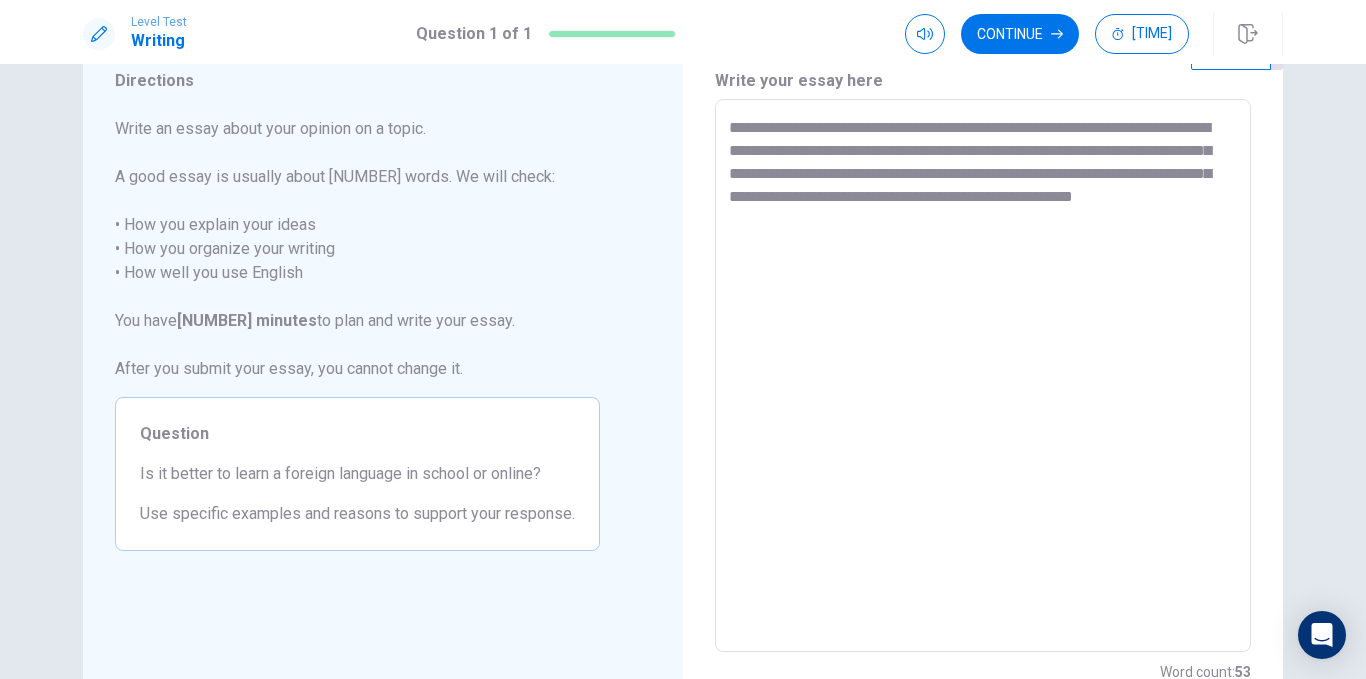 click on "**********" at bounding box center (983, 376) 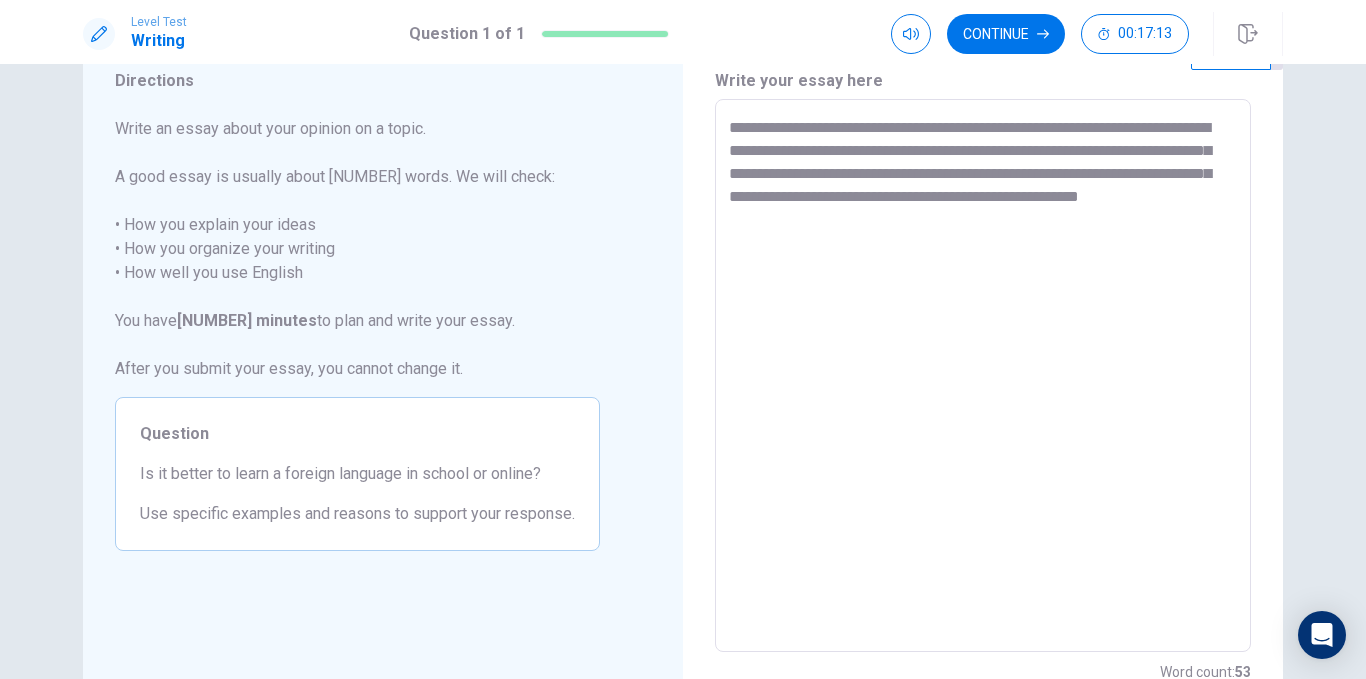 click on "**********" at bounding box center [983, 376] 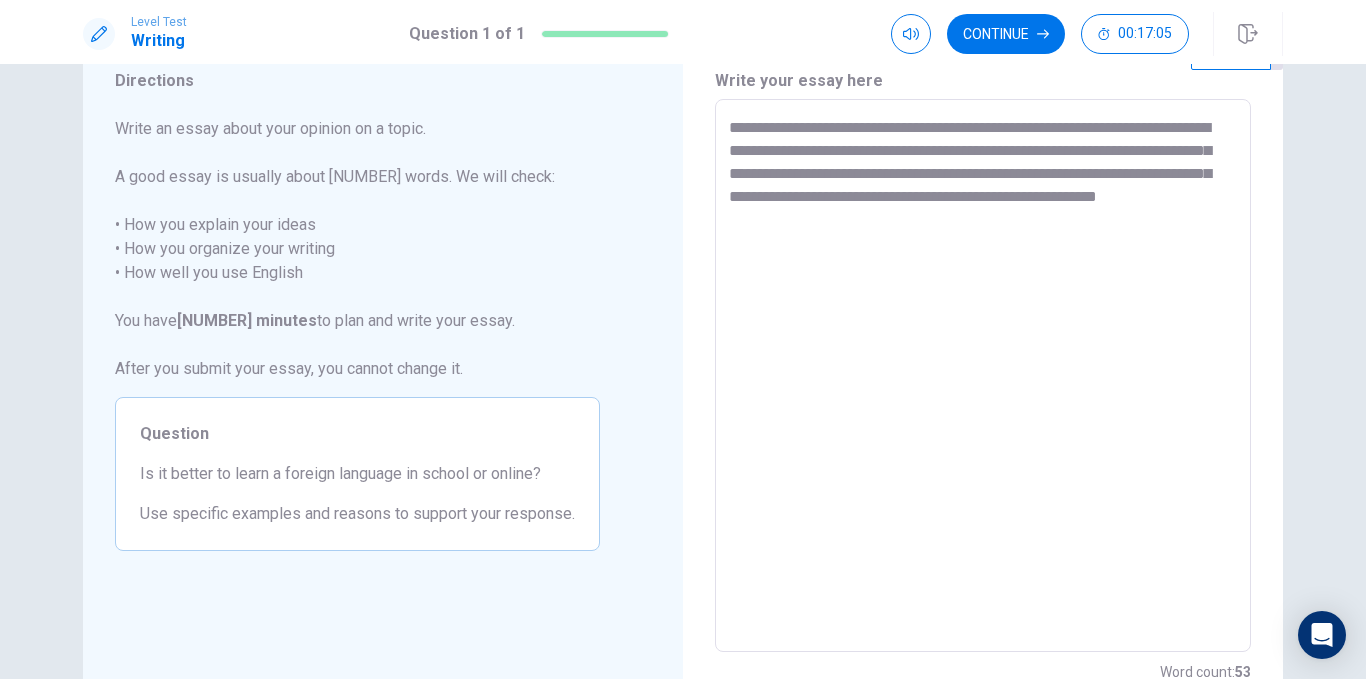type on "**********" 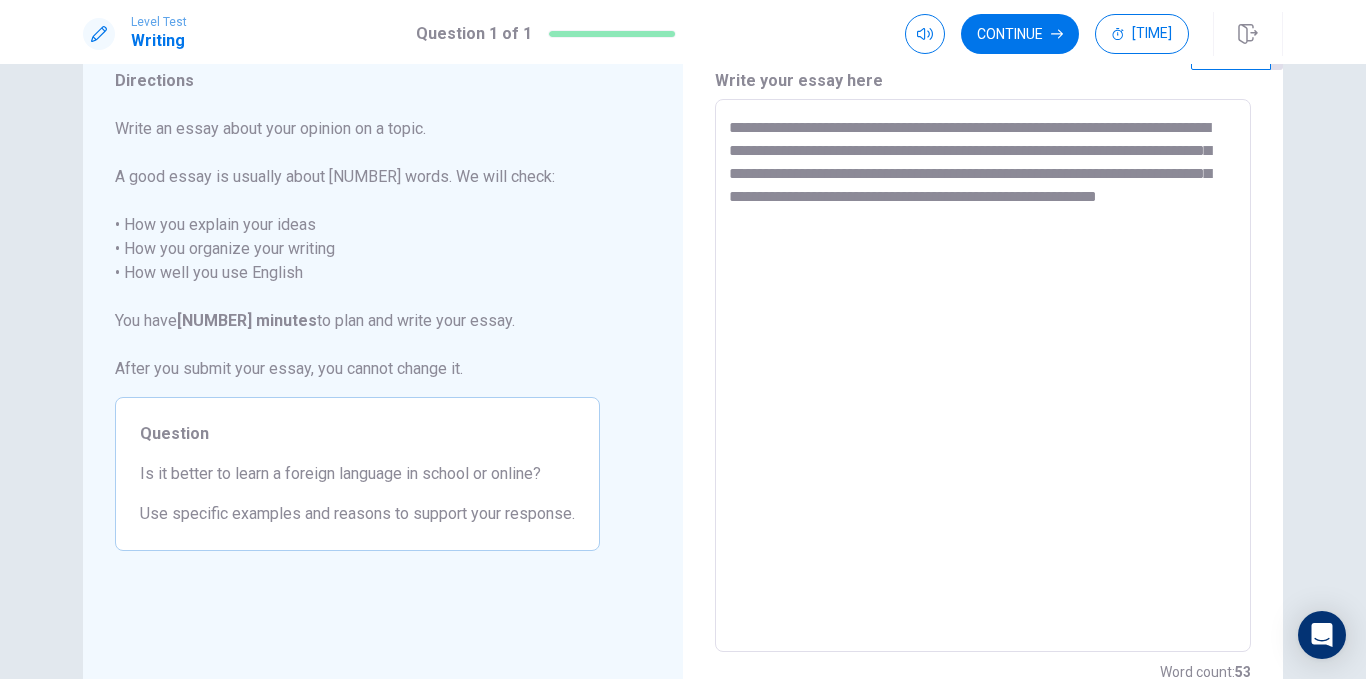 click on "**********" at bounding box center (983, 376) 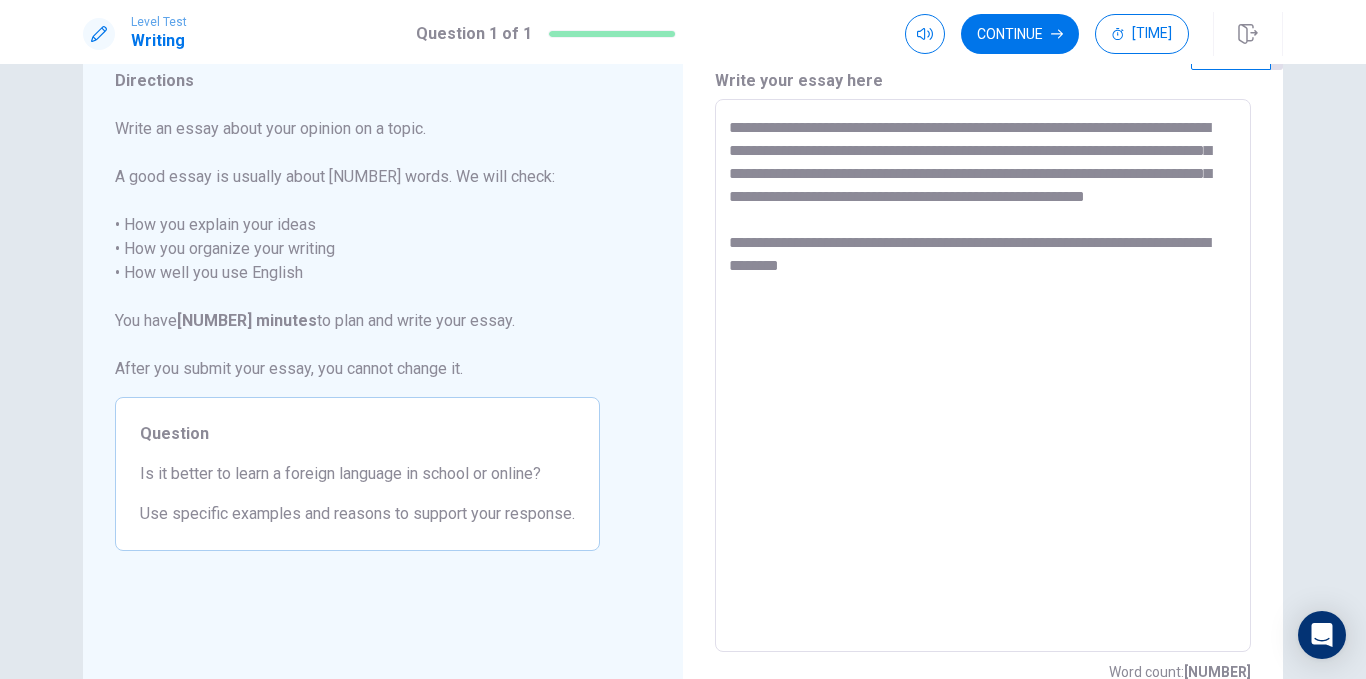 click on "**********" at bounding box center [983, 376] 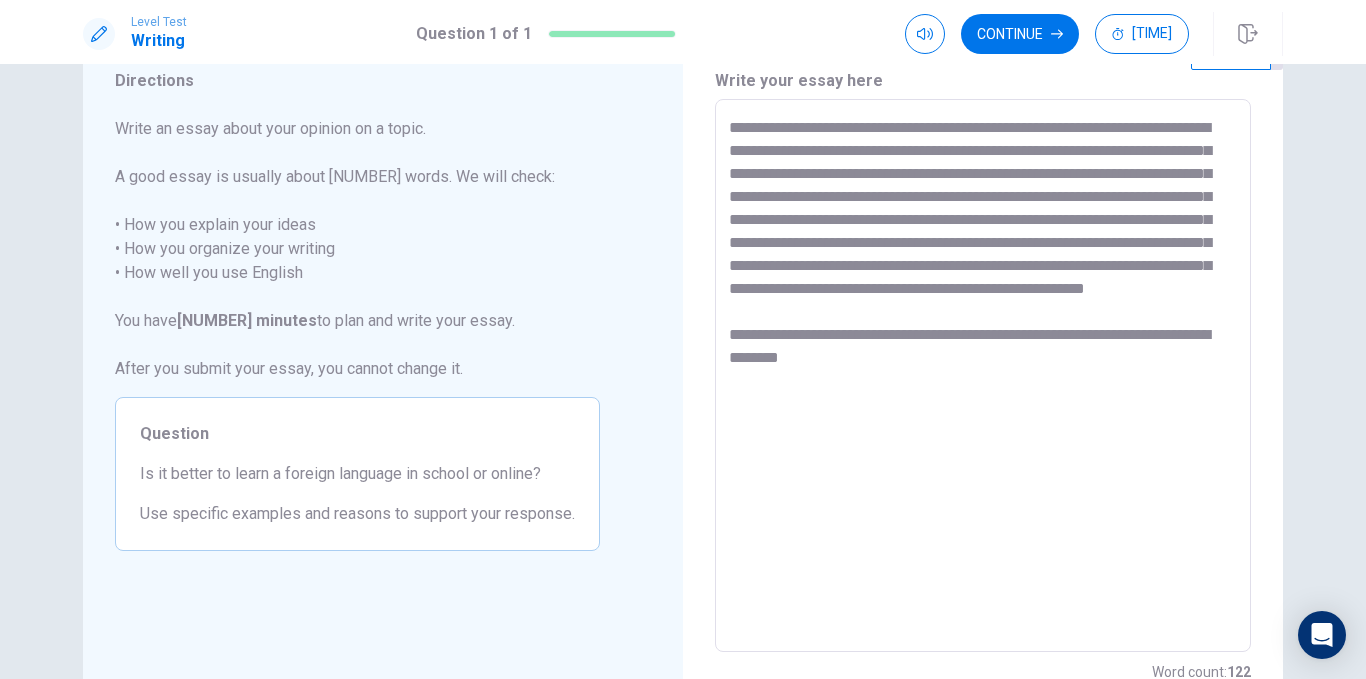 click on "**********" at bounding box center [983, 376] 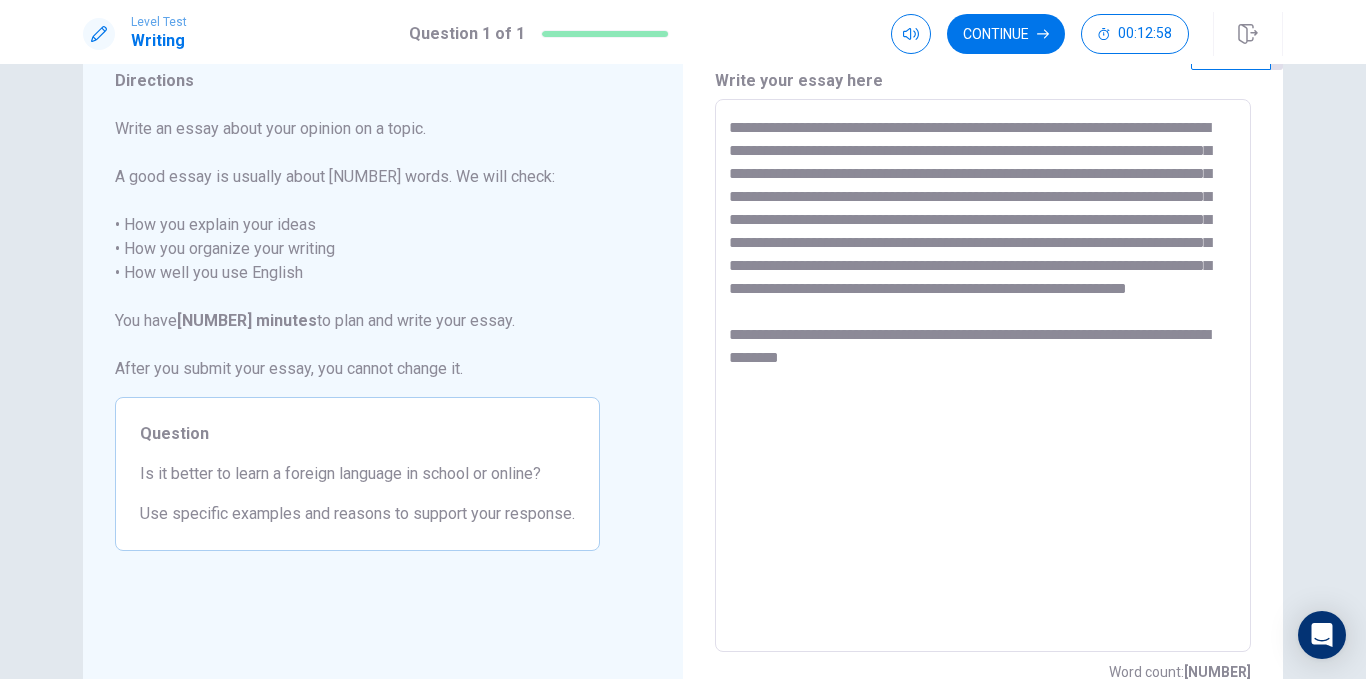 click on "**********" at bounding box center (983, 376) 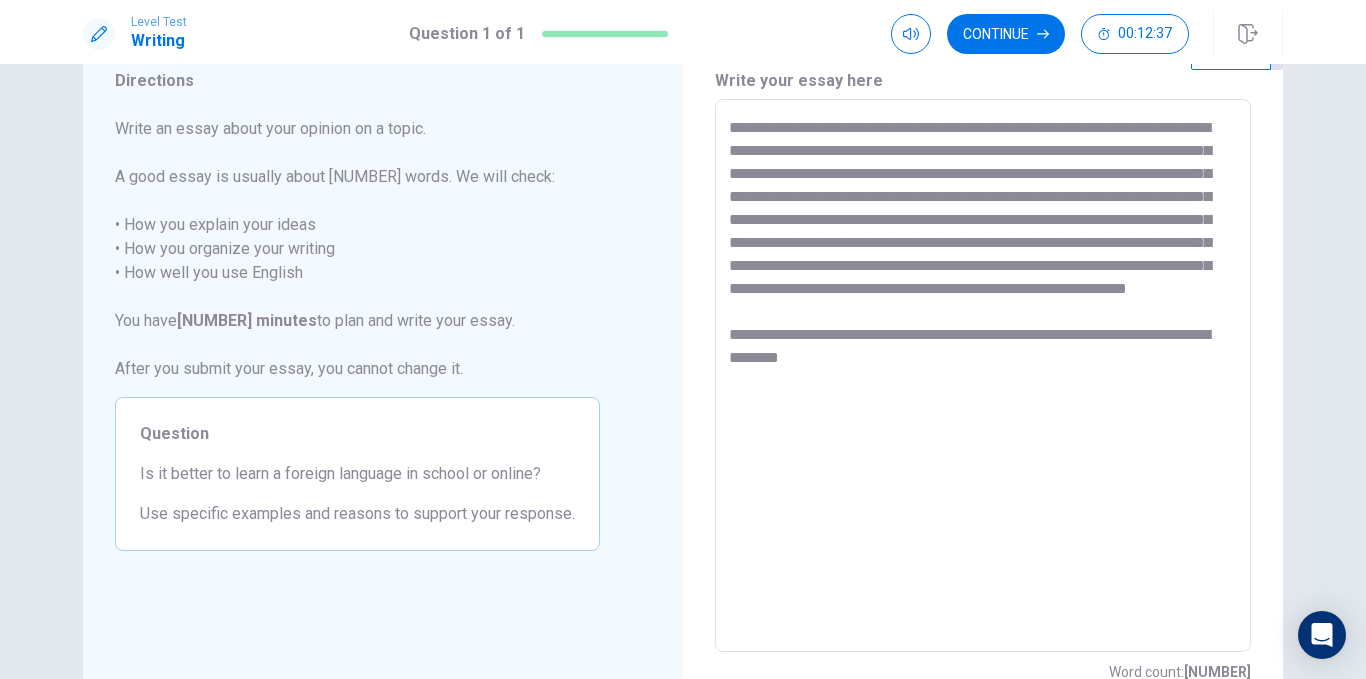 click on "**********" at bounding box center (983, 376) 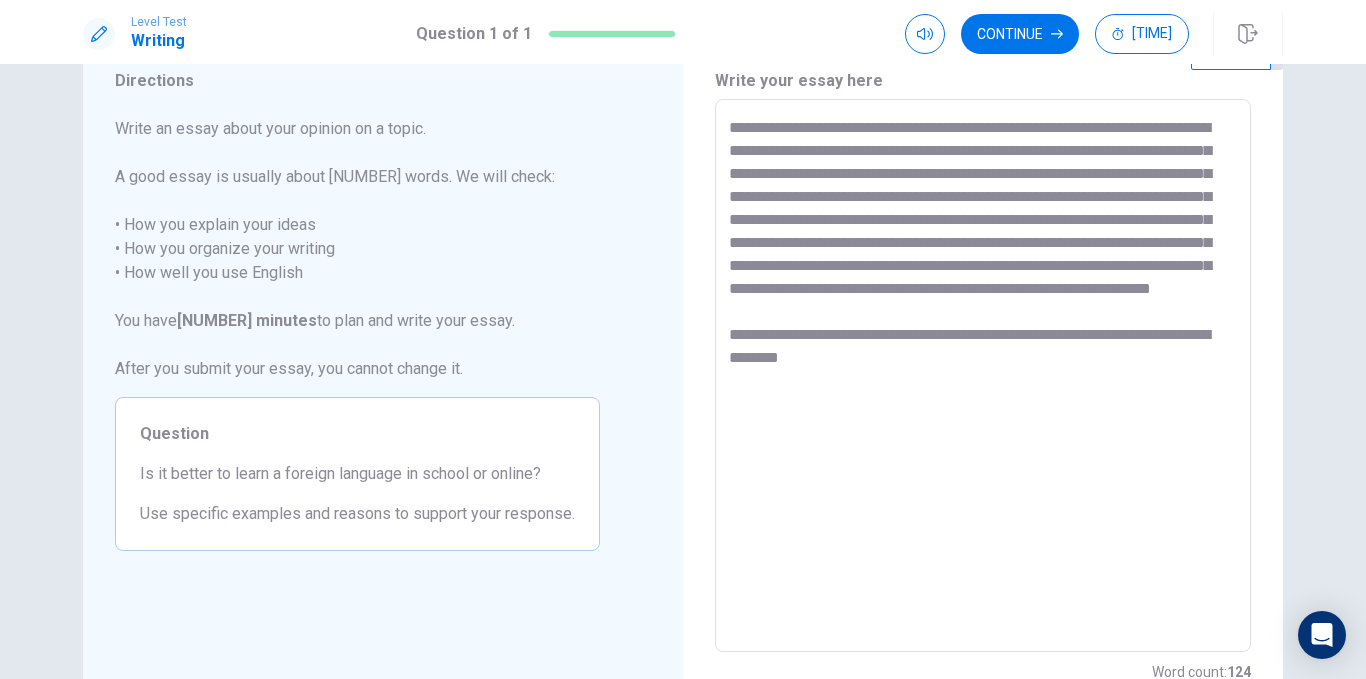 click on "**********" at bounding box center [983, 376] 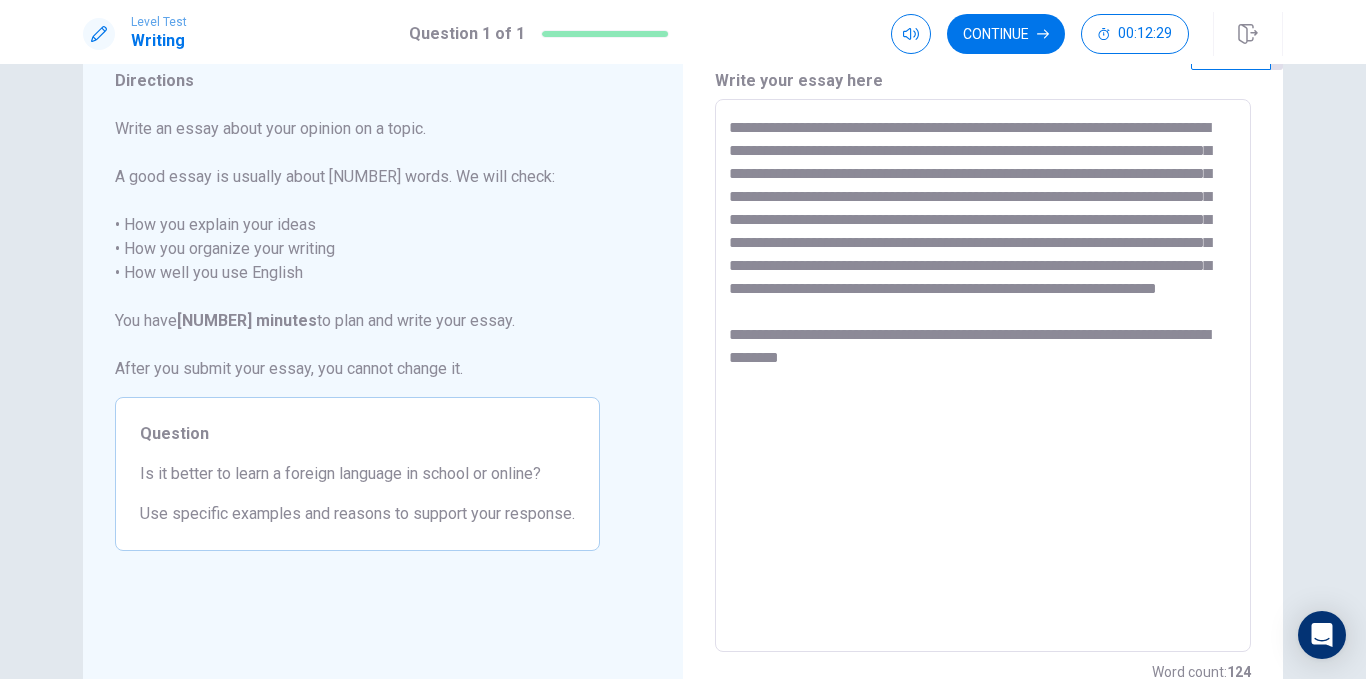 click on "**********" at bounding box center (983, 376) 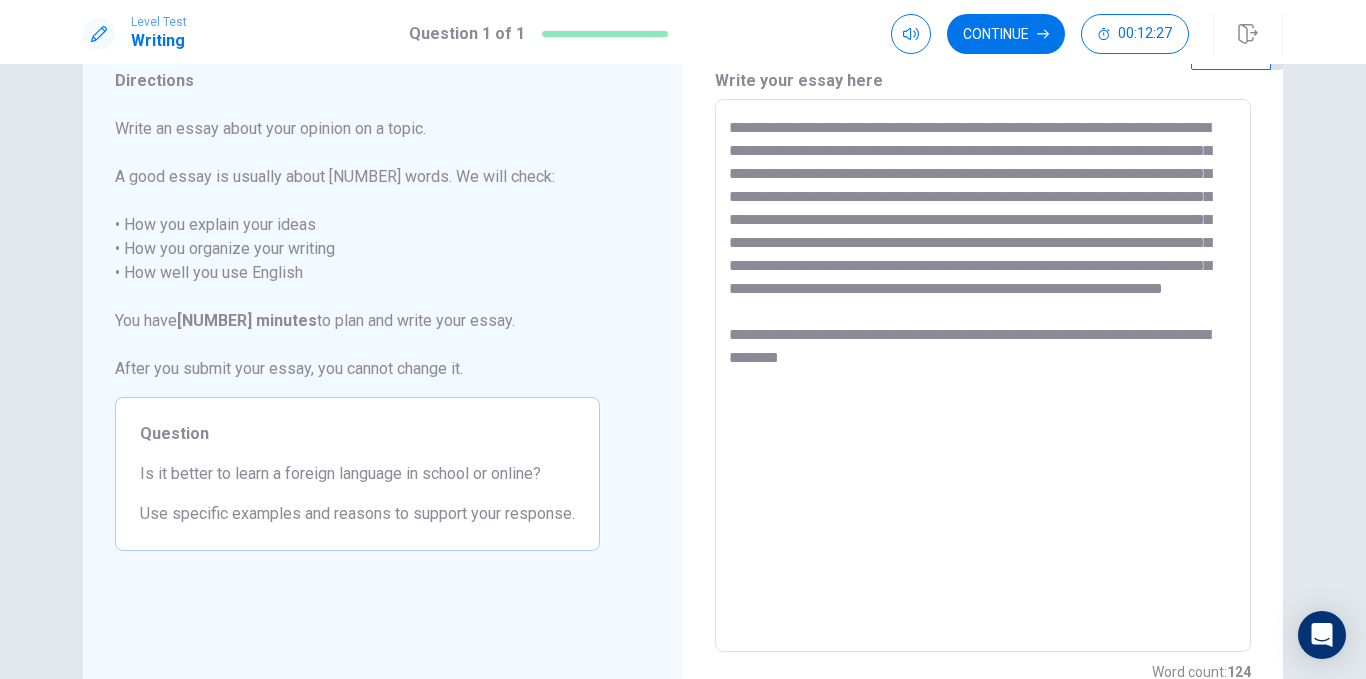 click on "**********" at bounding box center (983, 376) 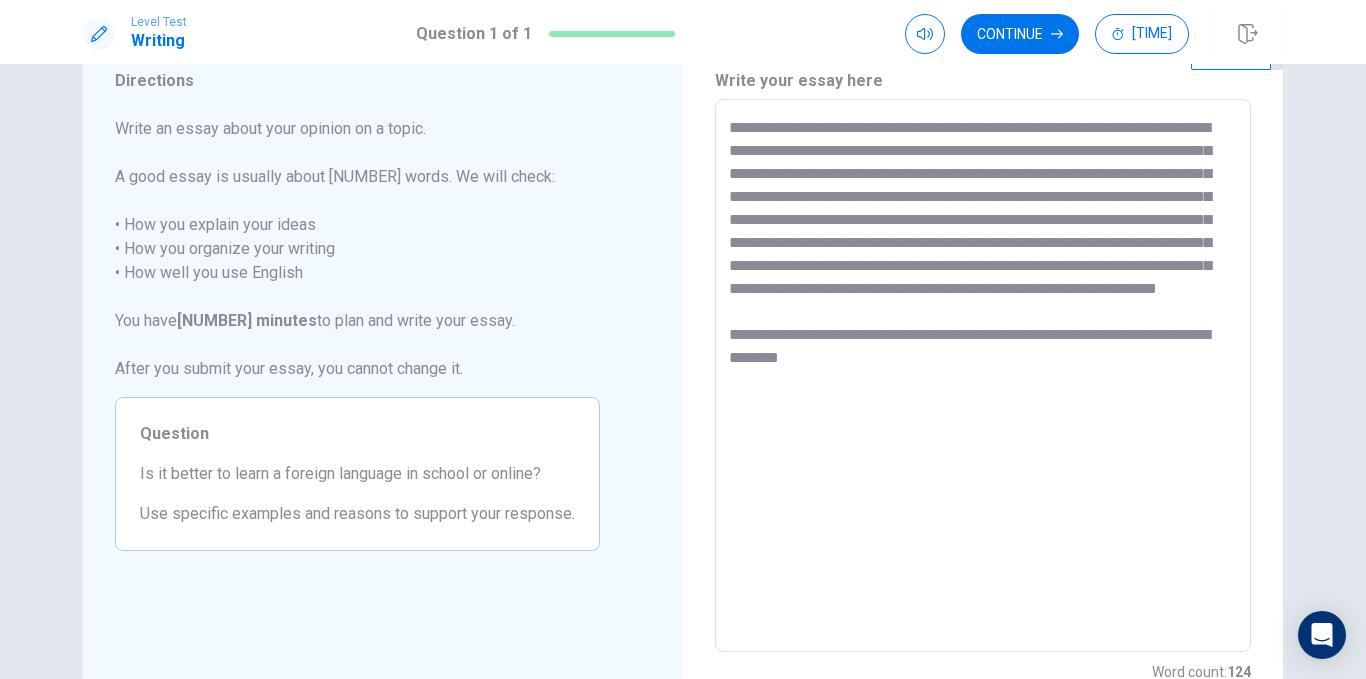 click on "**********" at bounding box center (983, 376) 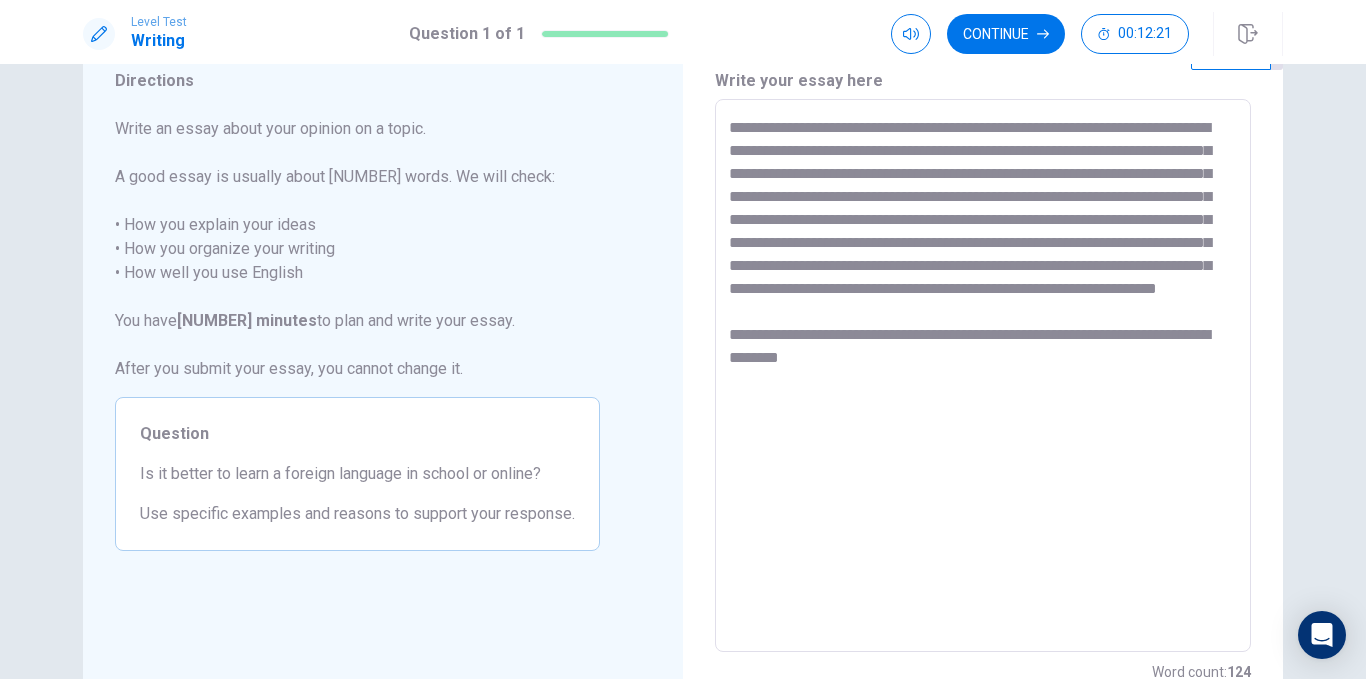 click on "**********" at bounding box center [983, 376] 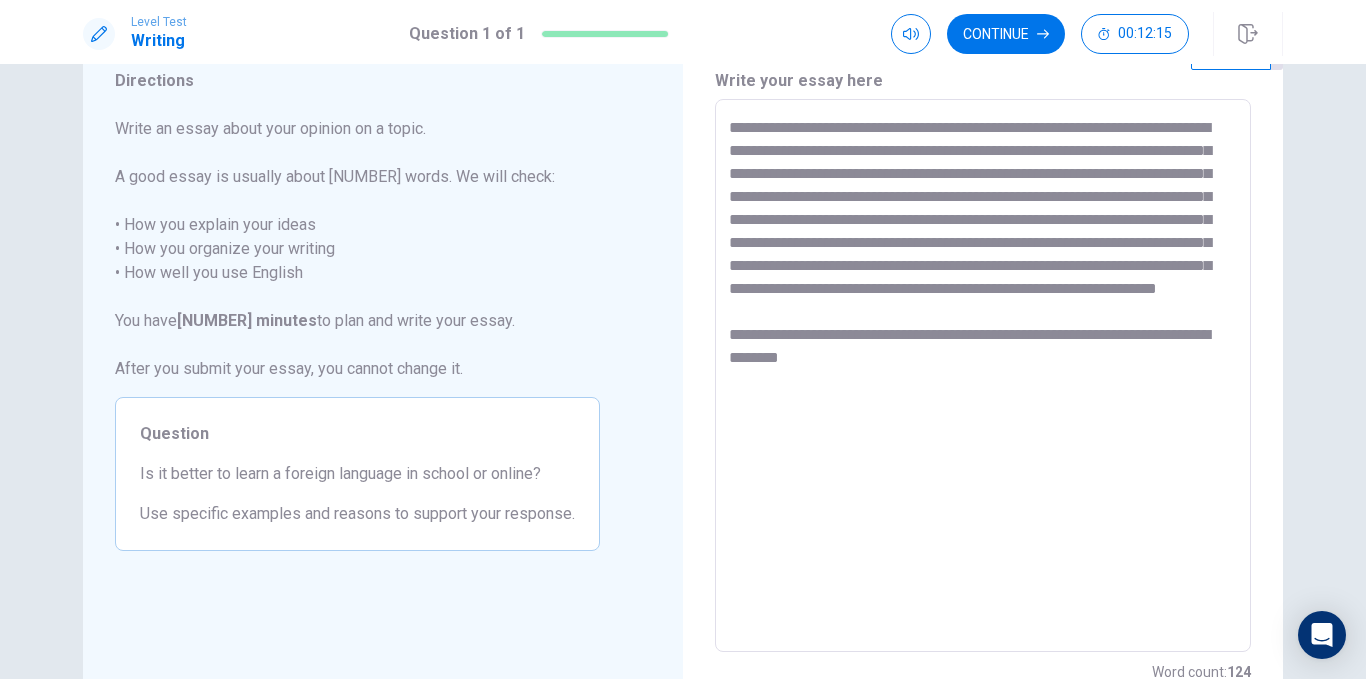 click on "**********" at bounding box center (983, 376) 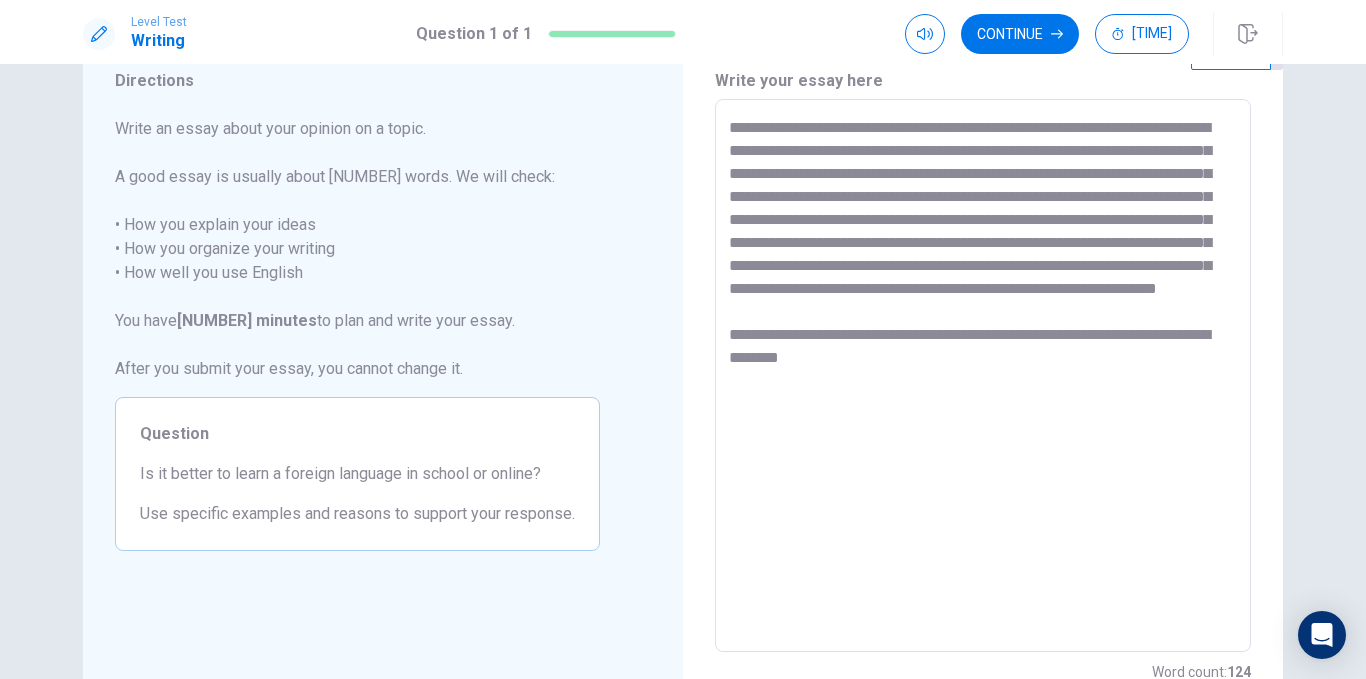 click on "**********" at bounding box center [983, 376] 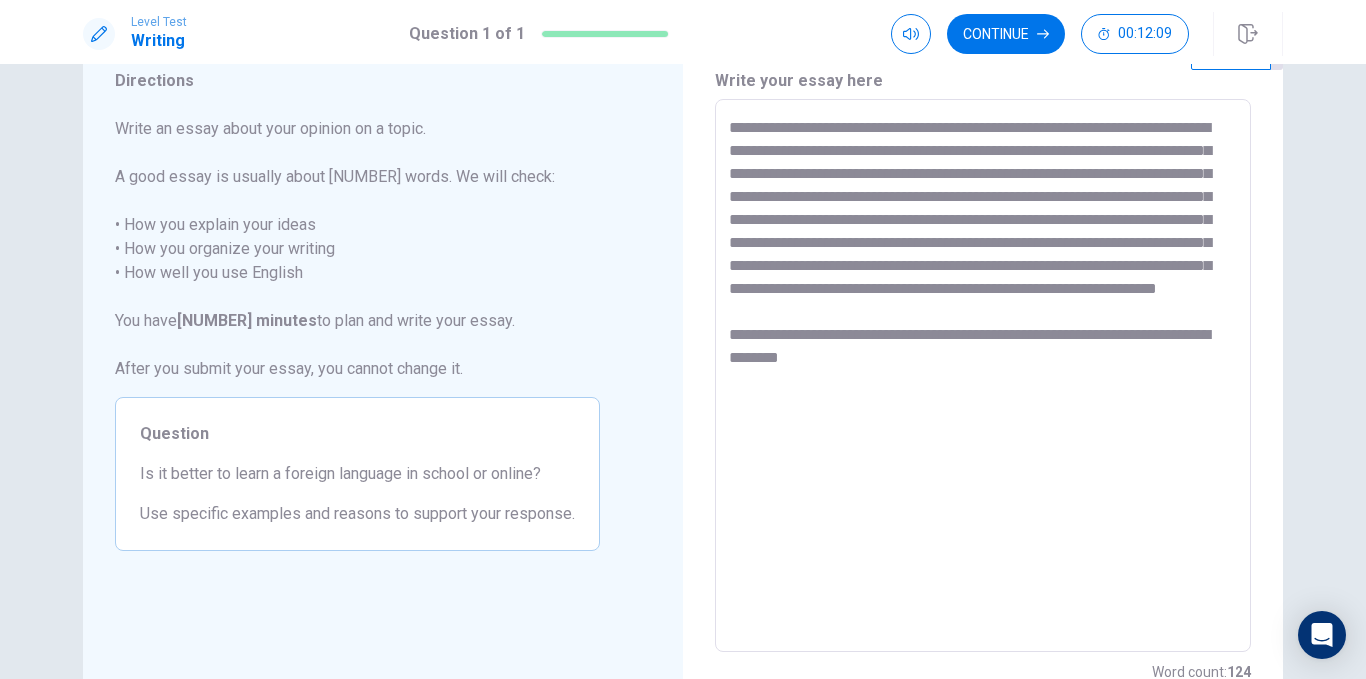 click on "**********" at bounding box center (983, 376) 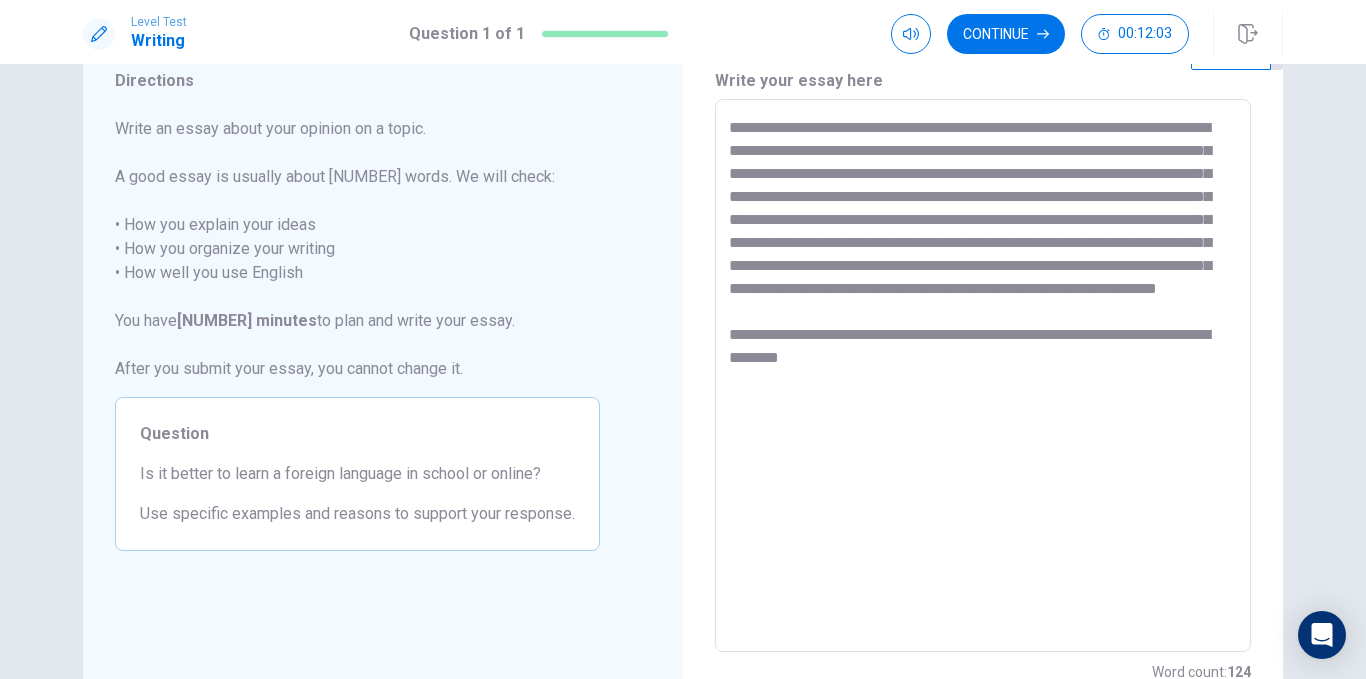 click on "**********" at bounding box center [983, 376] 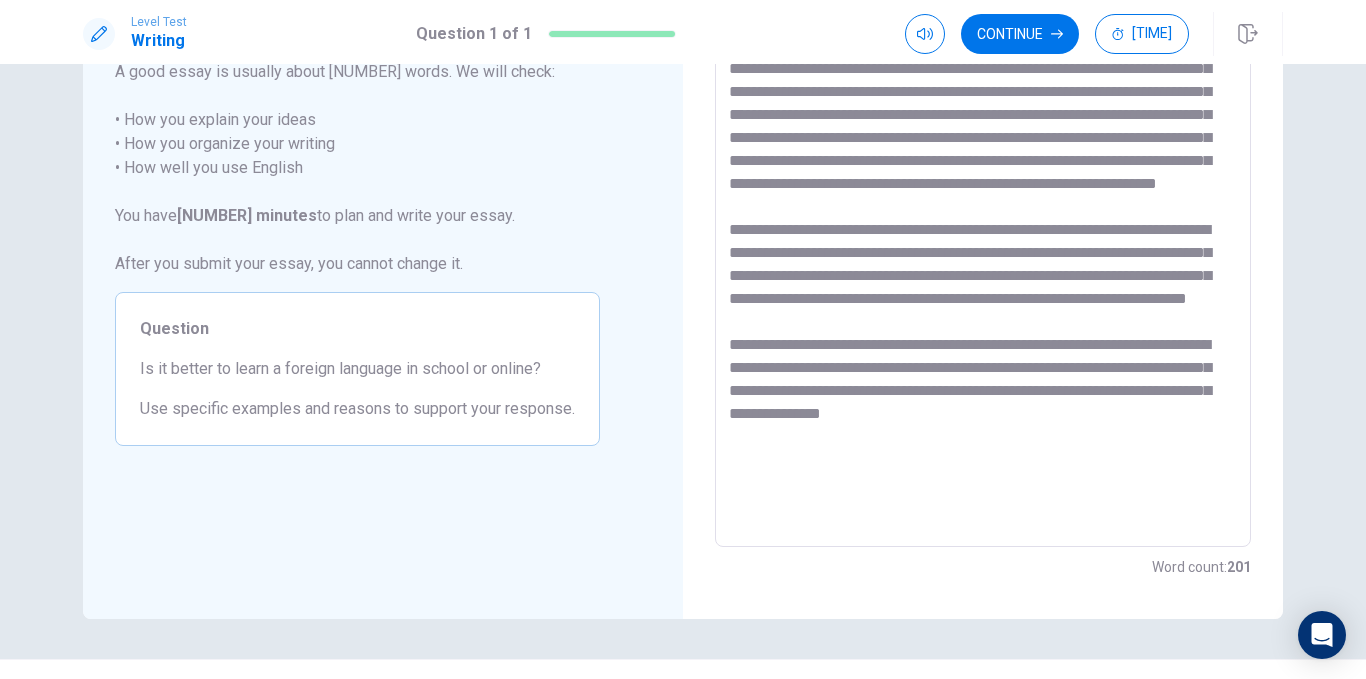 scroll, scrollTop: 214, scrollLeft: 0, axis: vertical 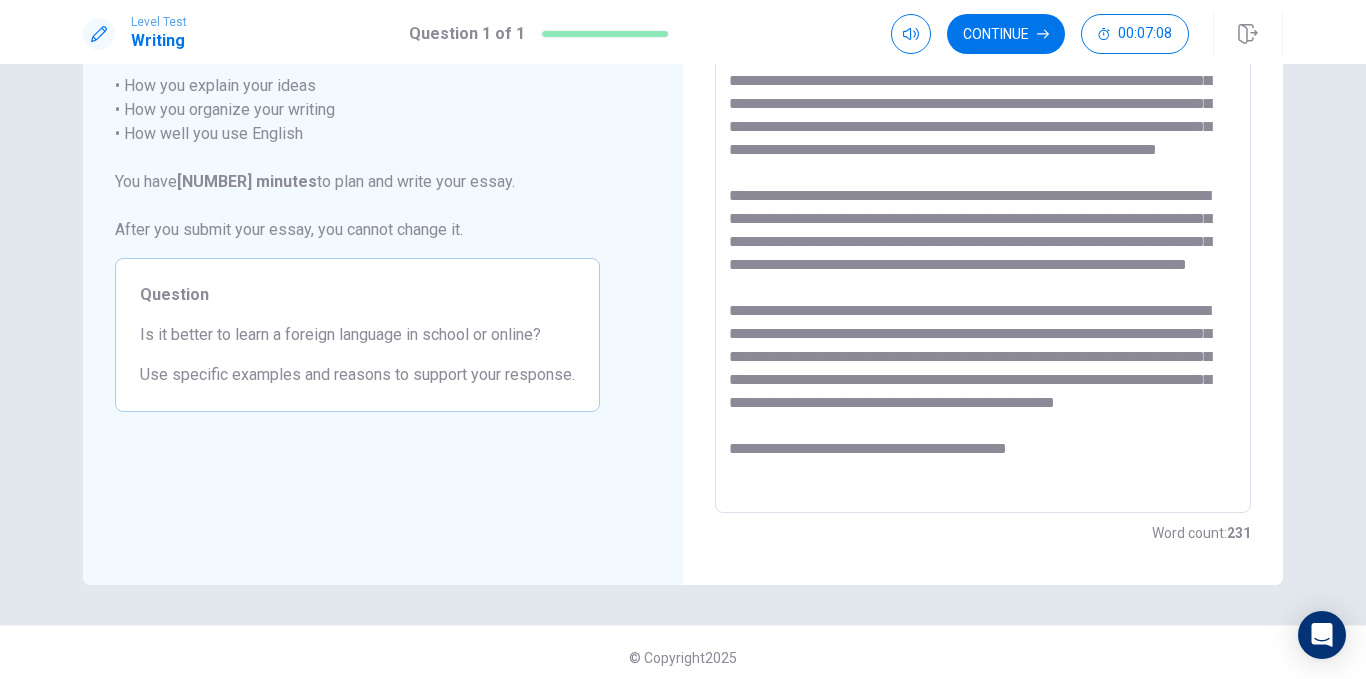 click at bounding box center [983, 237] 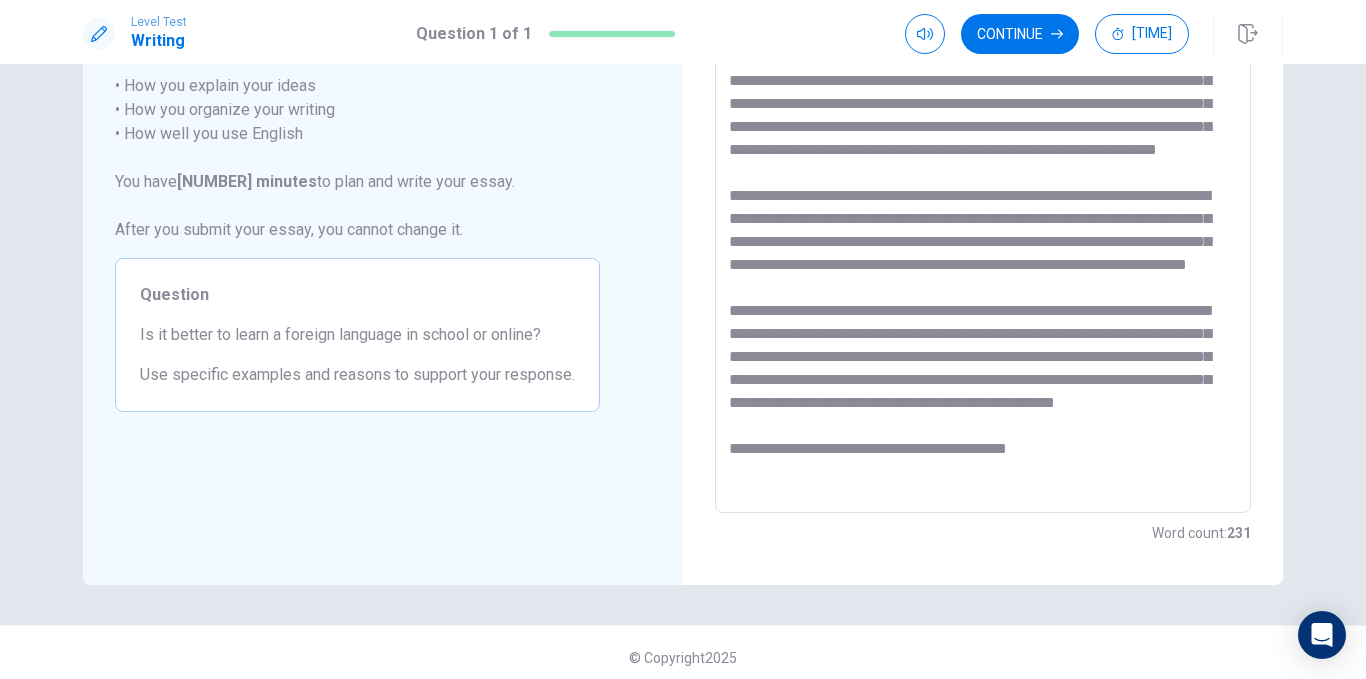 click at bounding box center [983, 237] 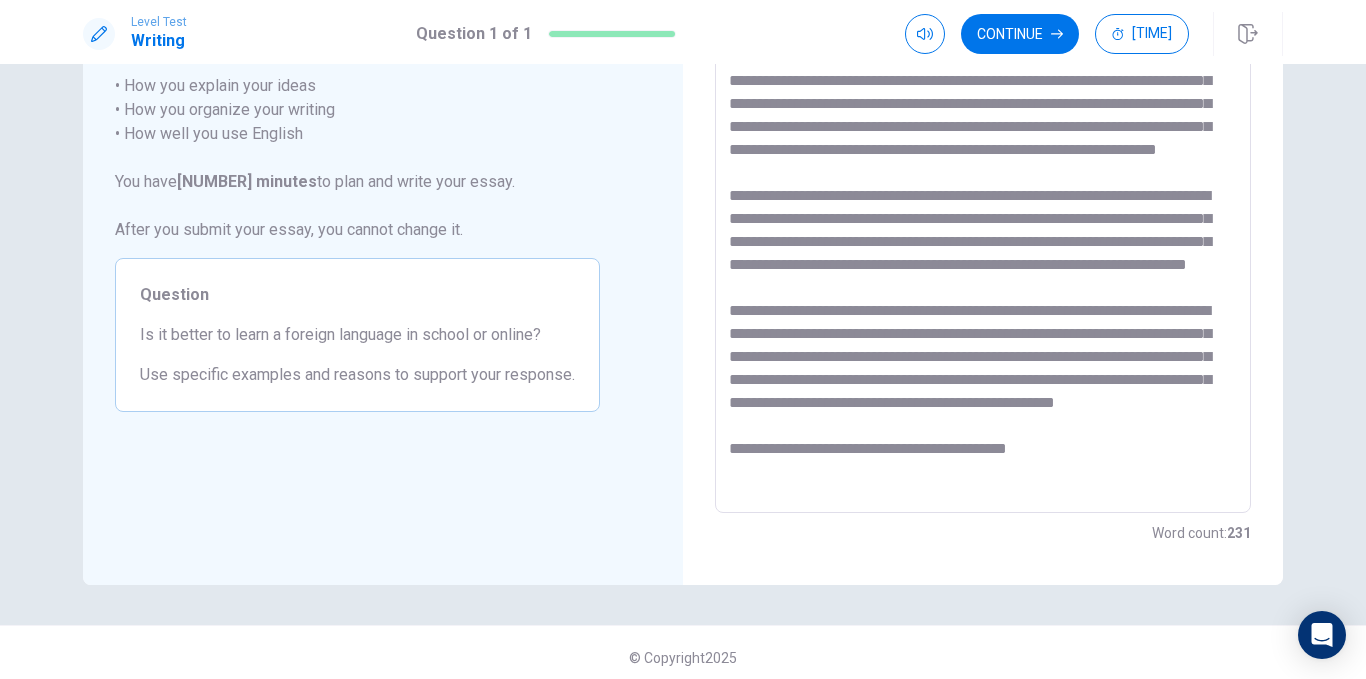 scroll, scrollTop: 55, scrollLeft: 0, axis: vertical 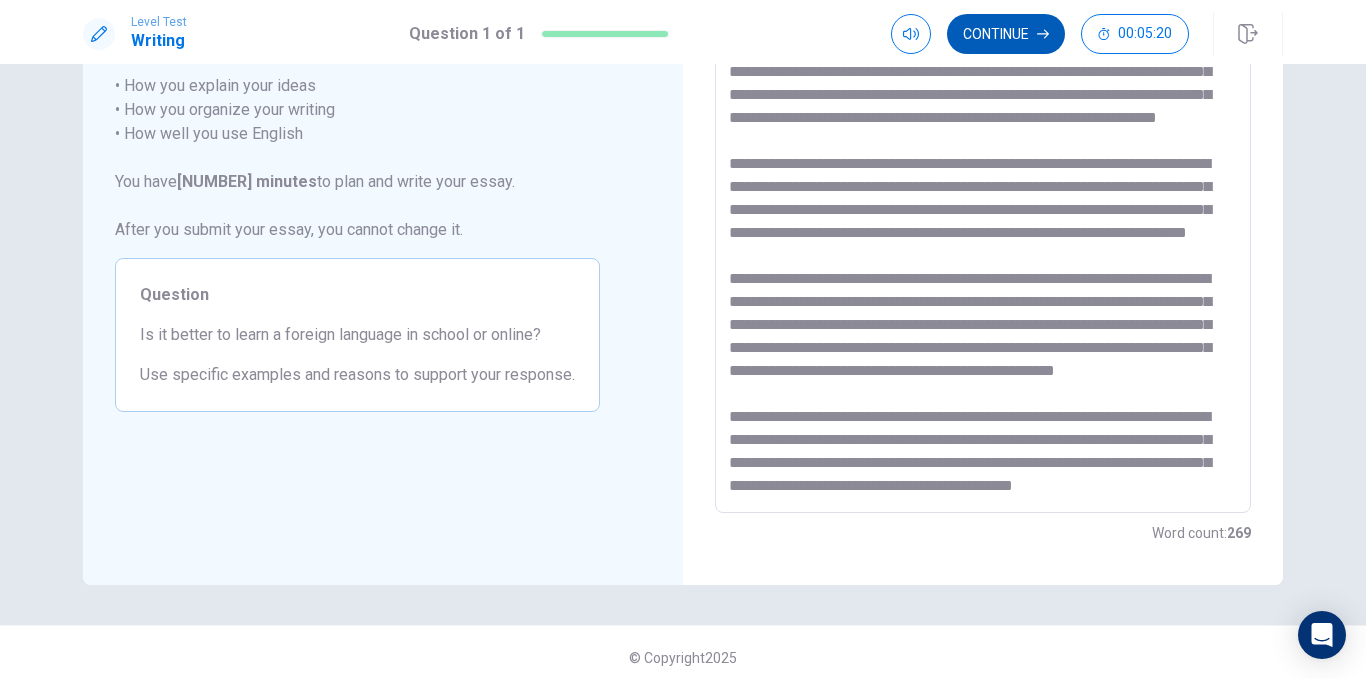 type on "**********" 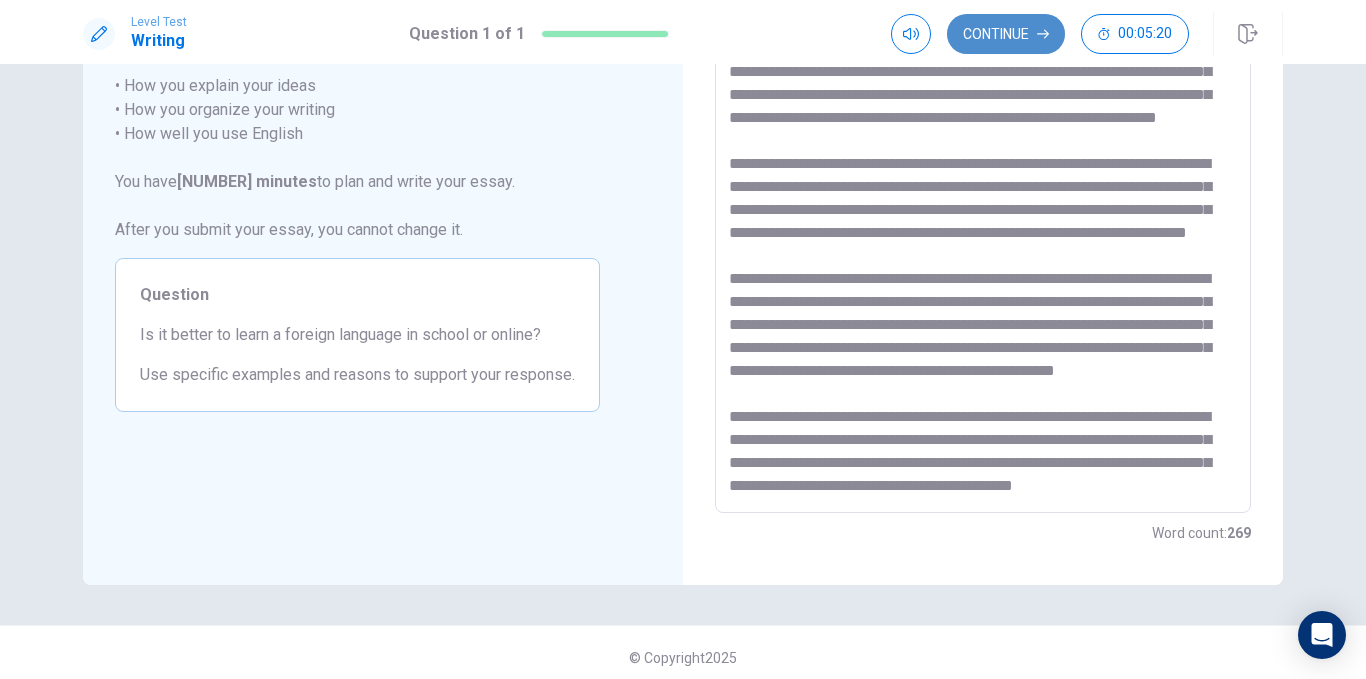 click on "Continue" at bounding box center [1006, 34] 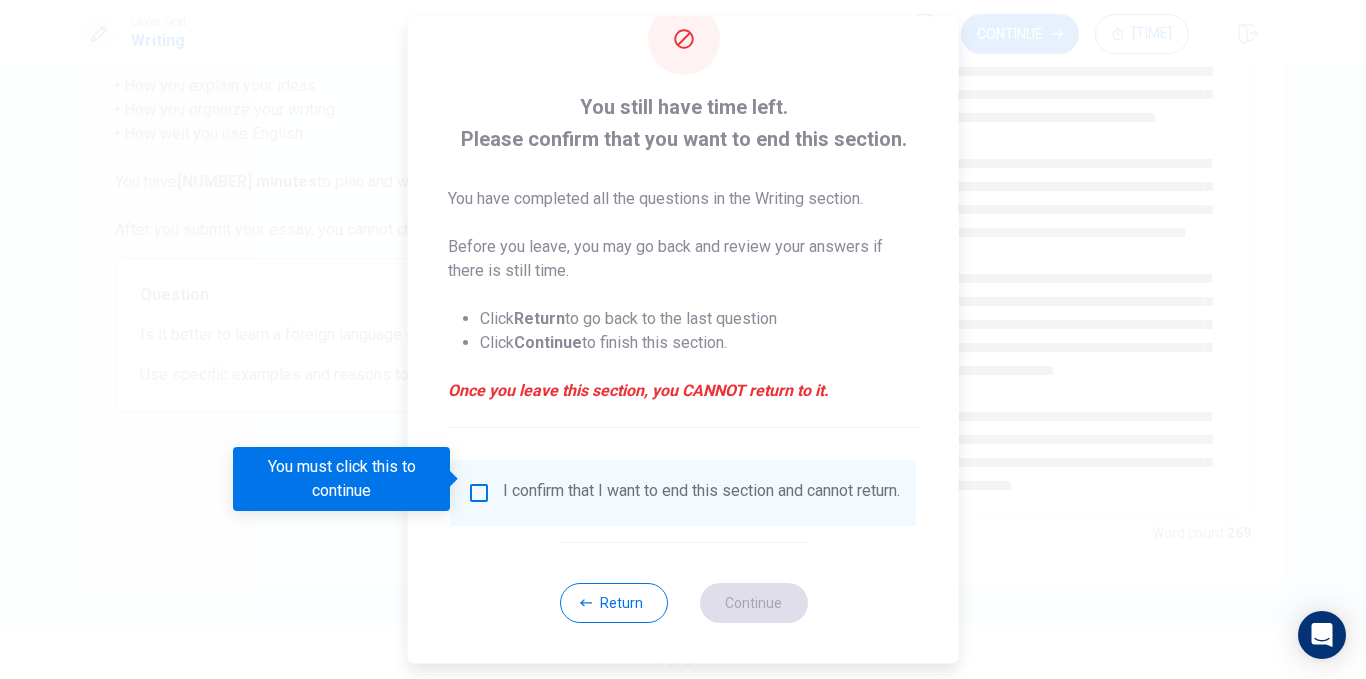 scroll, scrollTop: 67, scrollLeft: 0, axis: vertical 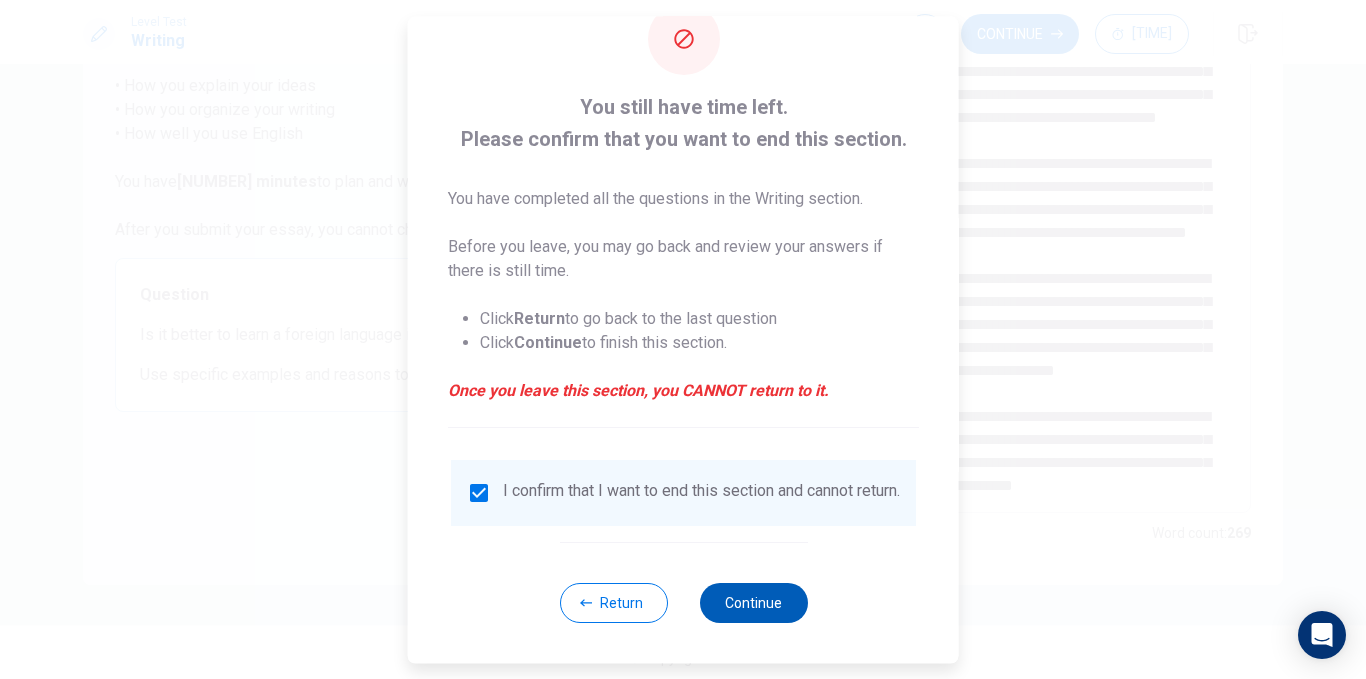 click on "Continue" at bounding box center [753, 603] 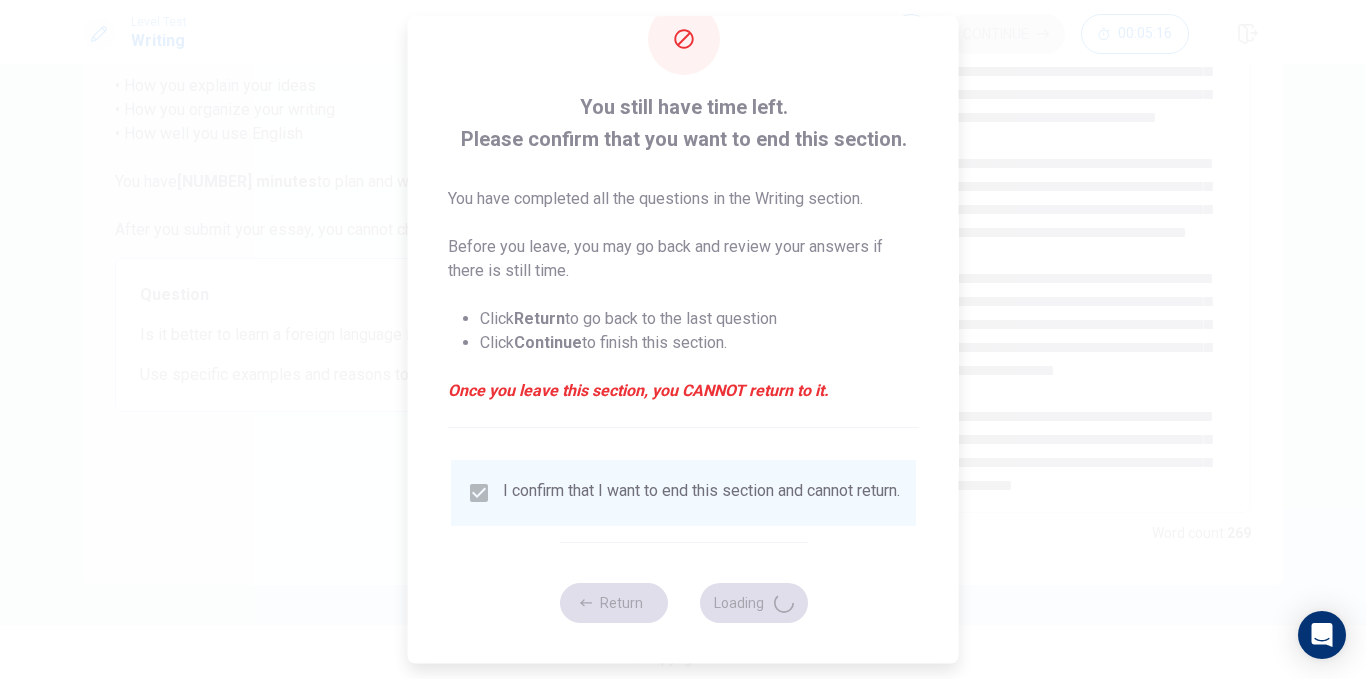 scroll, scrollTop: 49, scrollLeft: 0, axis: vertical 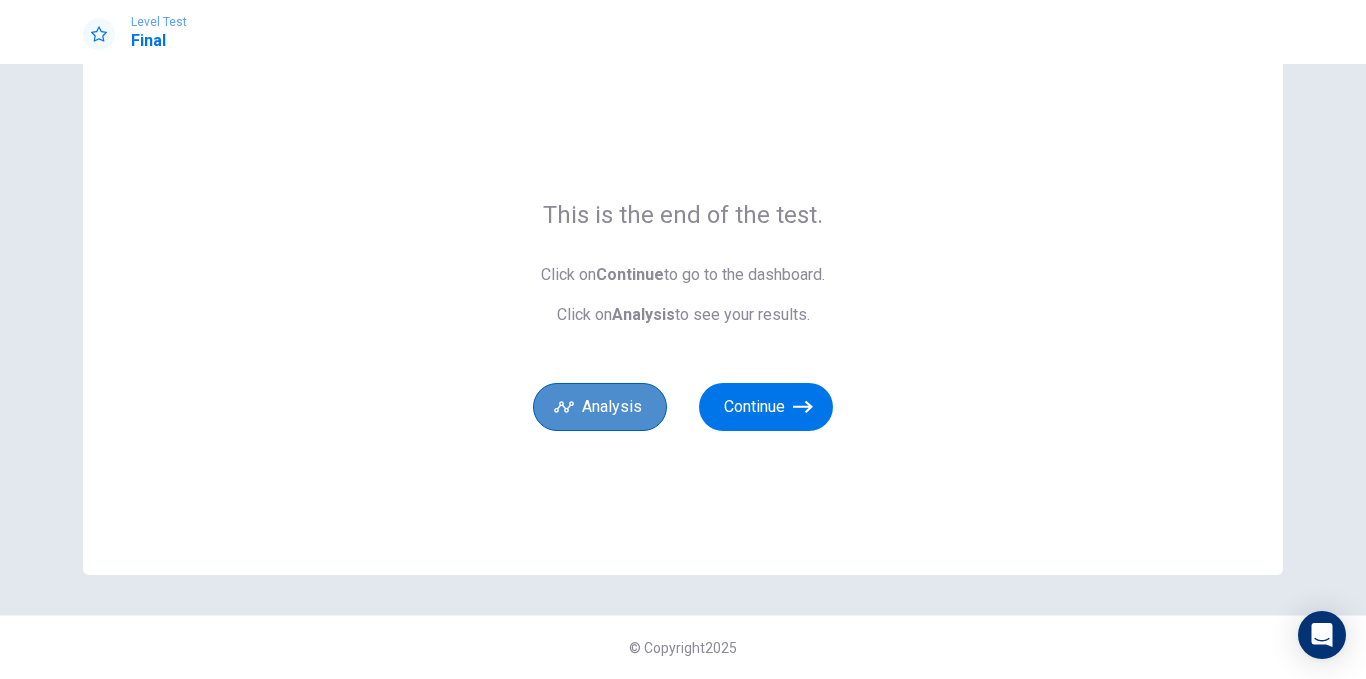 click on "Analysis" at bounding box center (600, 407) 